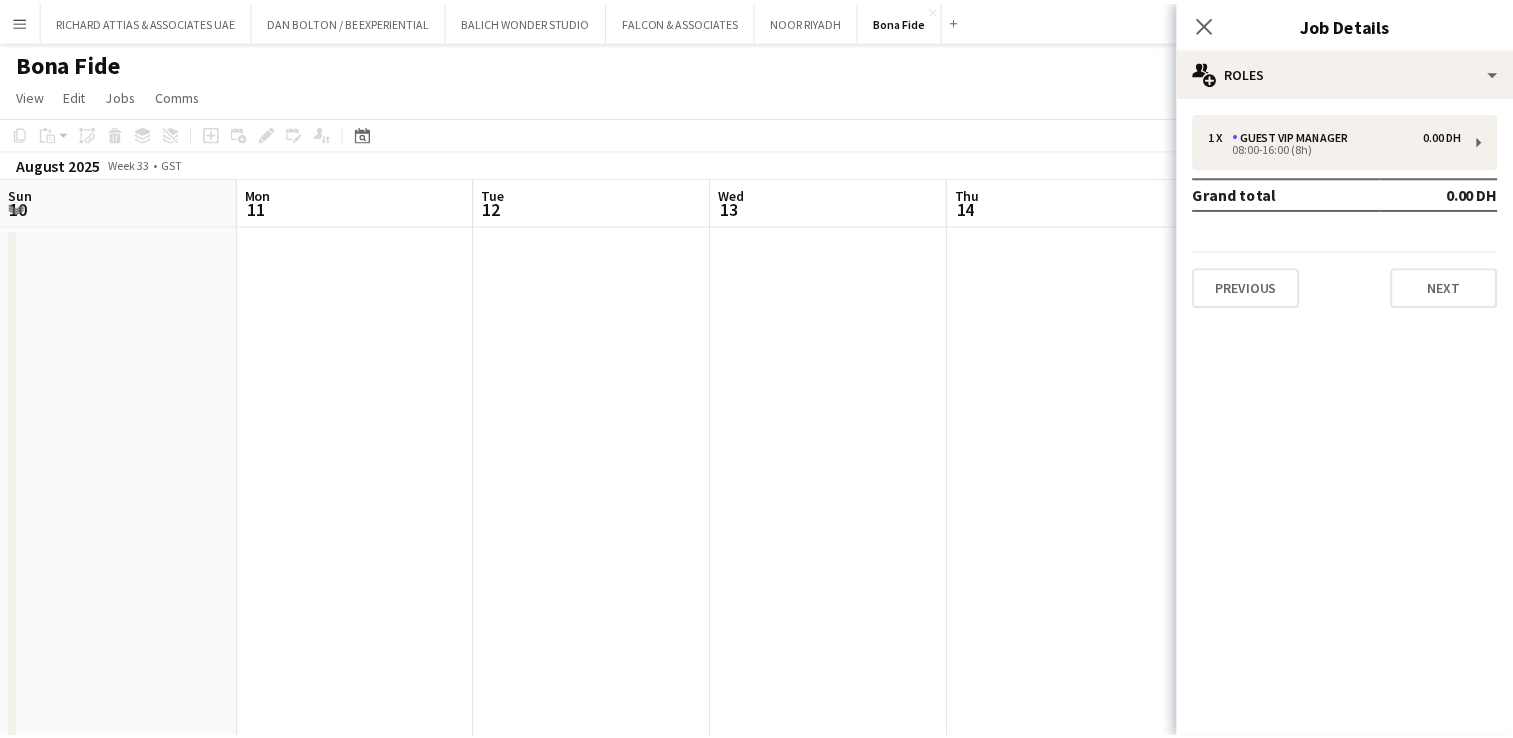 scroll, scrollTop: 0, scrollLeft: 0, axis: both 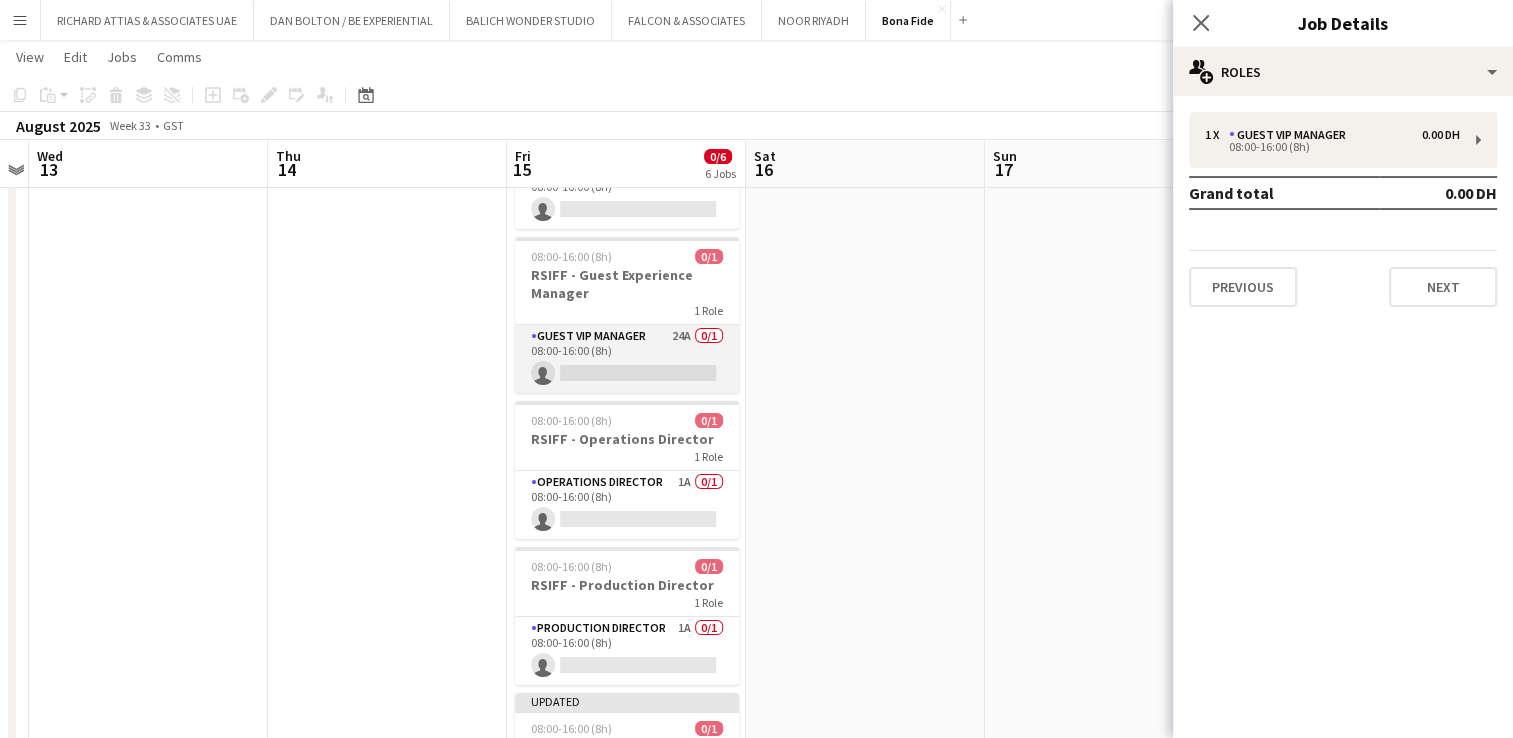 click on "Guest VIP Manager   24A   0/1   08:00-16:00 (8h)
single-neutral-actions" at bounding box center [627, 359] 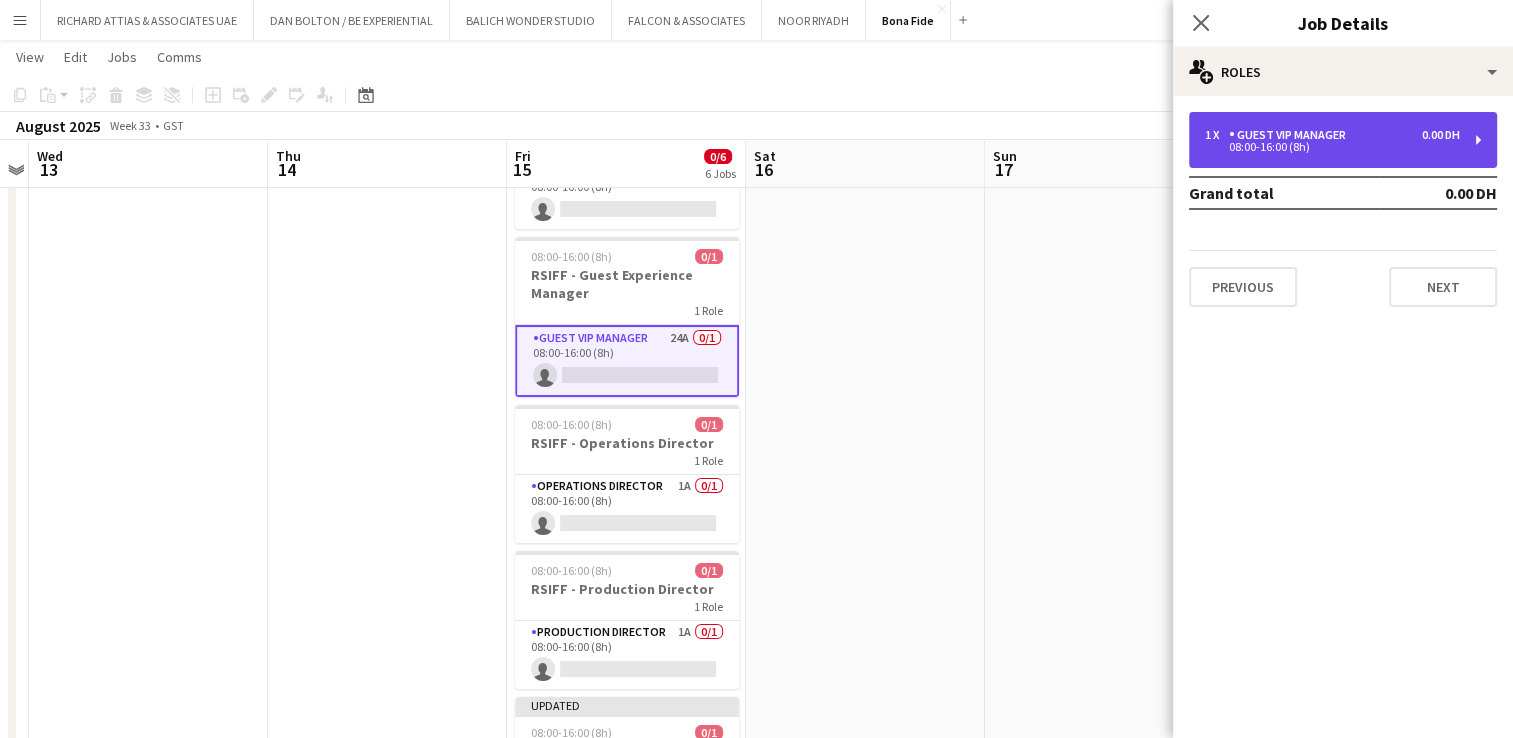 click on "0.00 DH" at bounding box center (1441, 135) 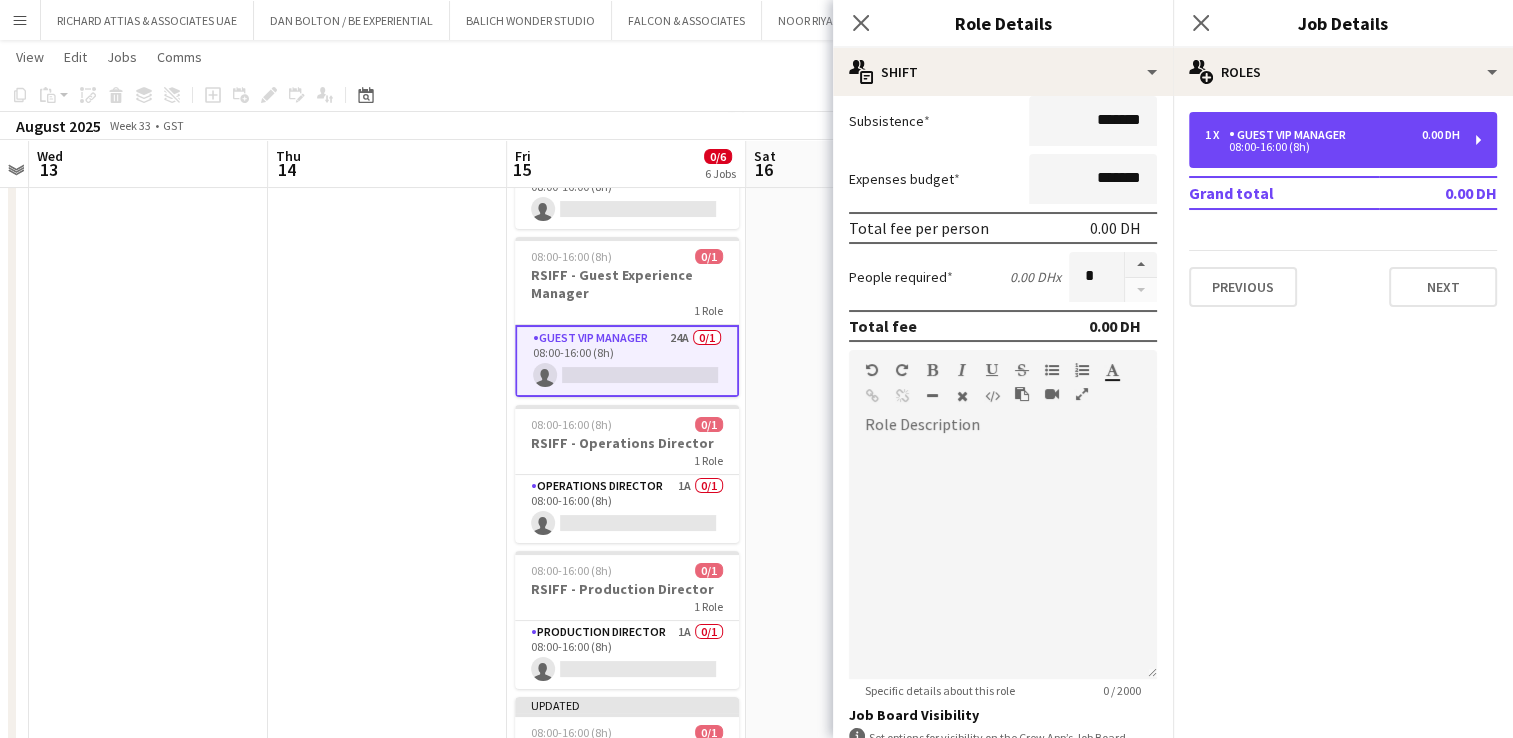 scroll, scrollTop: 248, scrollLeft: 0, axis: vertical 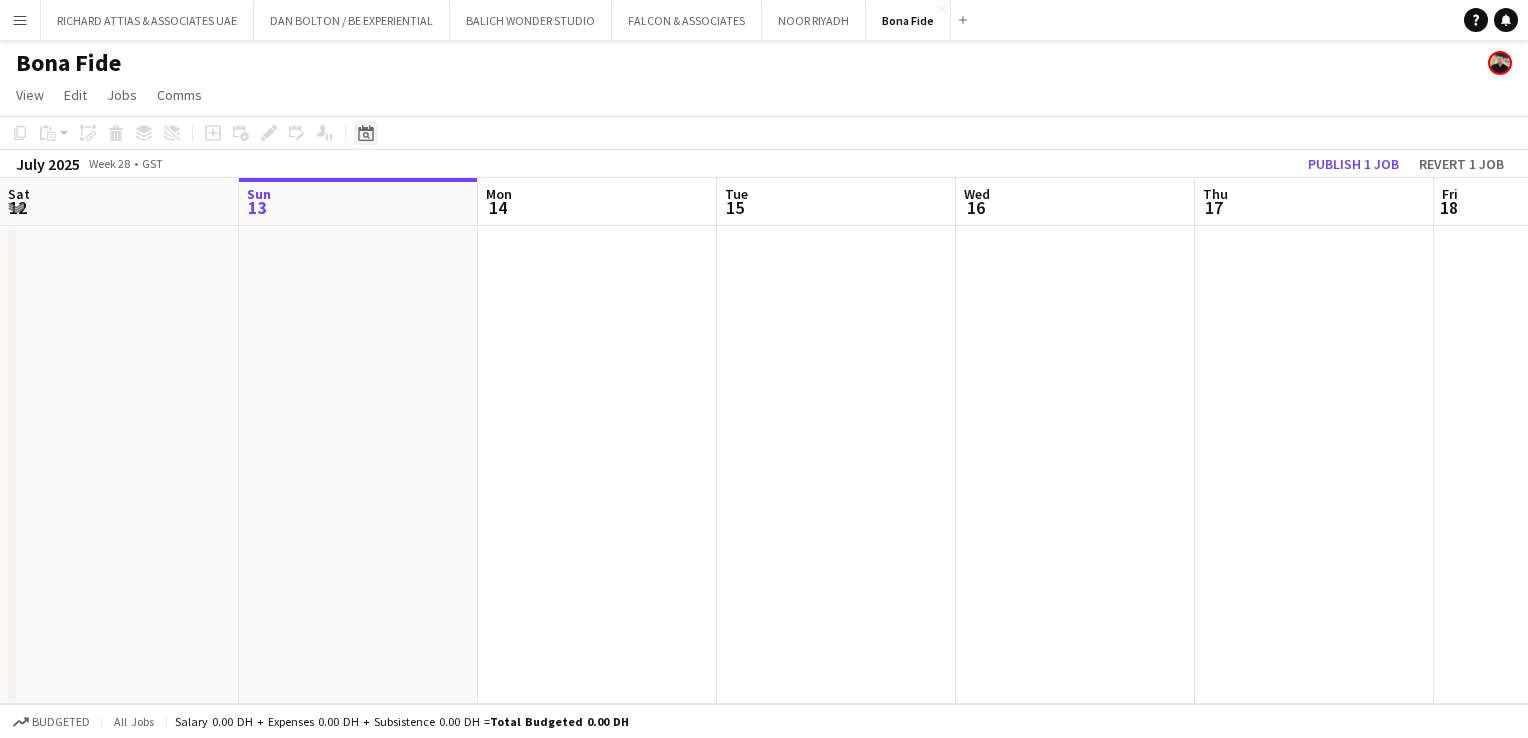 click 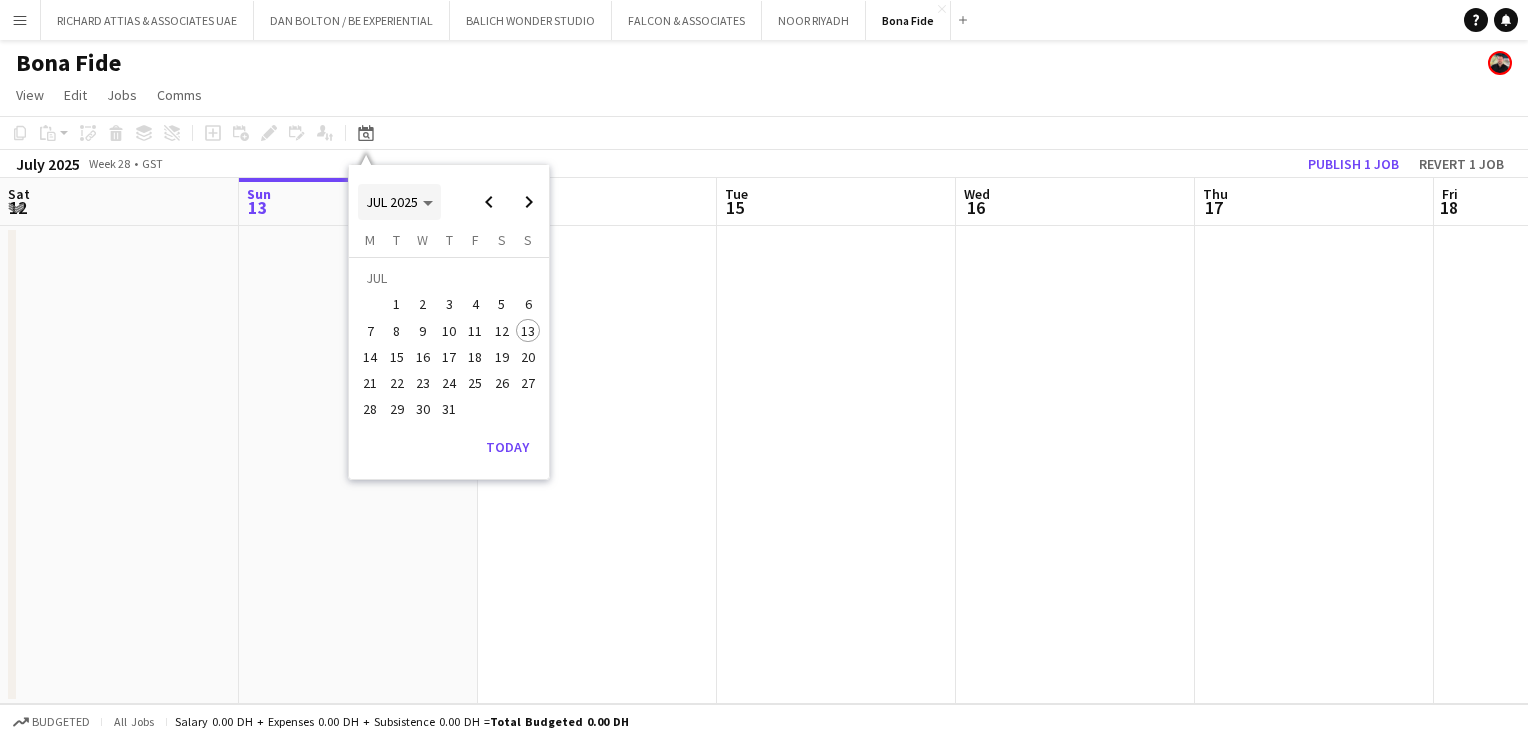 click 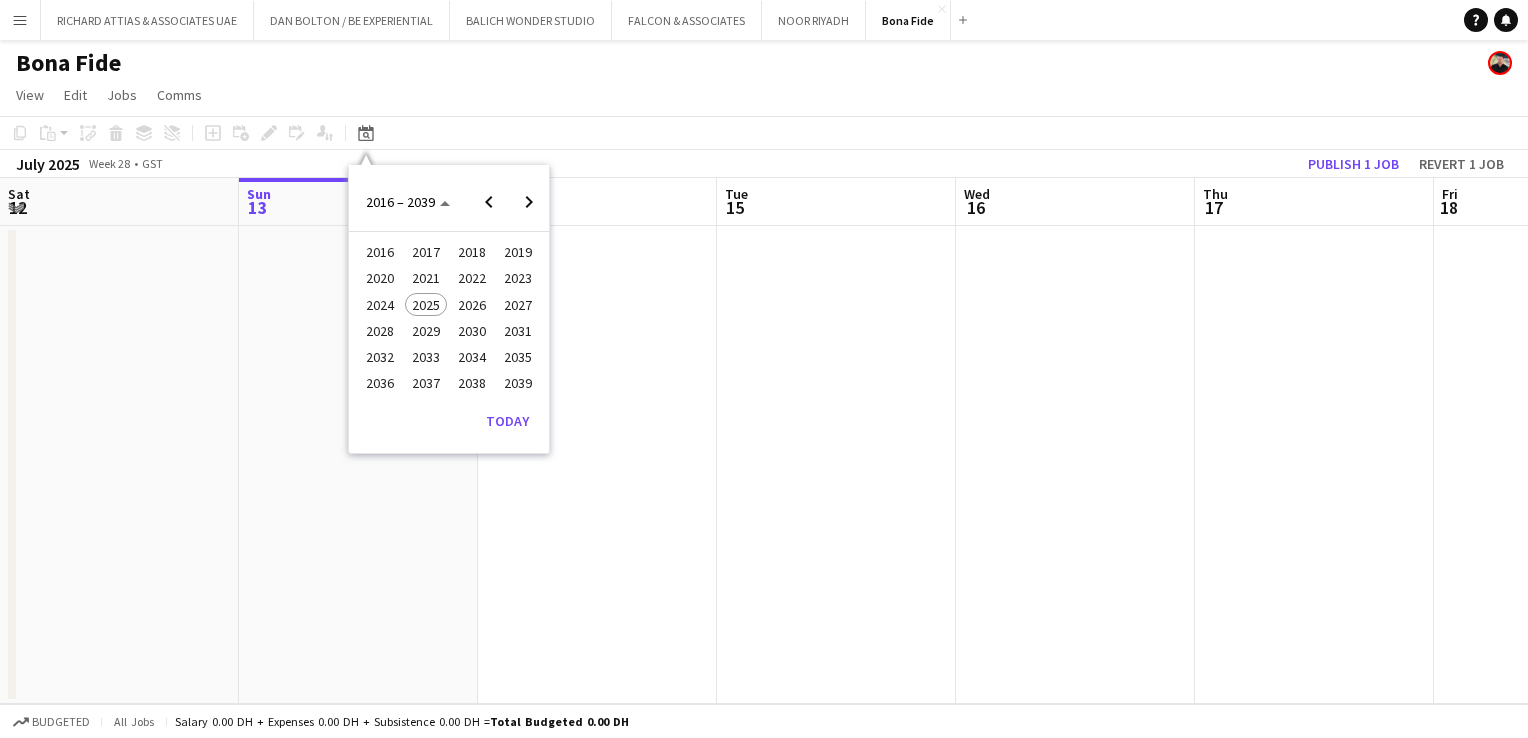 click on "Today" at bounding box center [443, 421] 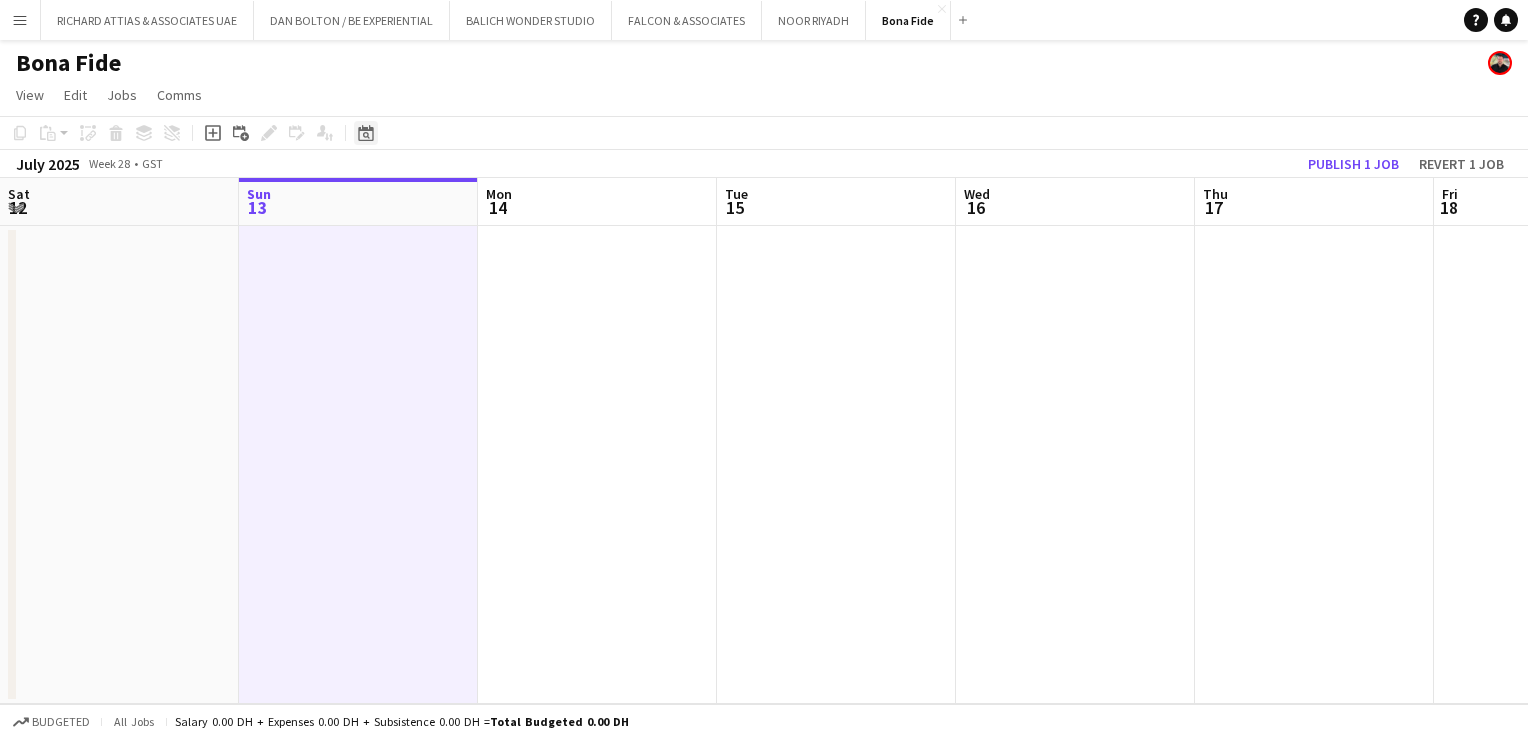 click on "Date picker" 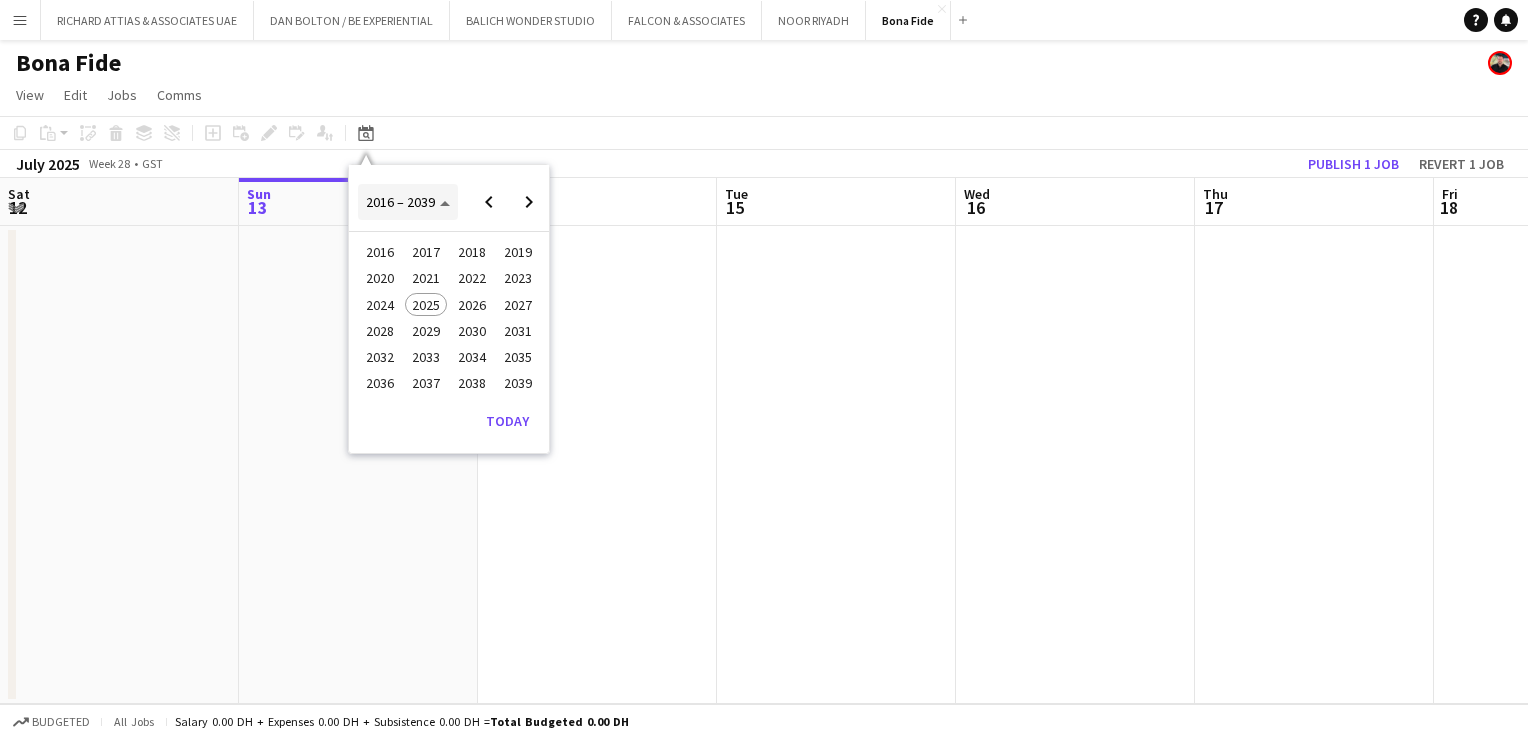 click on "2016 – 2039" at bounding box center (408, 202) 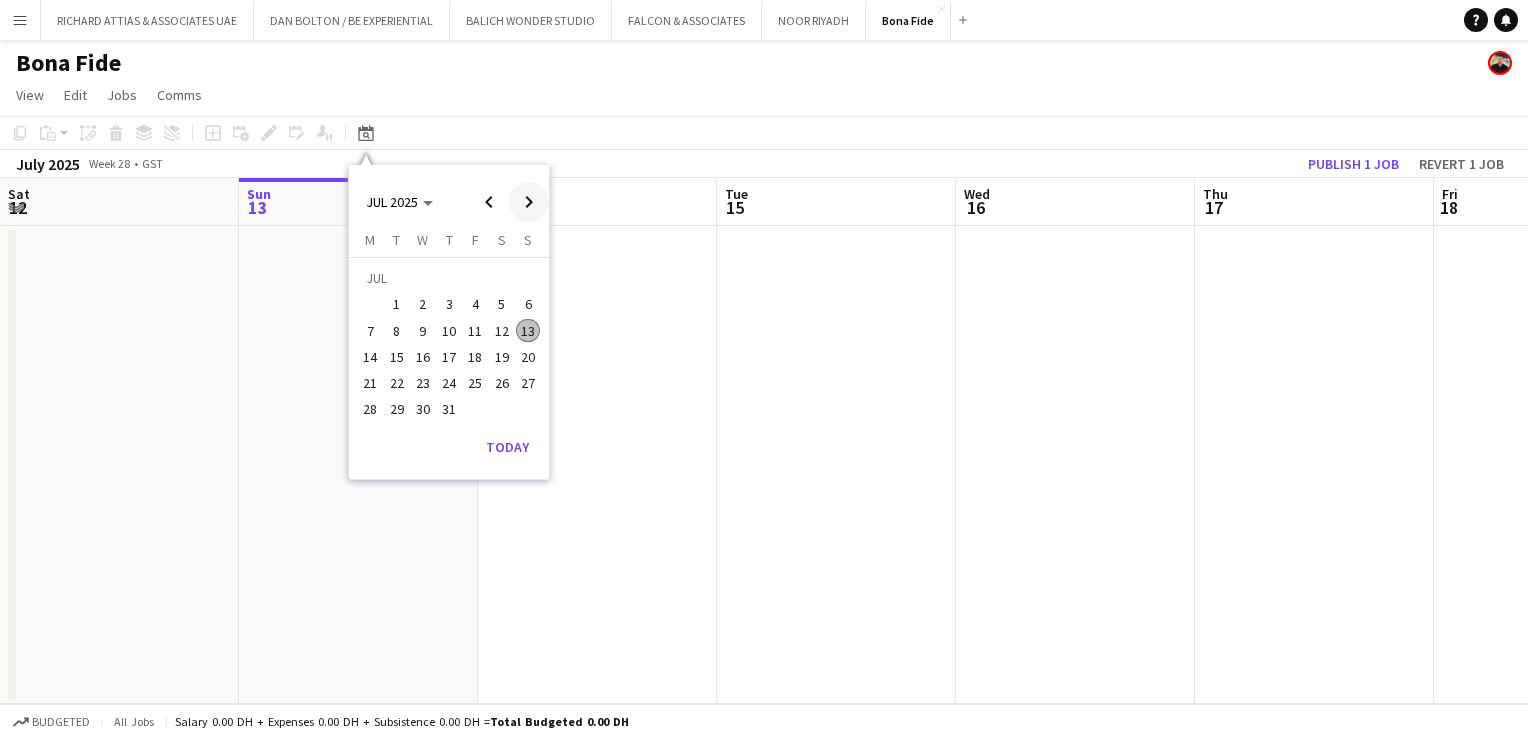 click at bounding box center (529, 202) 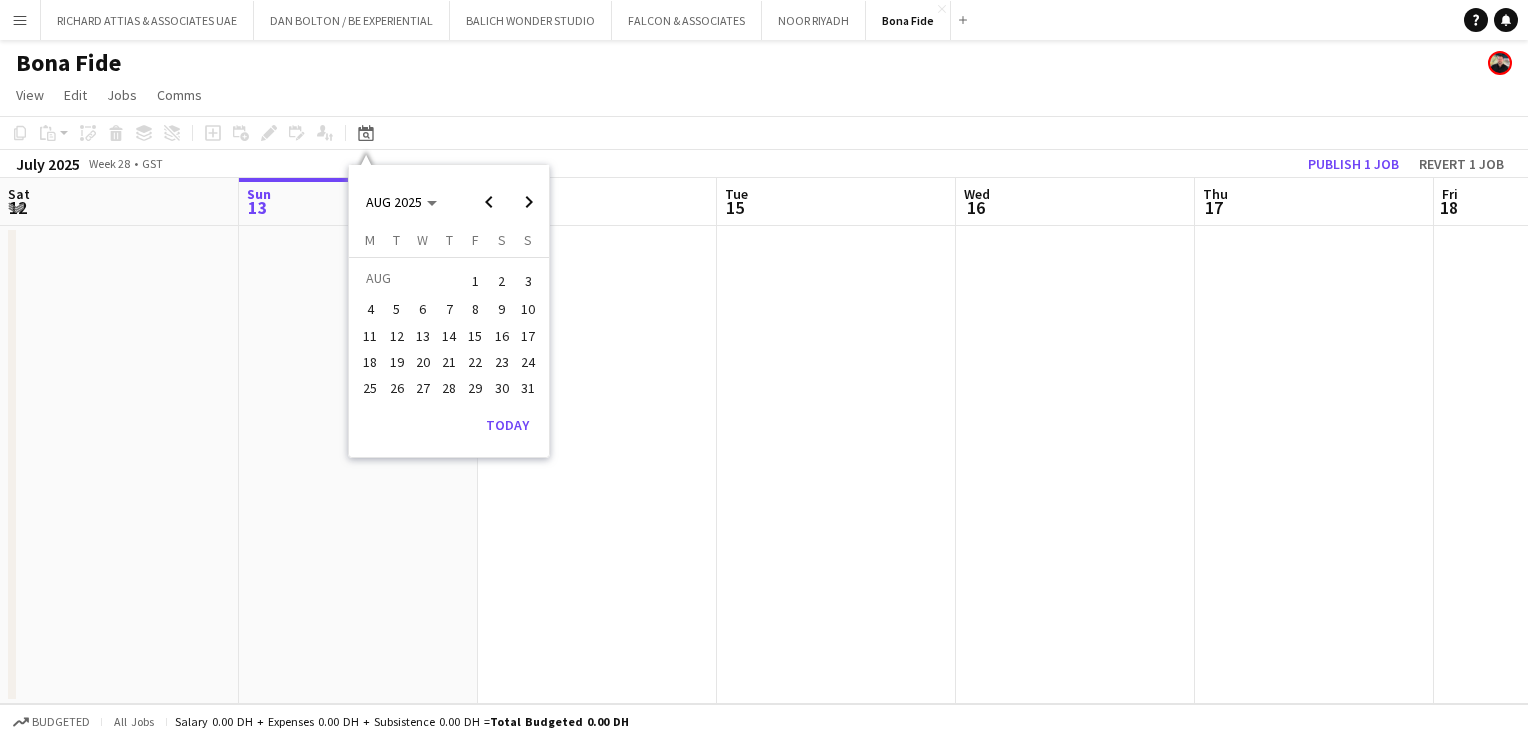 click on "15" at bounding box center [476, 336] 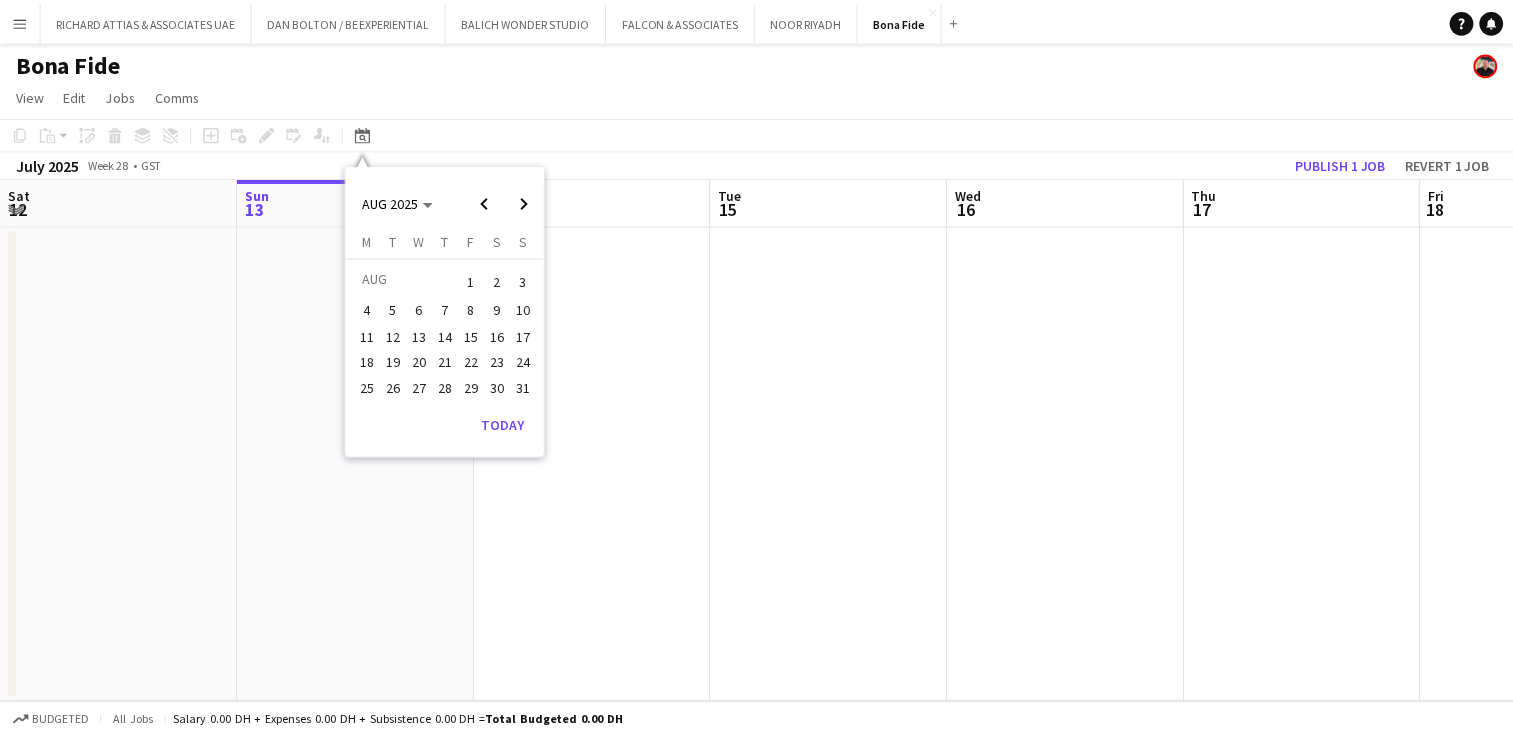 scroll, scrollTop: 0, scrollLeft: 688, axis: horizontal 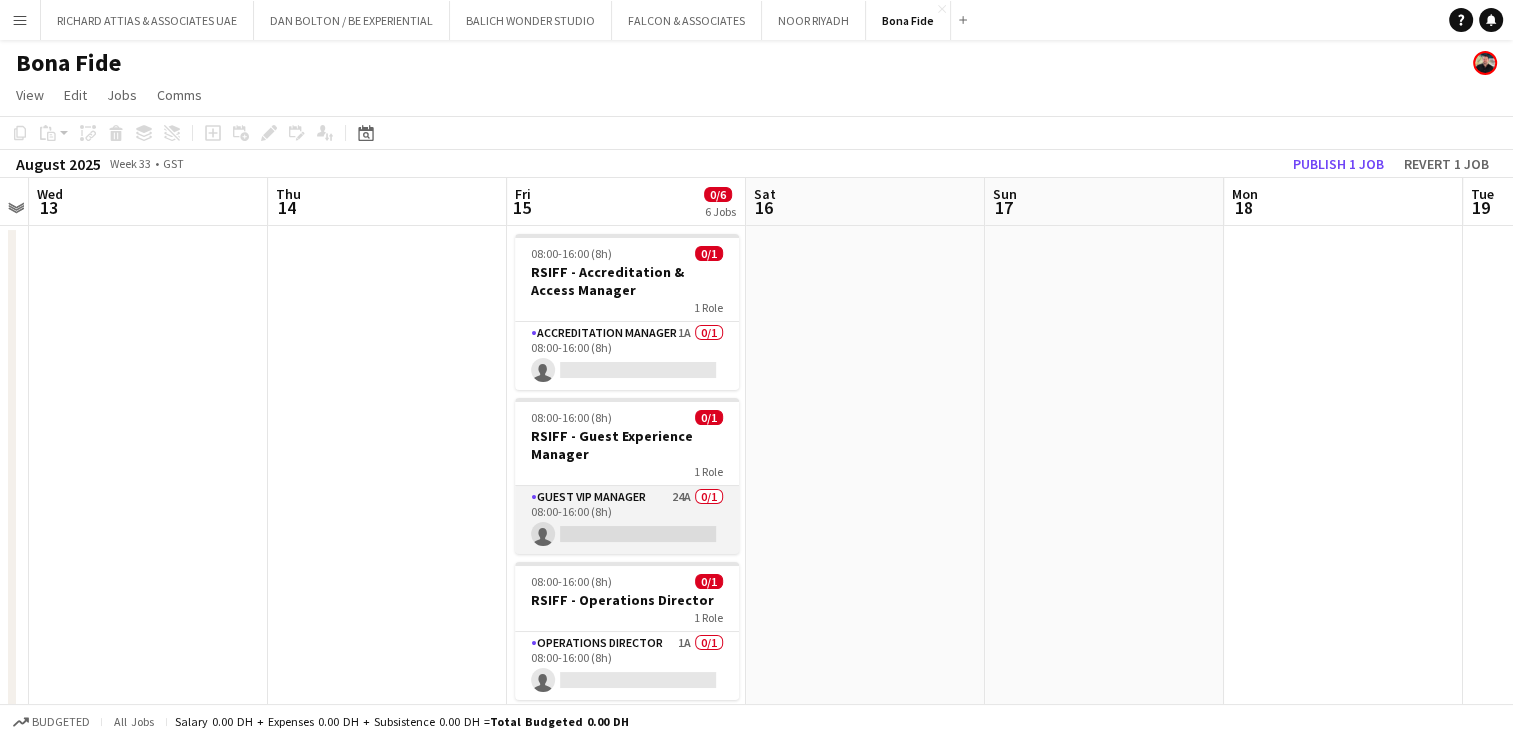 click on "Guest VIP Manager   24A   0/1   08:00-16:00 (8h)
single-neutral-actions" at bounding box center [627, 520] 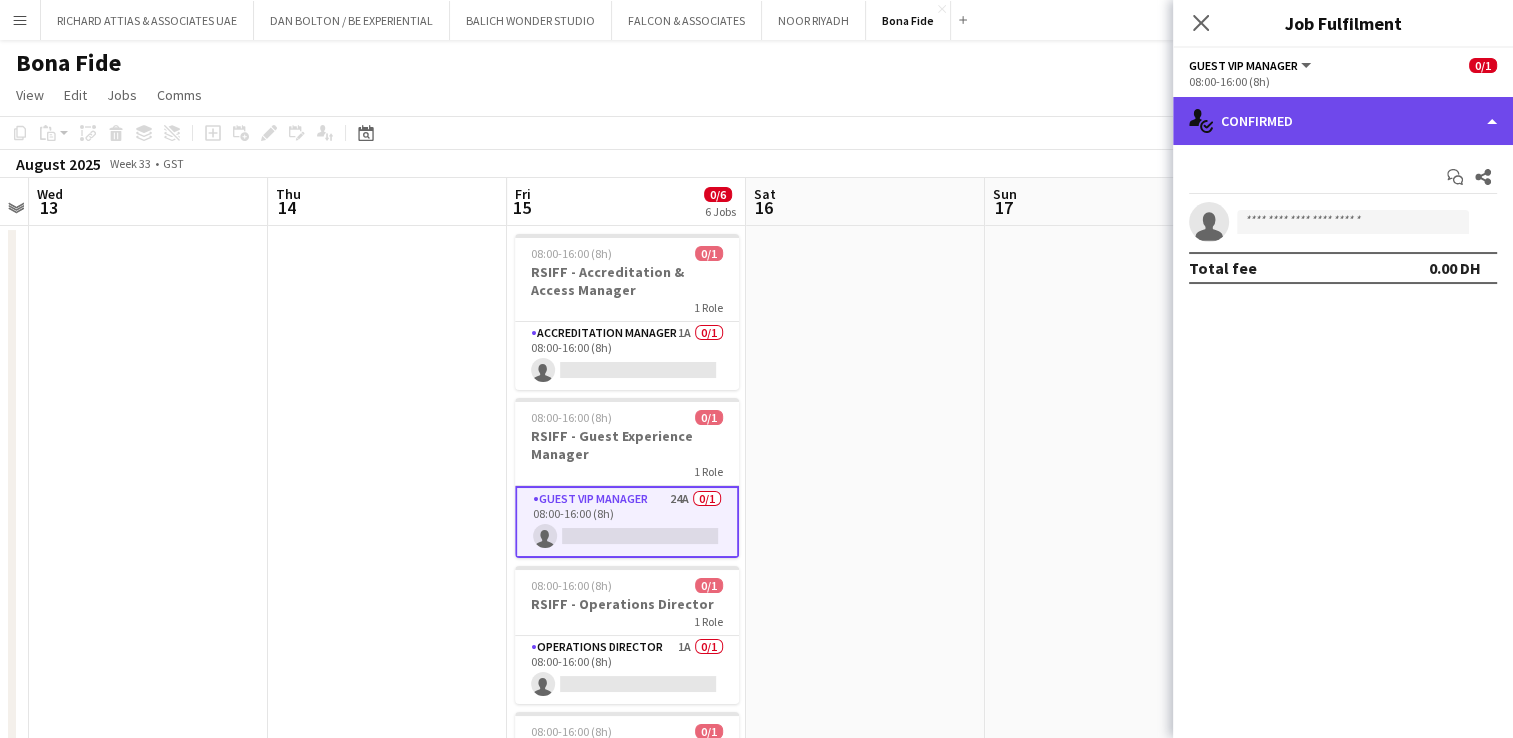 click on "single-neutral-actions-check-2
Confirmed" 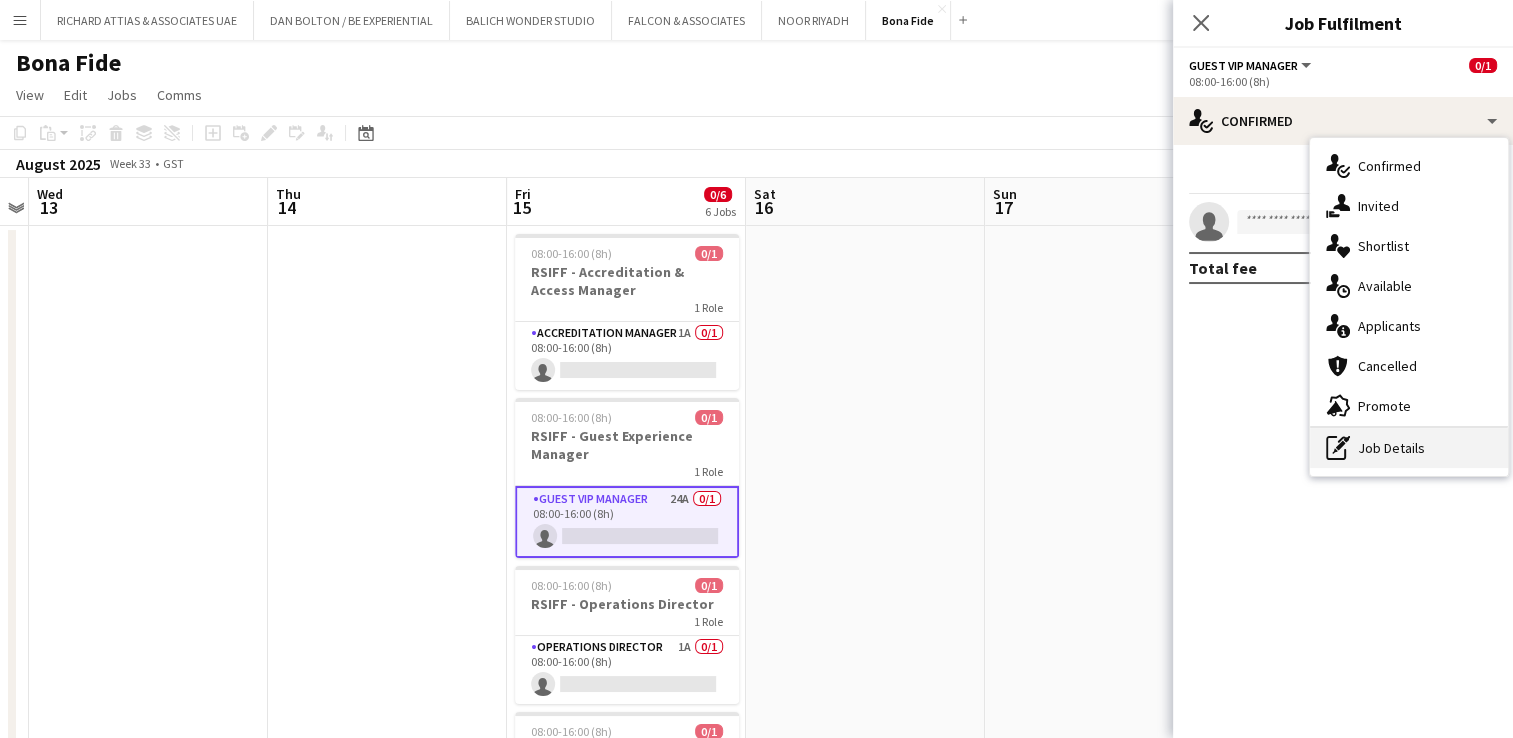 click on "pen-write
Job Details" at bounding box center (1409, 448) 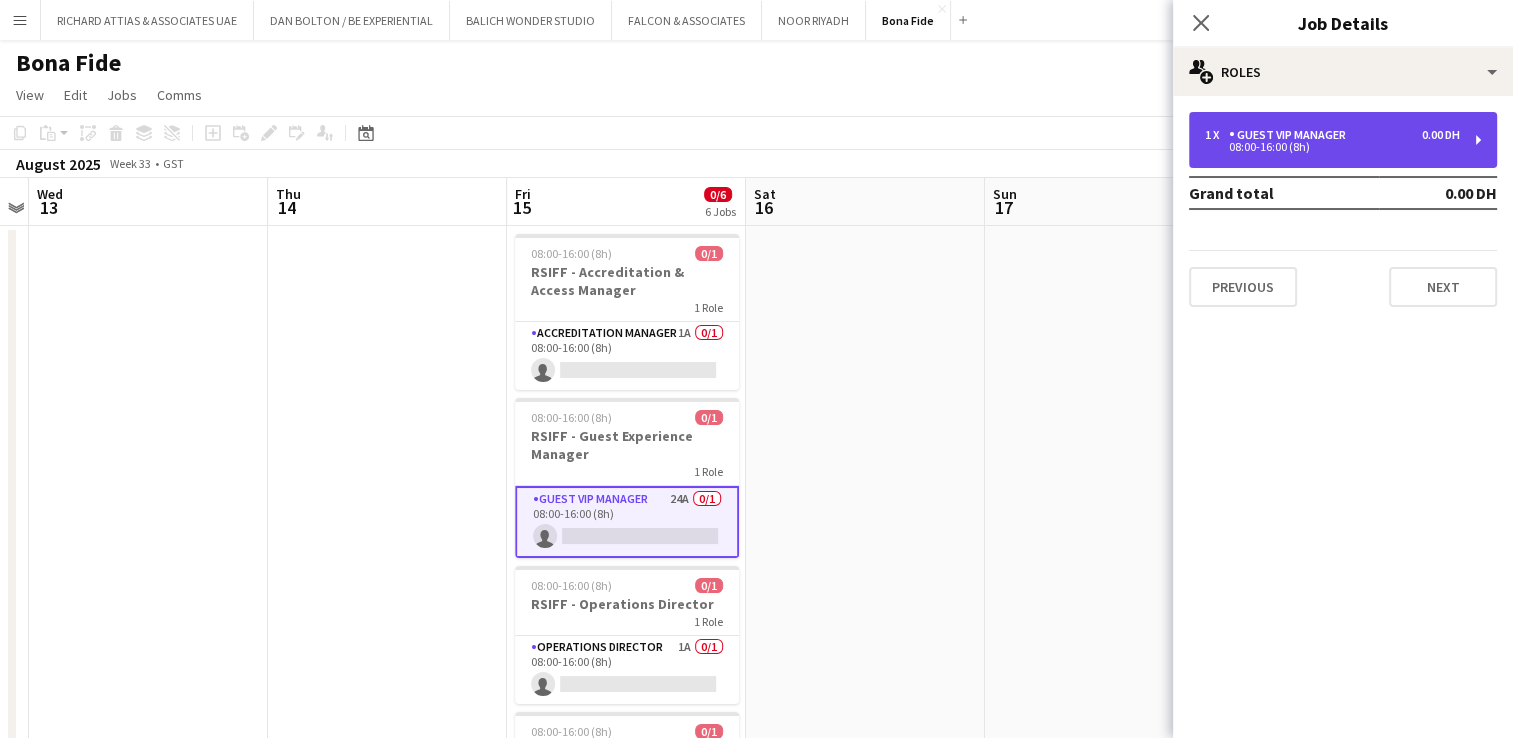 click on "Guest VIP Manager" at bounding box center (1291, 135) 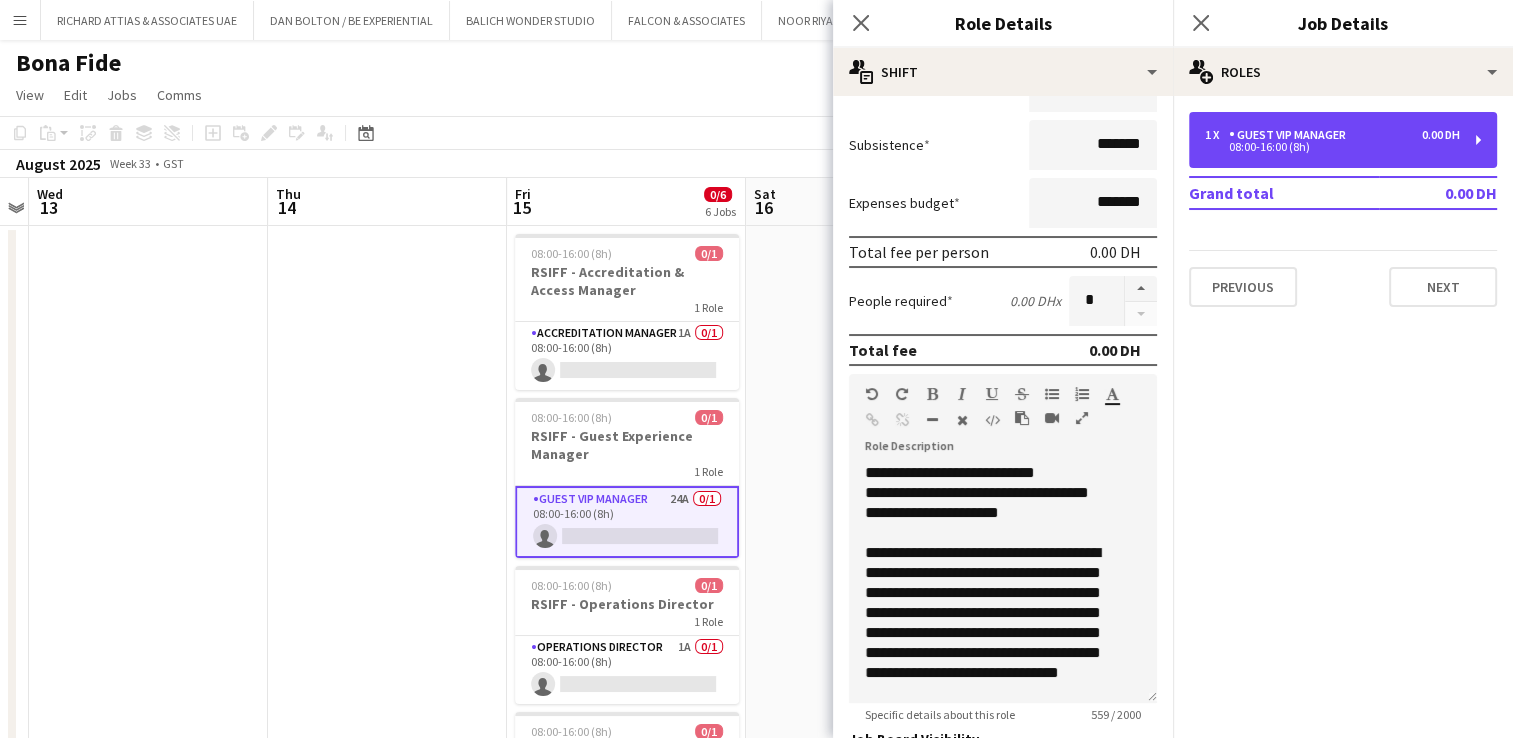 scroll, scrollTop: 224, scrollLeft: 0, axis: vertical 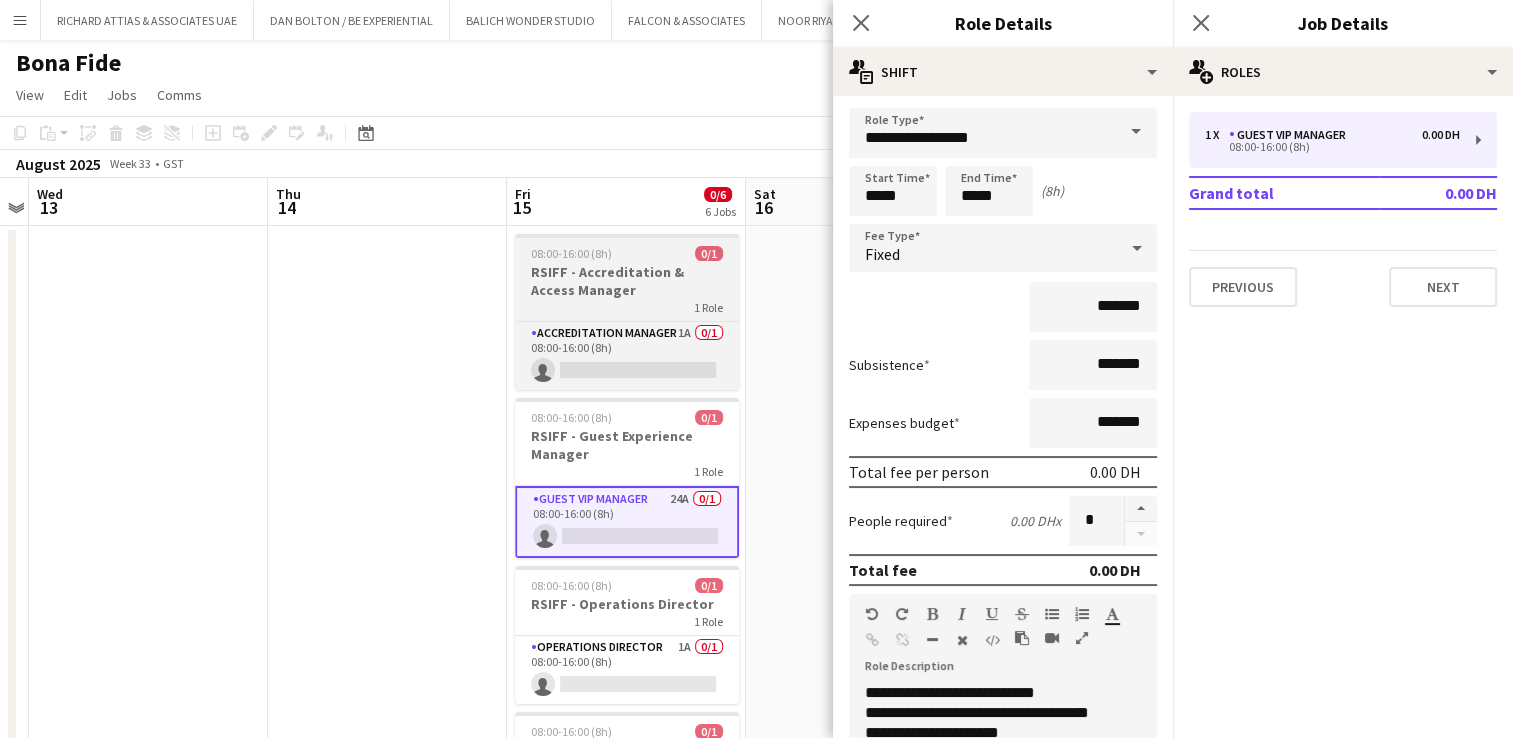 click on "RSIFF - Accreditation & Access Manager" at bounding box center (627, 281) 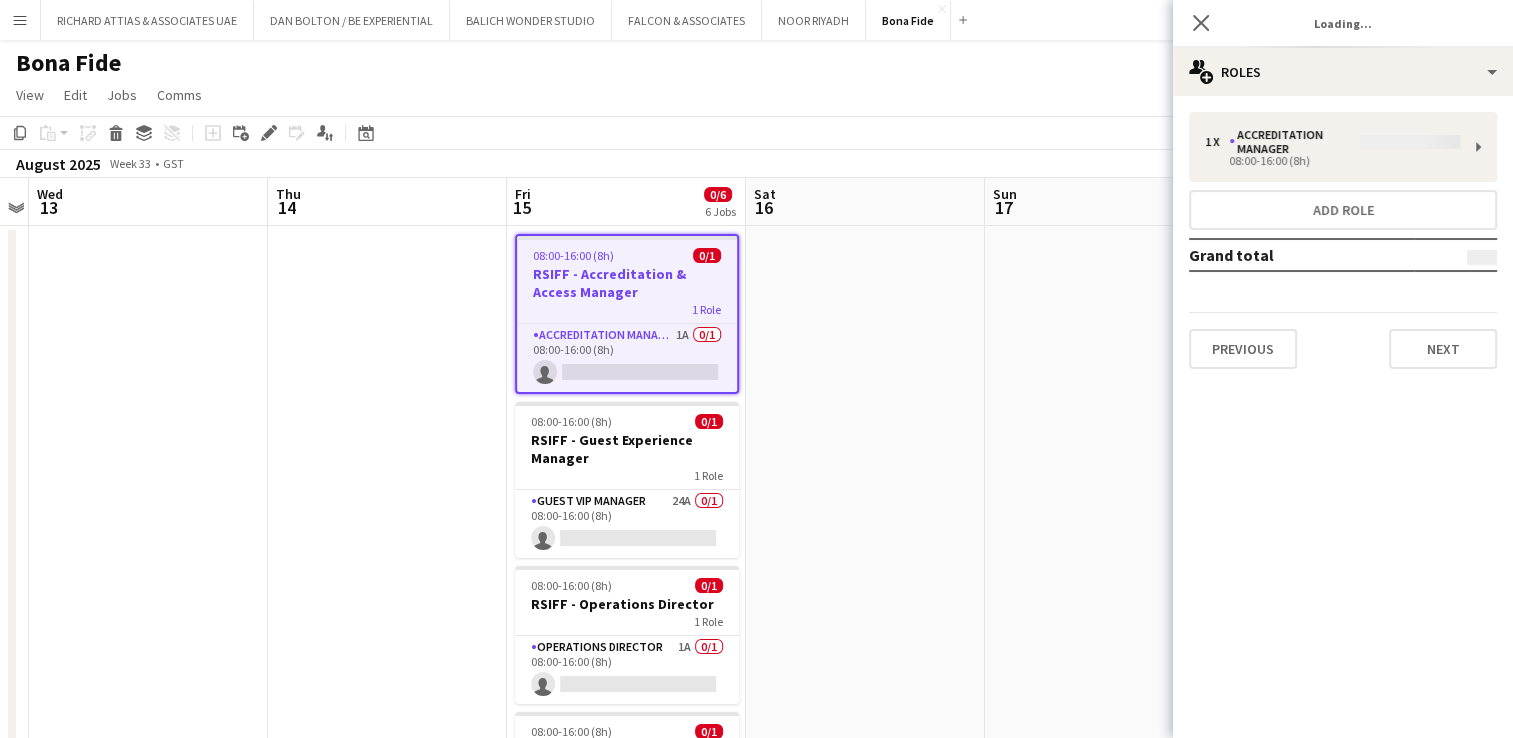 click on "08:00-16:00 (8h)    0/1" at bounding box center [627, 255] 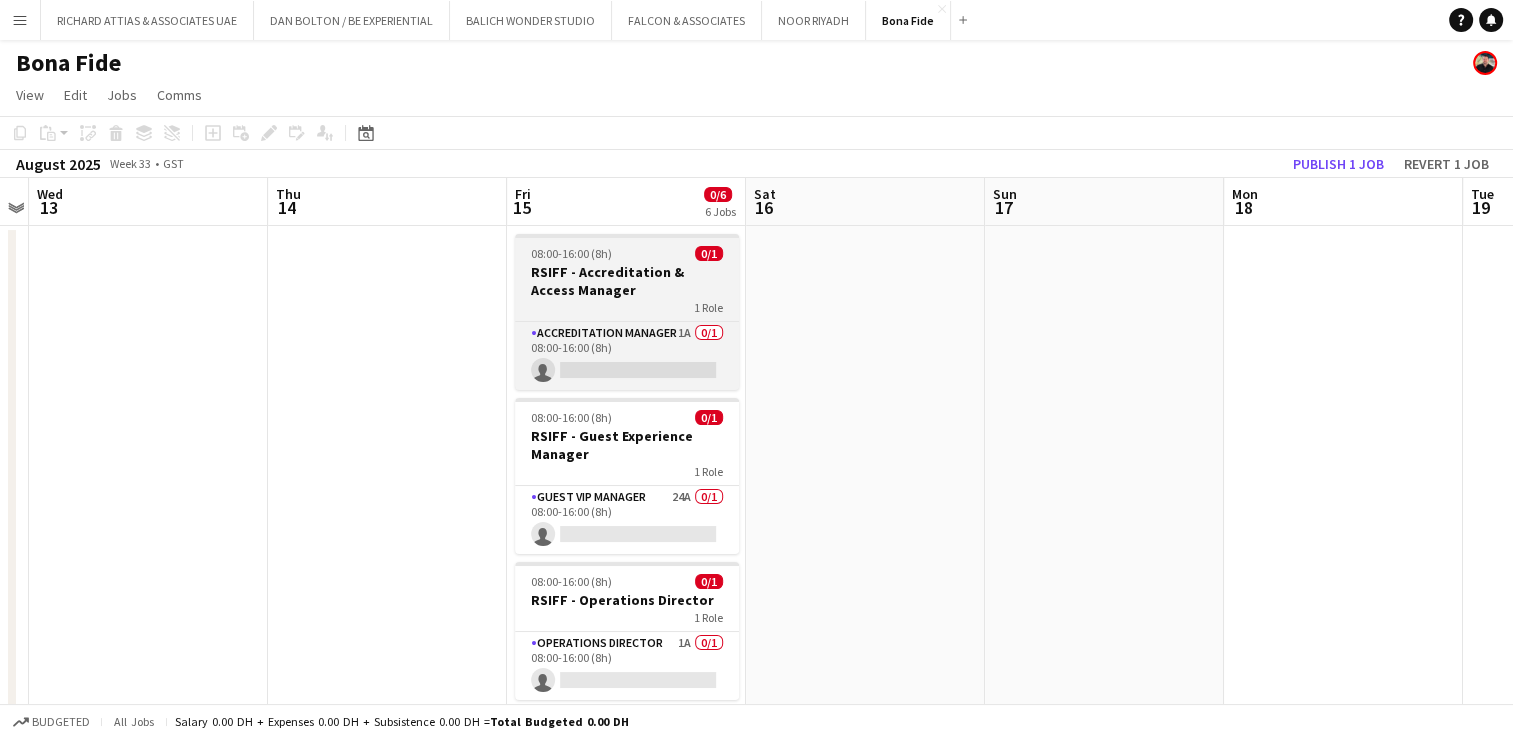 click on "RSIFF - Accreditation & Access Manager" at bounding box center [627, 281] 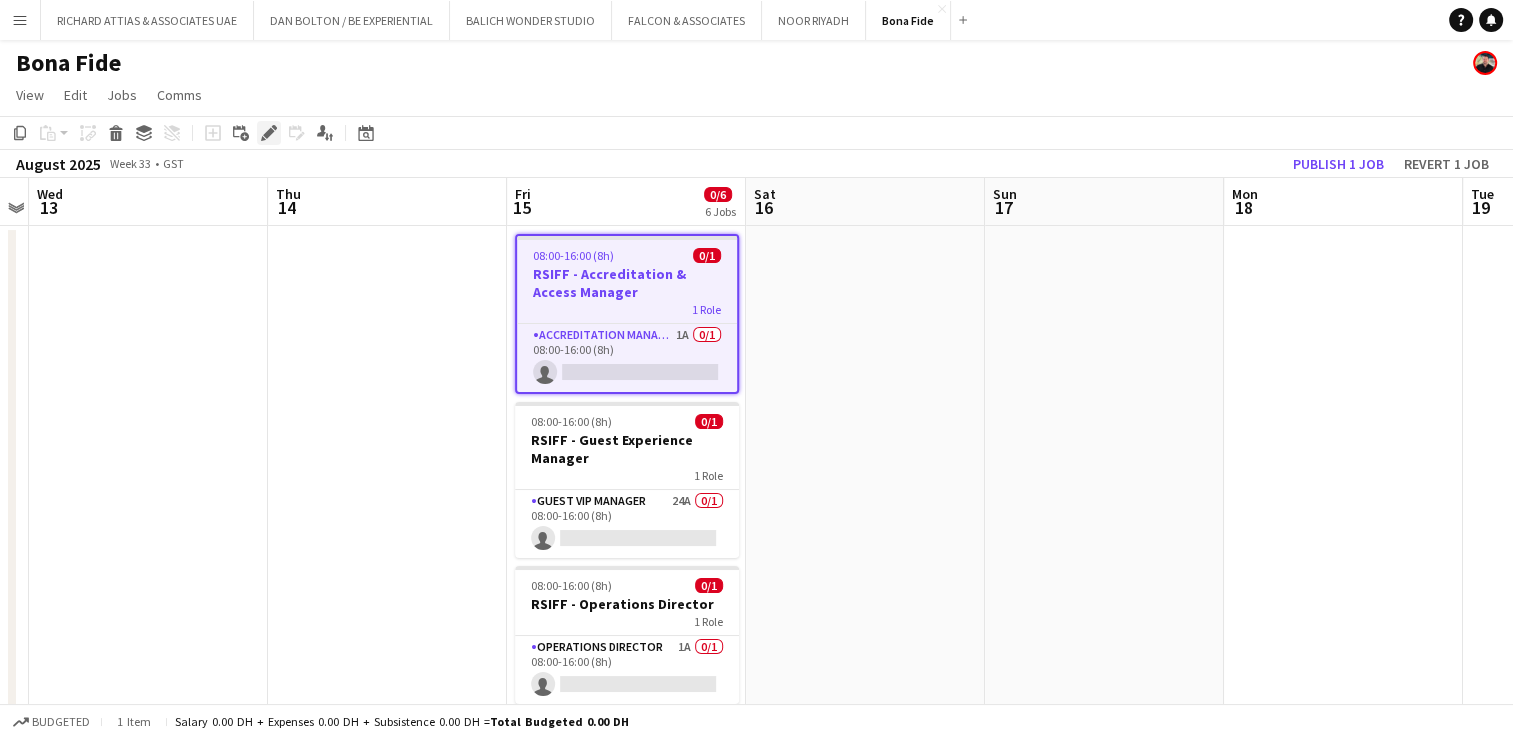 click on "Edit" at bounding box center [269, 133] 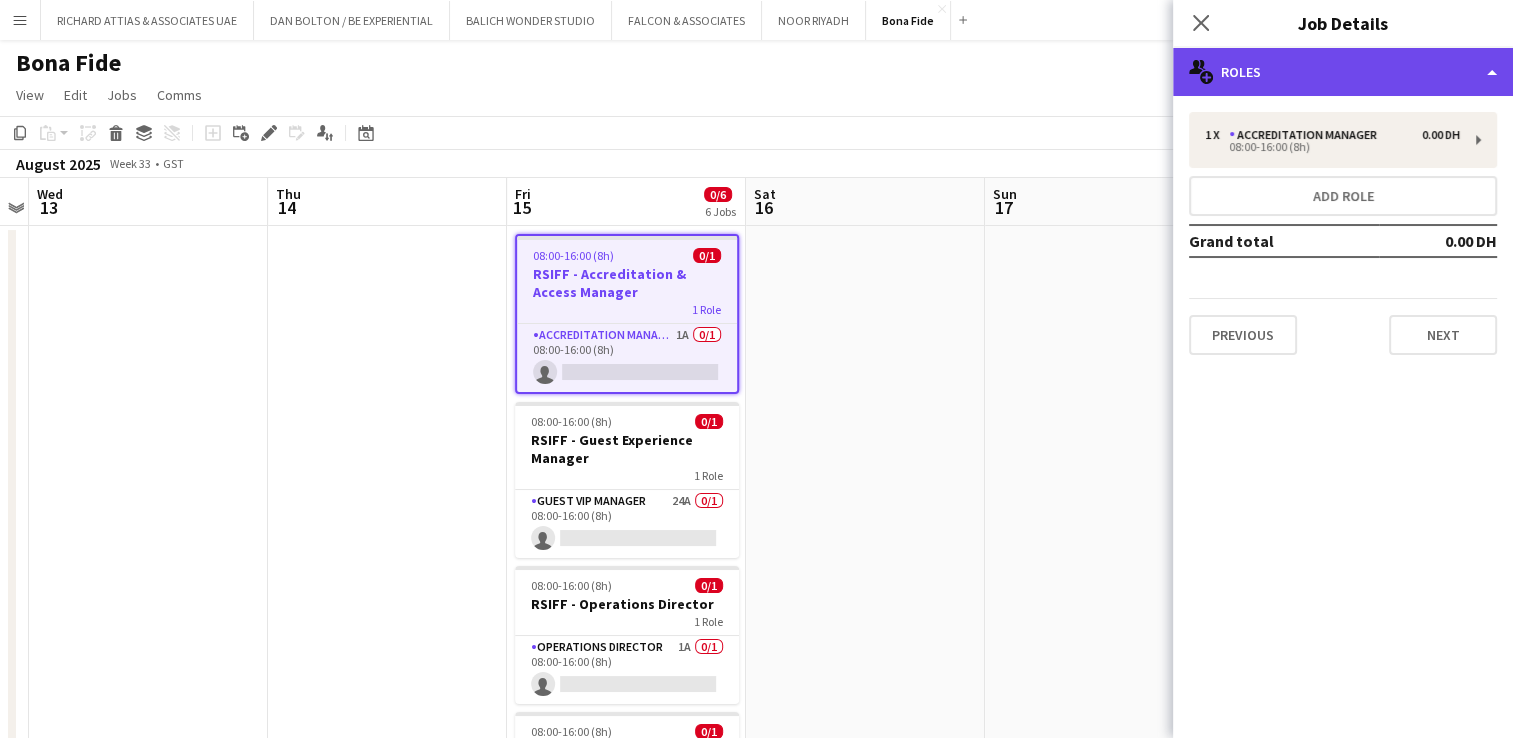 click on "multiple-users-add
Roles" 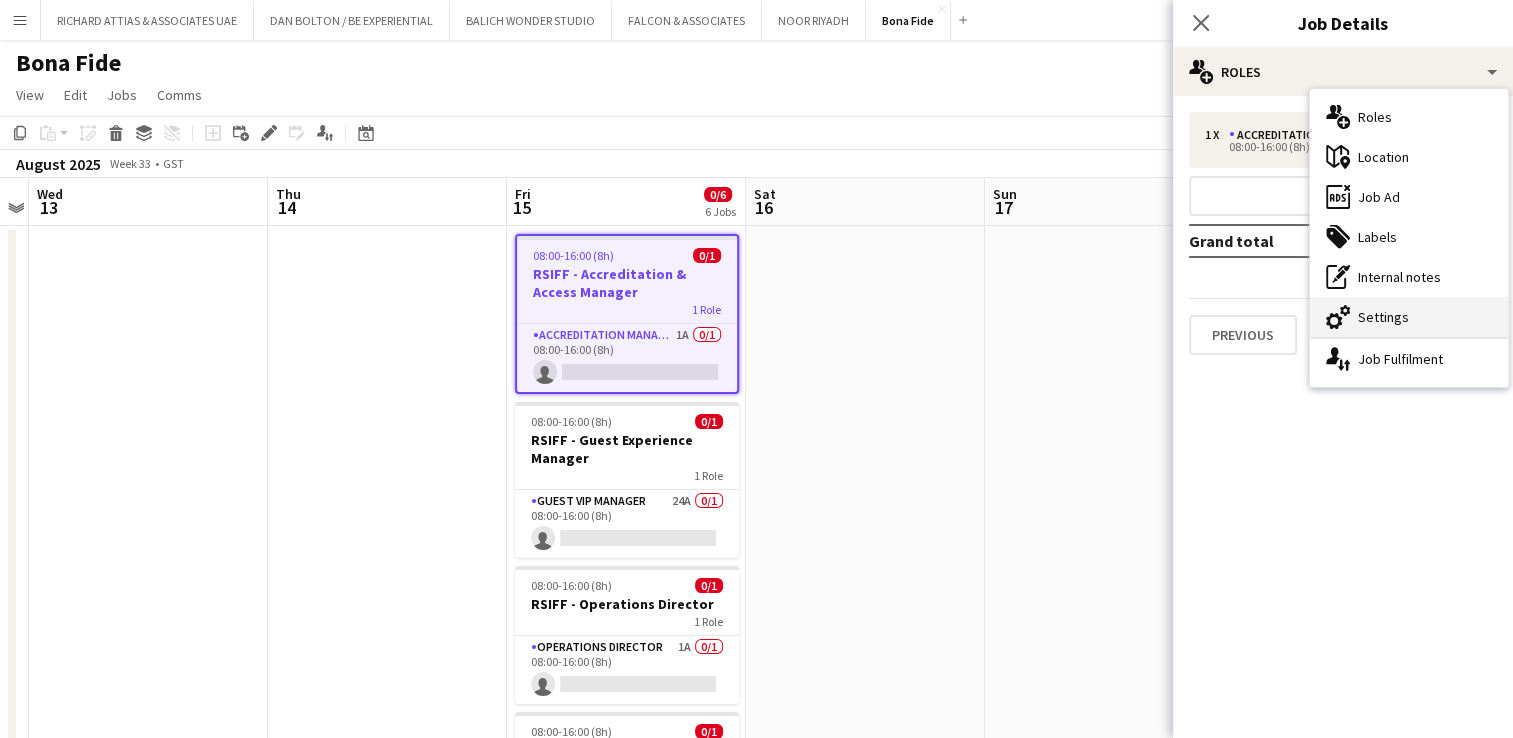 click on "cog-double-3
Settings" at bounding box center [1409, 317] 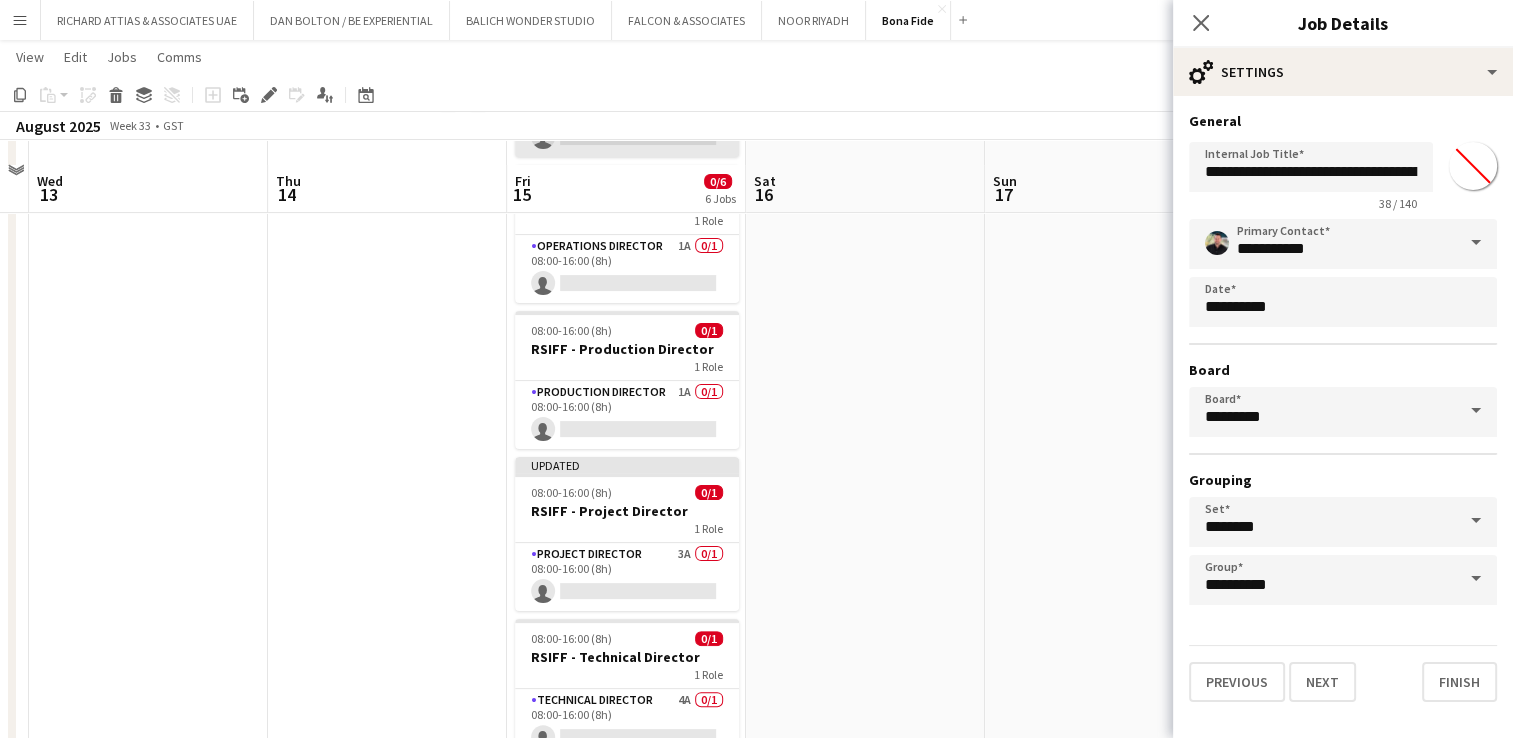 scroll, scrollTop: 0, scrollLeft: 0, axis: both 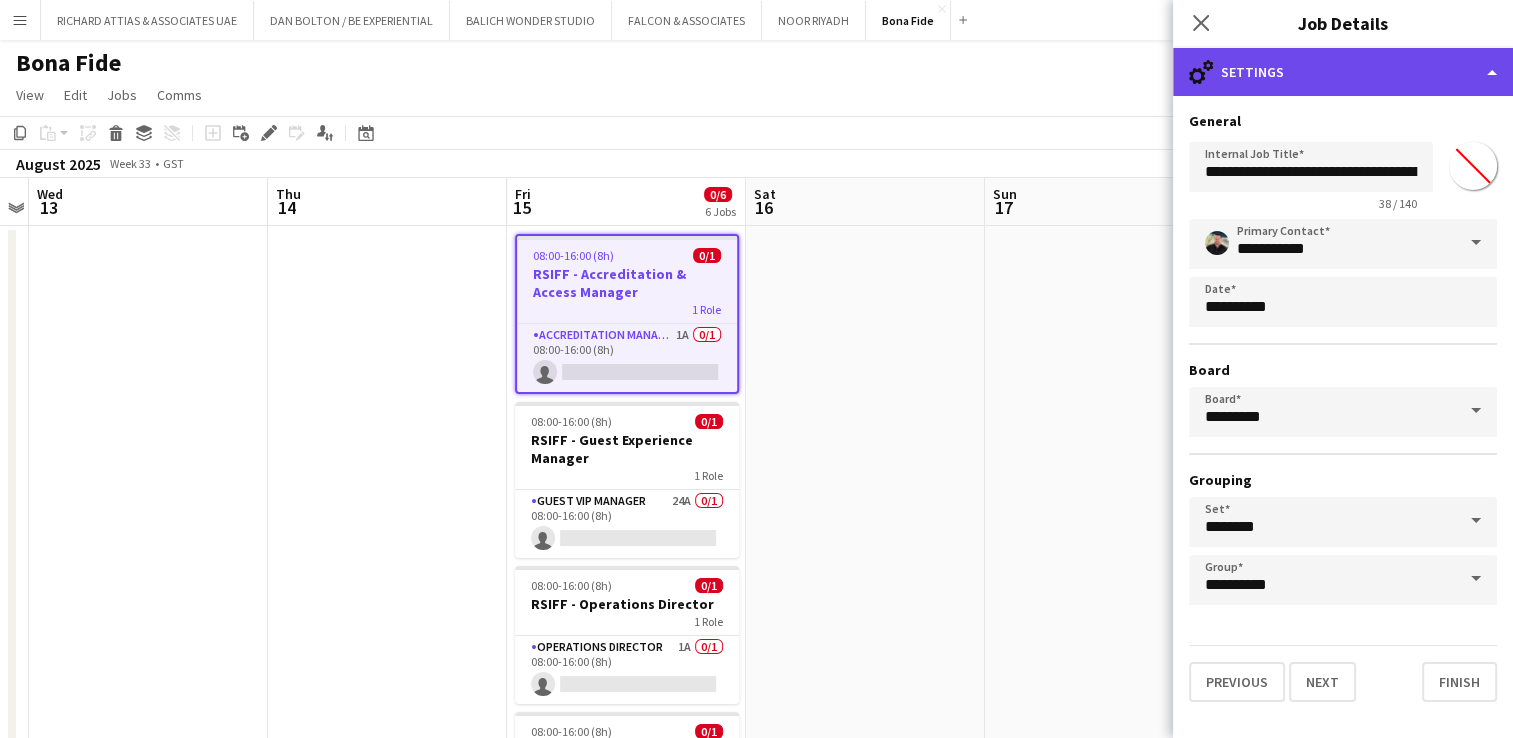 click on "cog-double-3
Settings" 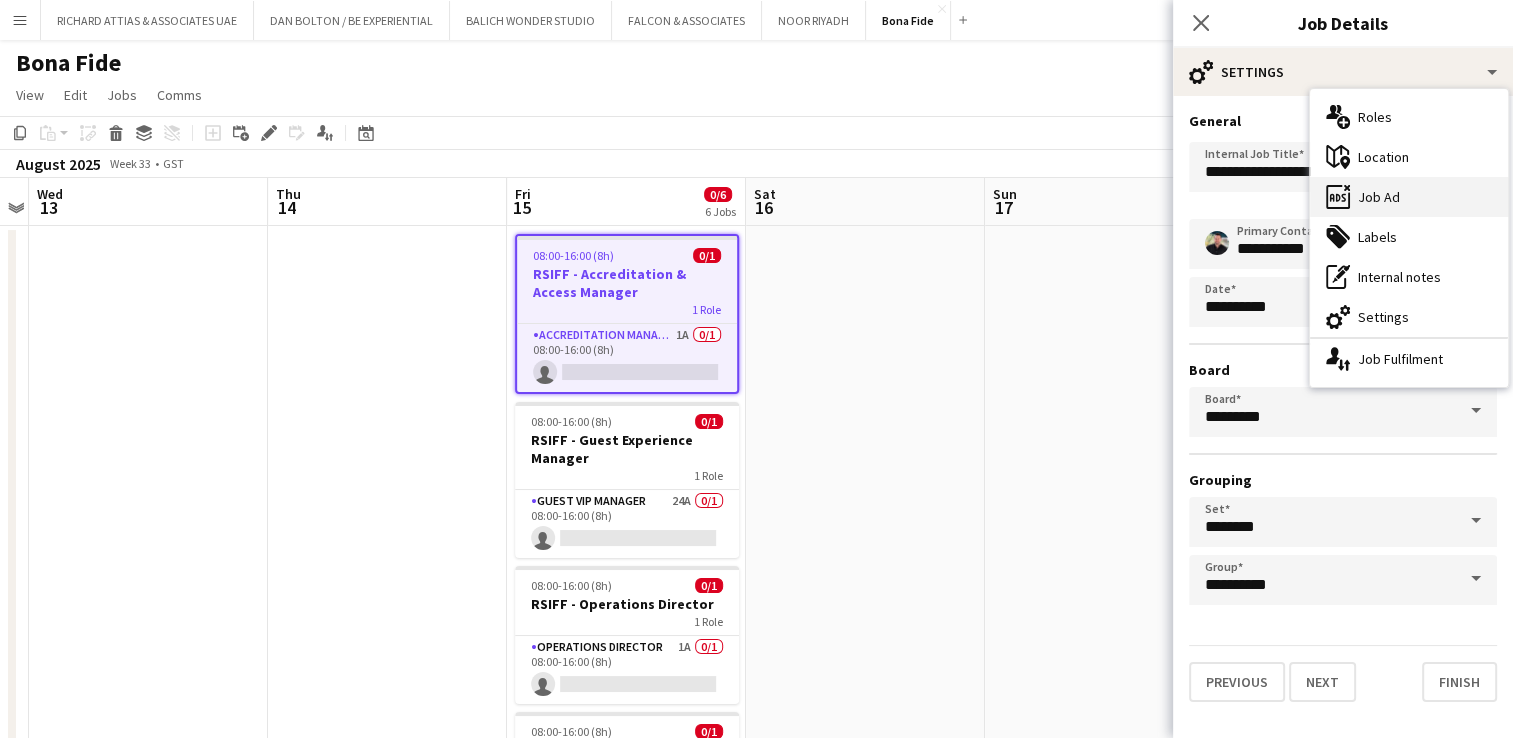 click on "ads-window
Job Ad" at bounding box center [1409, 197] 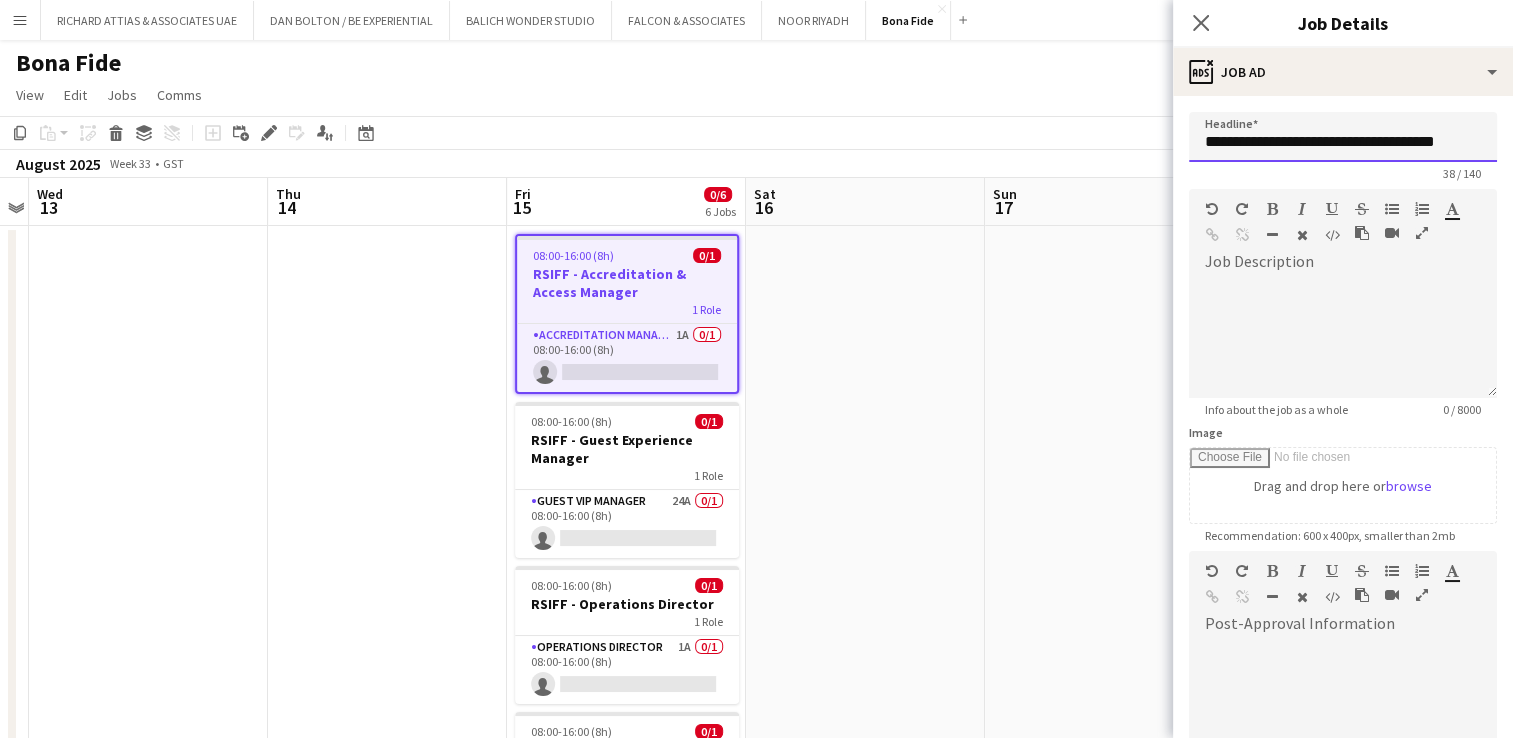 click on "**********" at bounding box center (1343, 137) 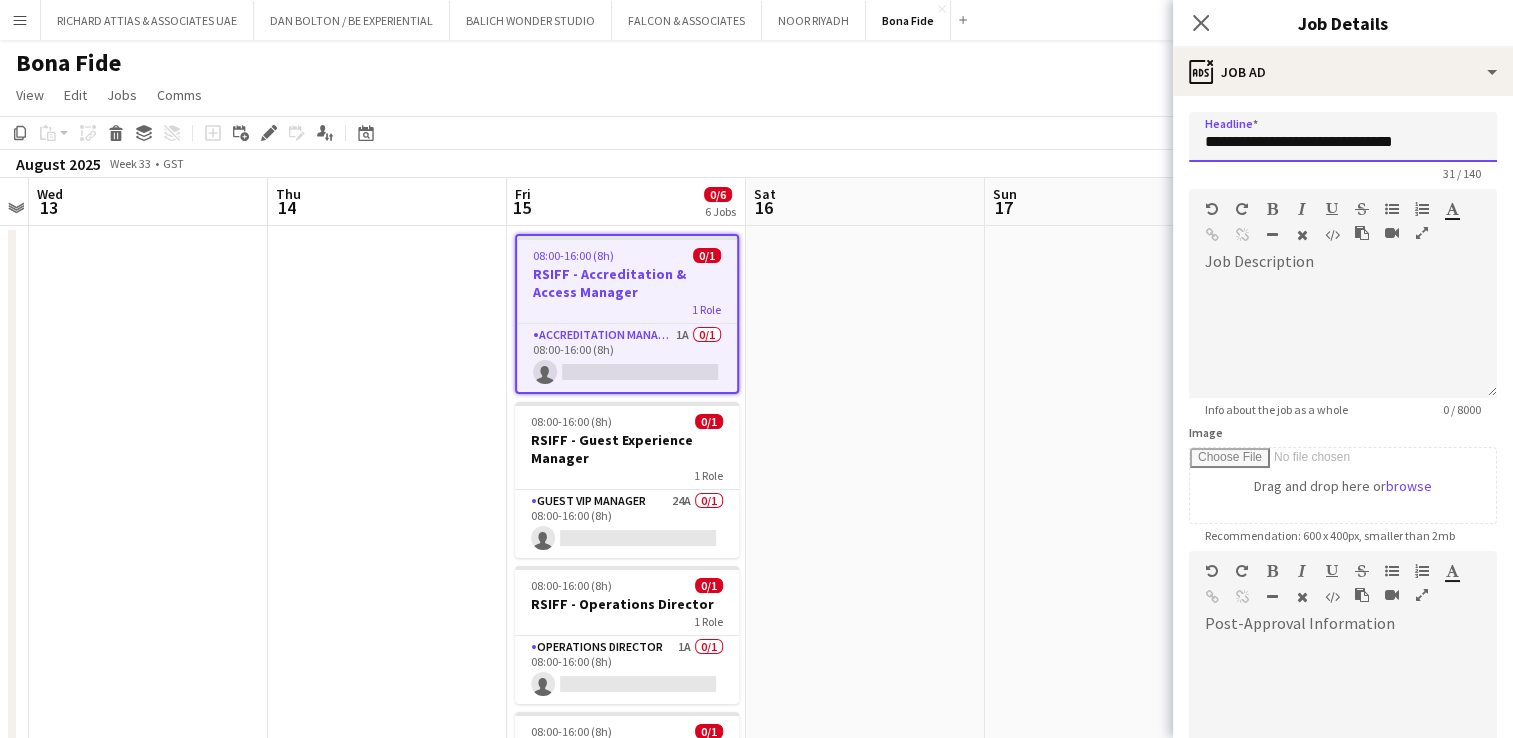 scroll, scrollTop: 248, scrollLeft: 0, axis: vertical 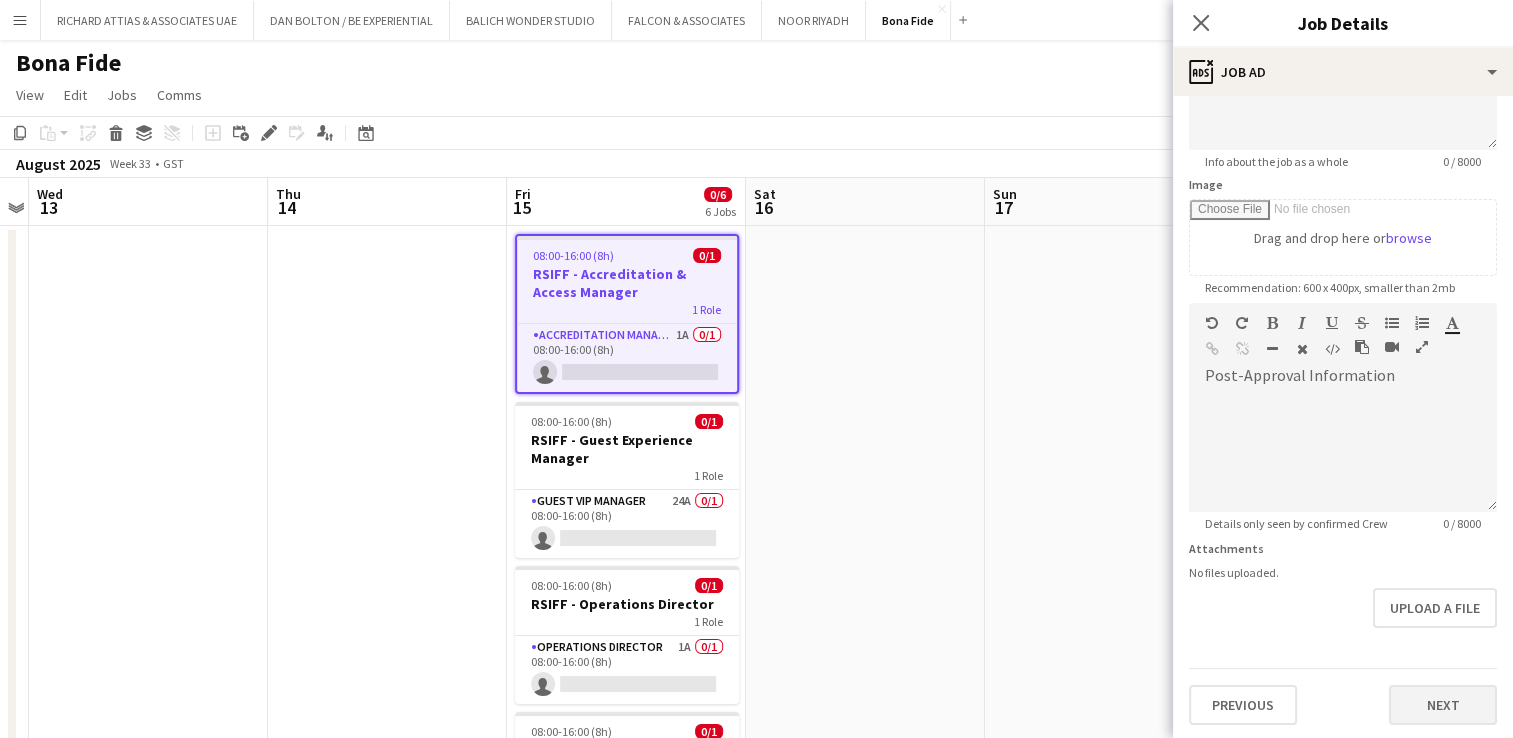 type on "**********" 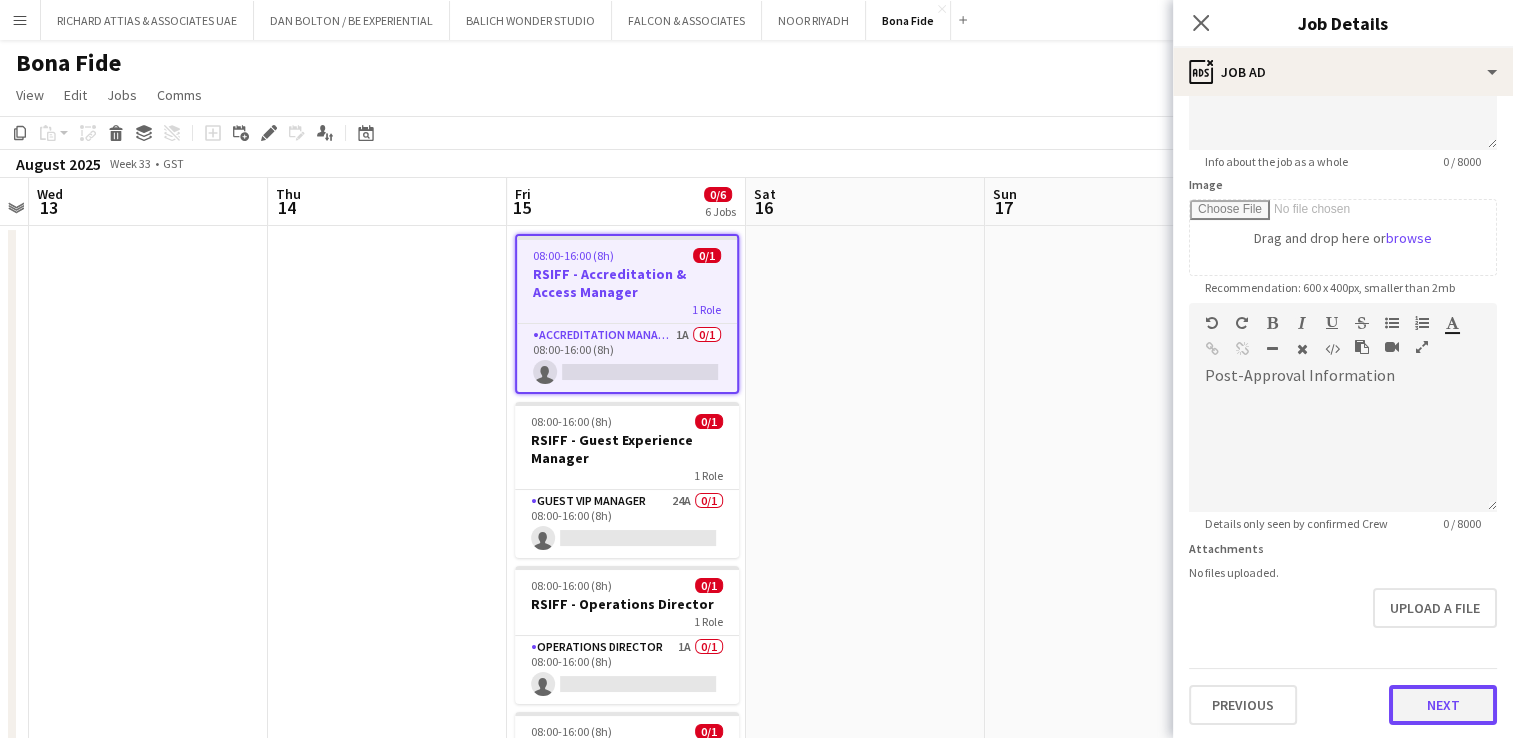 click on "Next" at bounding box center [1443, 705] 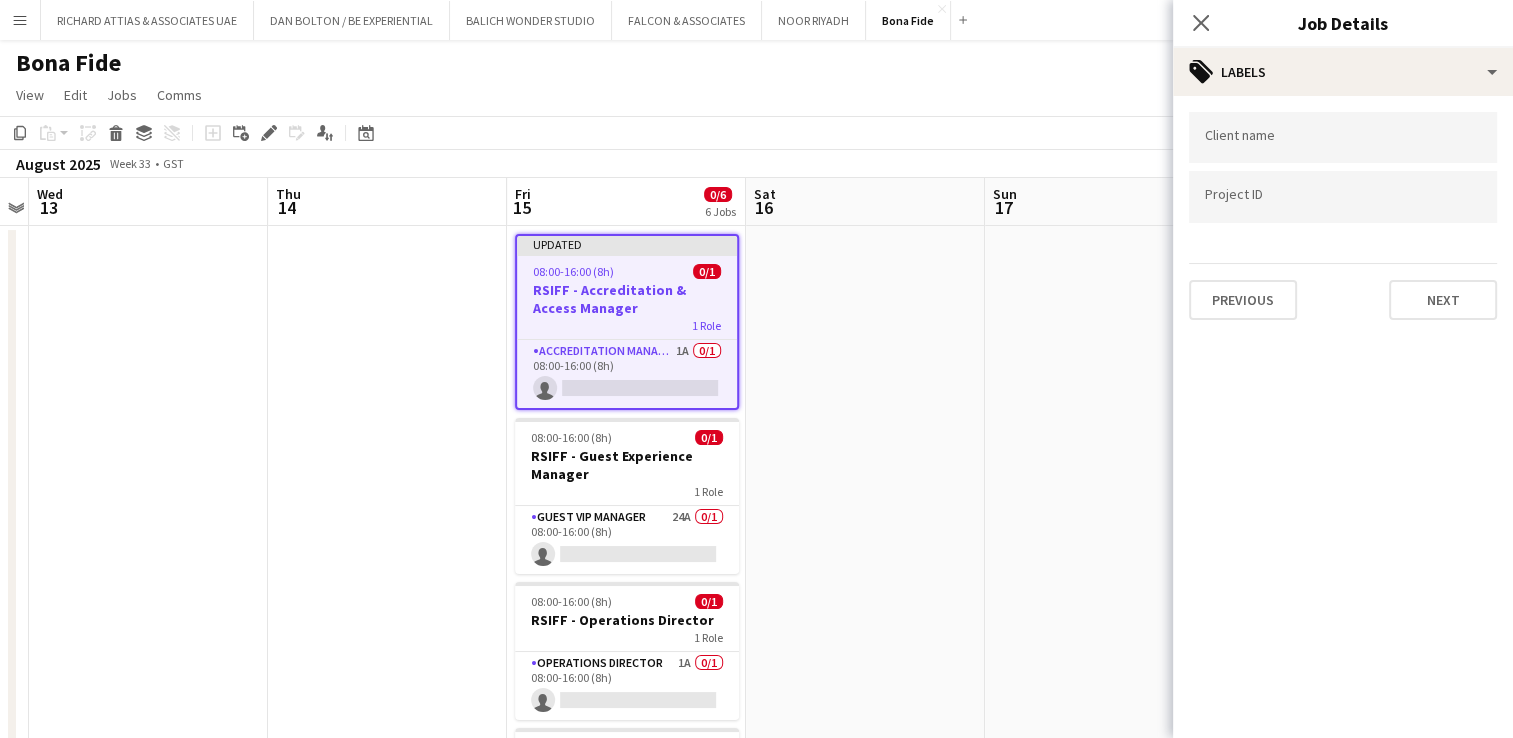 scroll, scrollTop: 0, scrollLeft: 0, axis: both 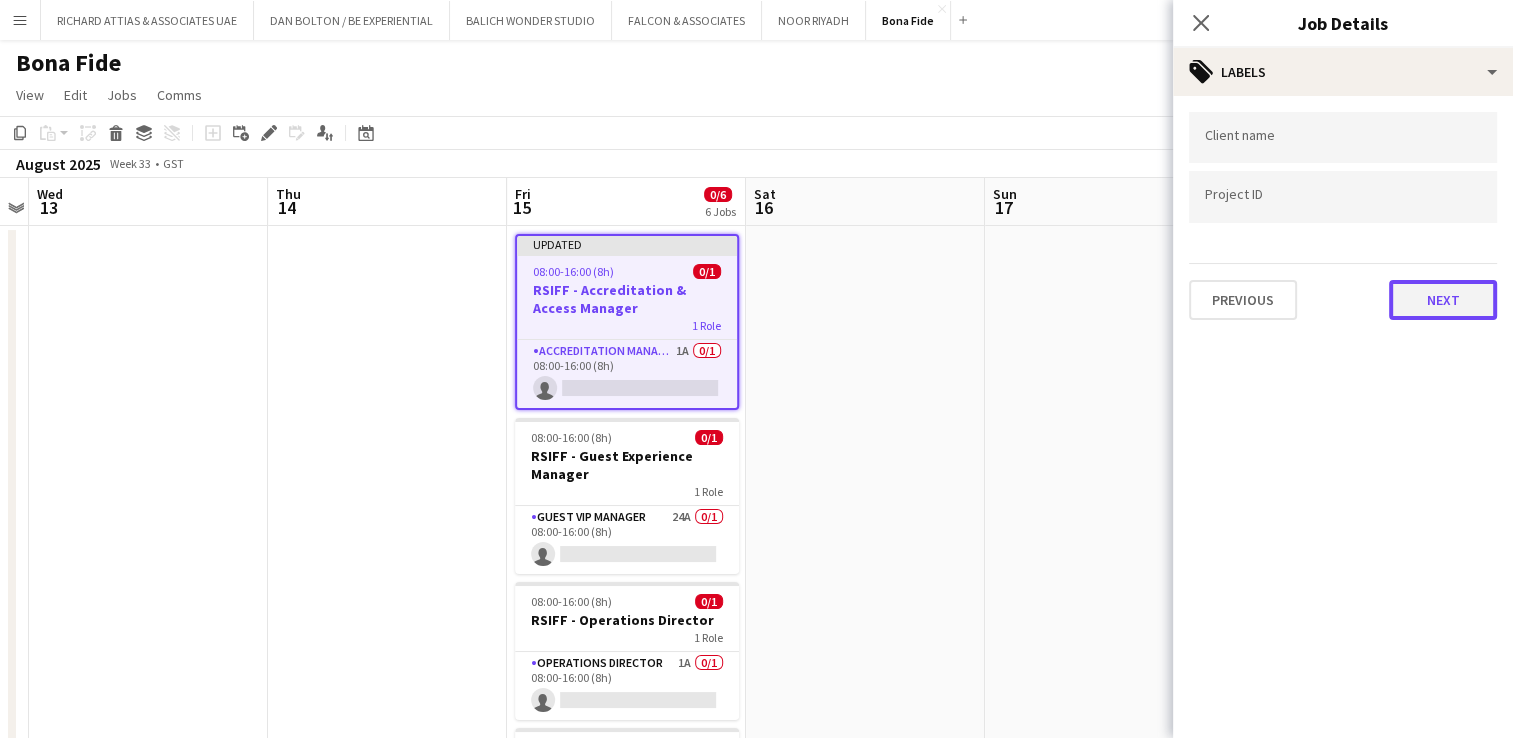 click on "Next" at bounding box center [1443, 300] 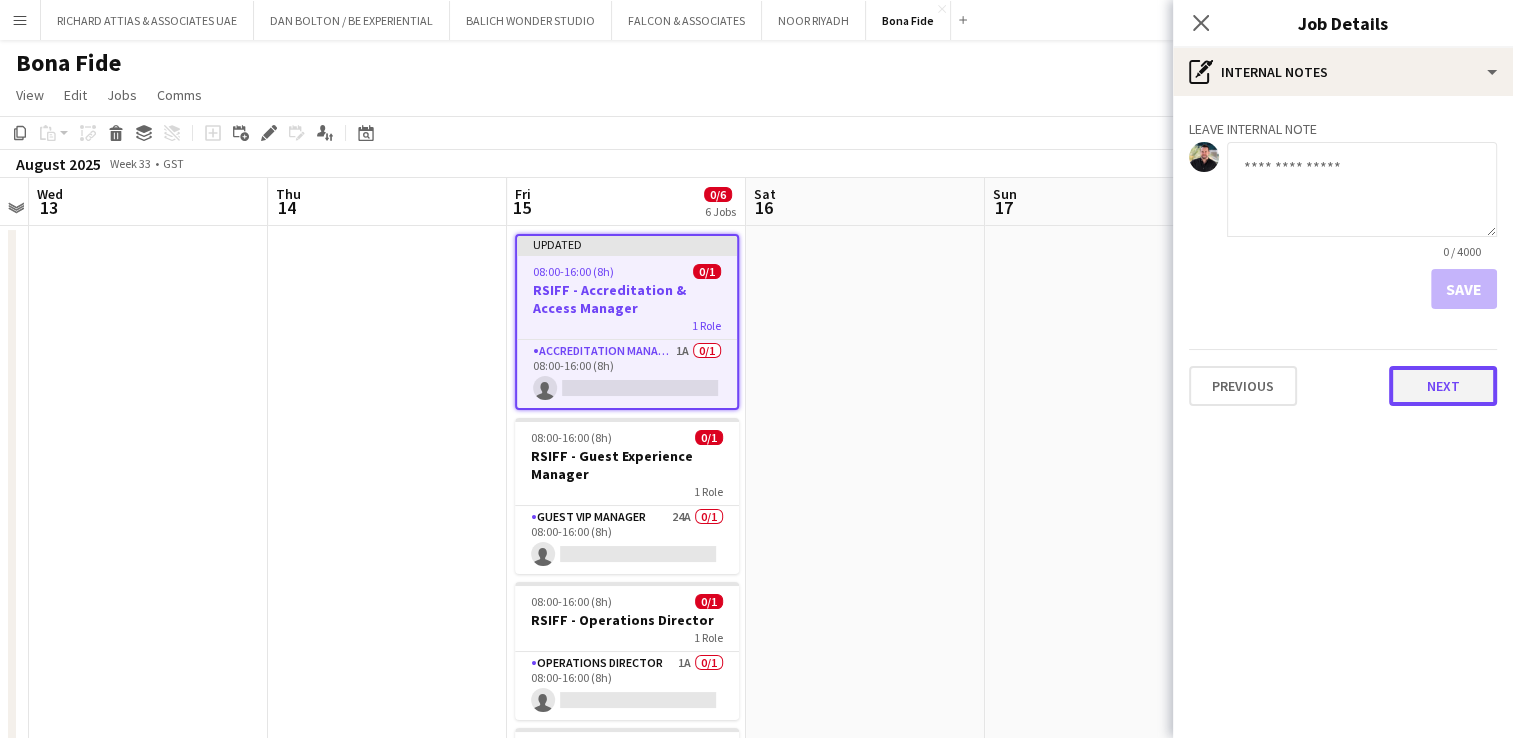 click on "Next" at bounding box center (1443, 386) 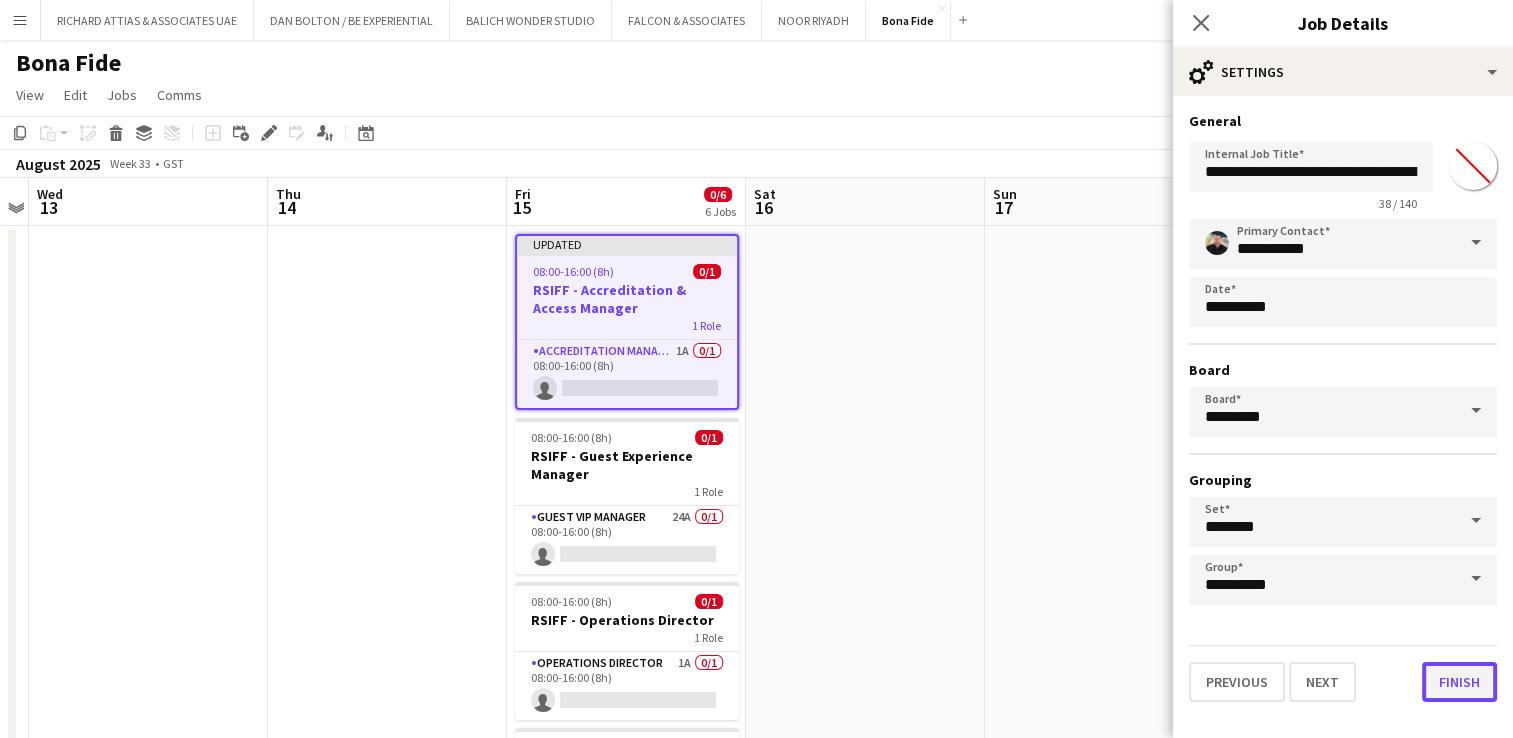 click on "Finish" at bounding box center (1459, 682) 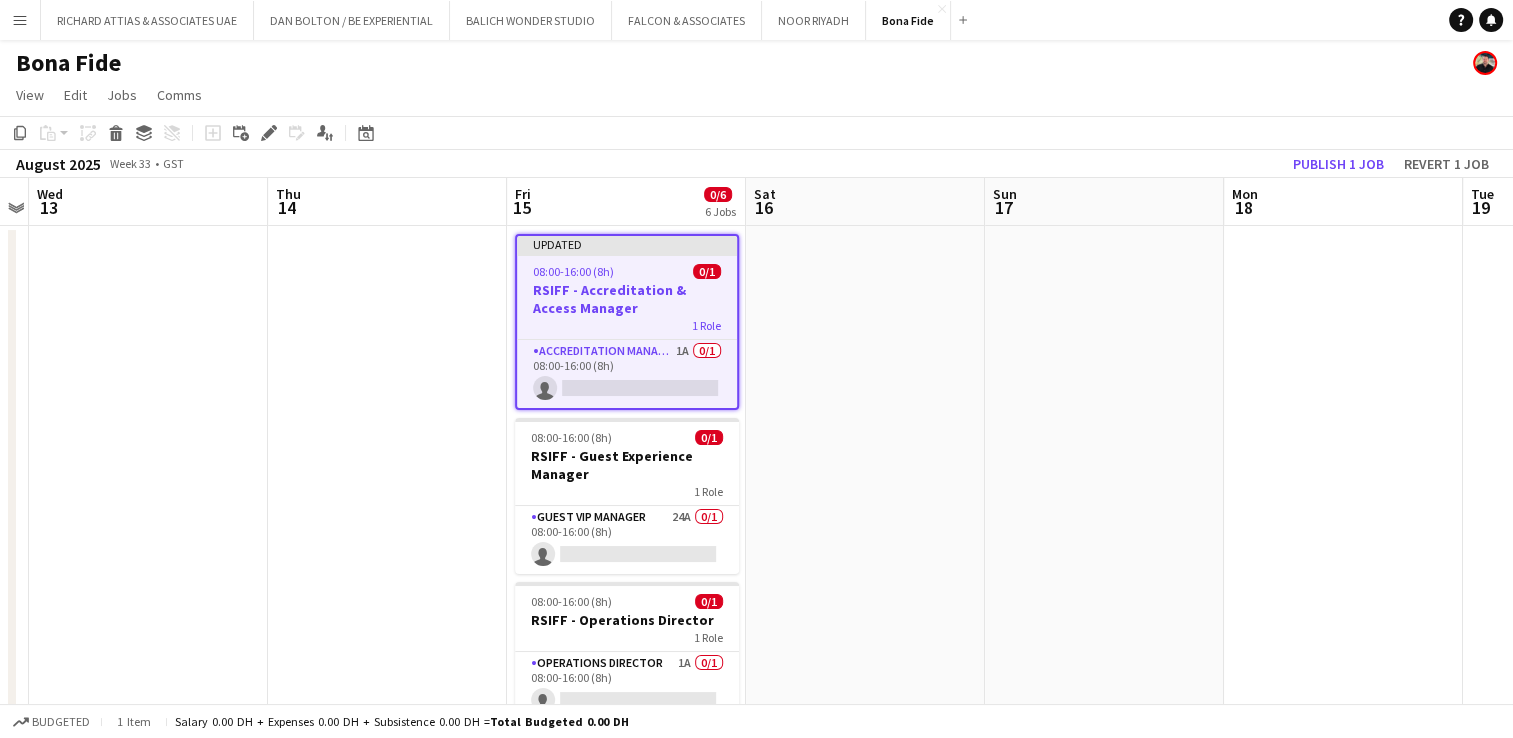 drag, startPoint x: 590, startPoint y: 298, endPoint x: 452, endPoint y: 316, distance: 139.16896 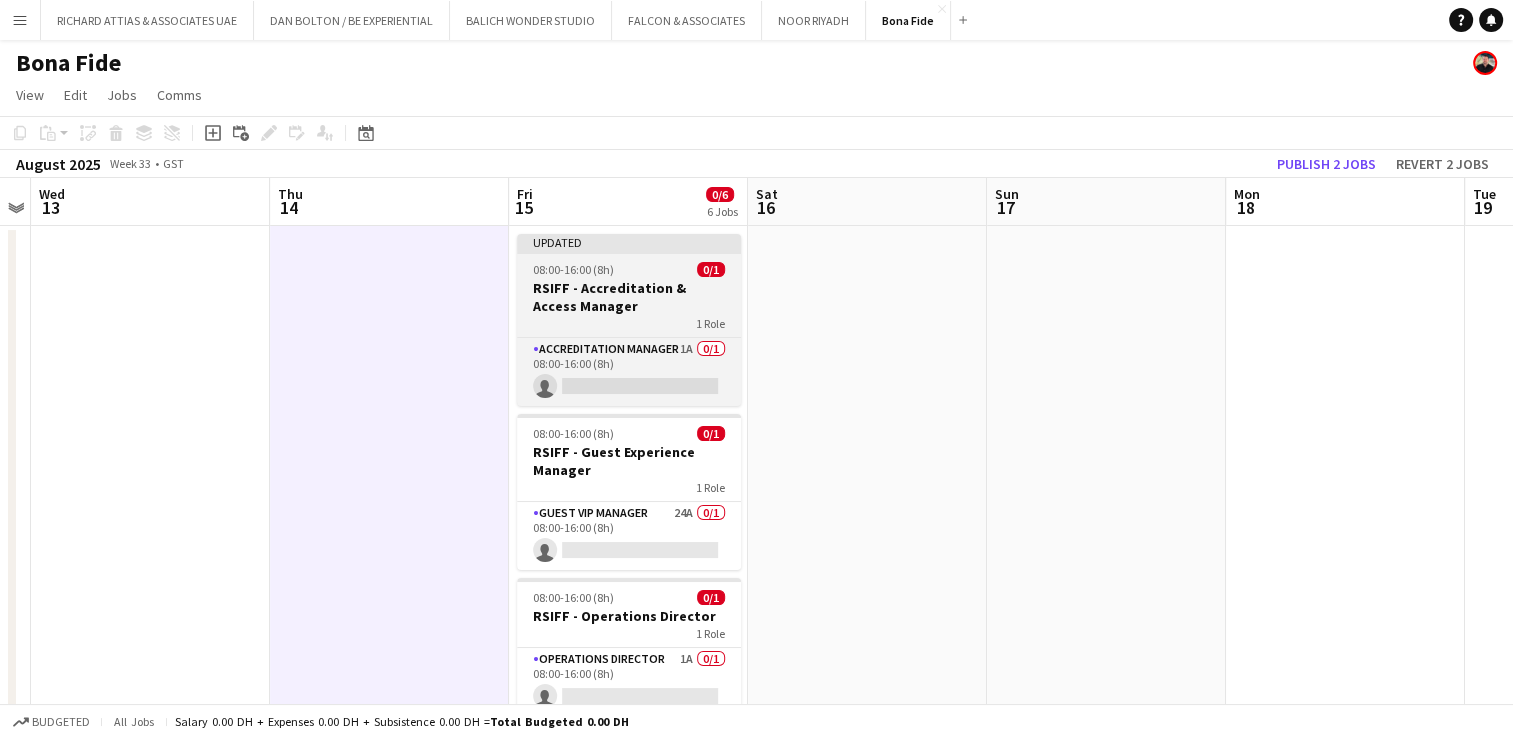 click on "RSIFF - Accreditation & Access Manager" at bounding box center [629, 297] 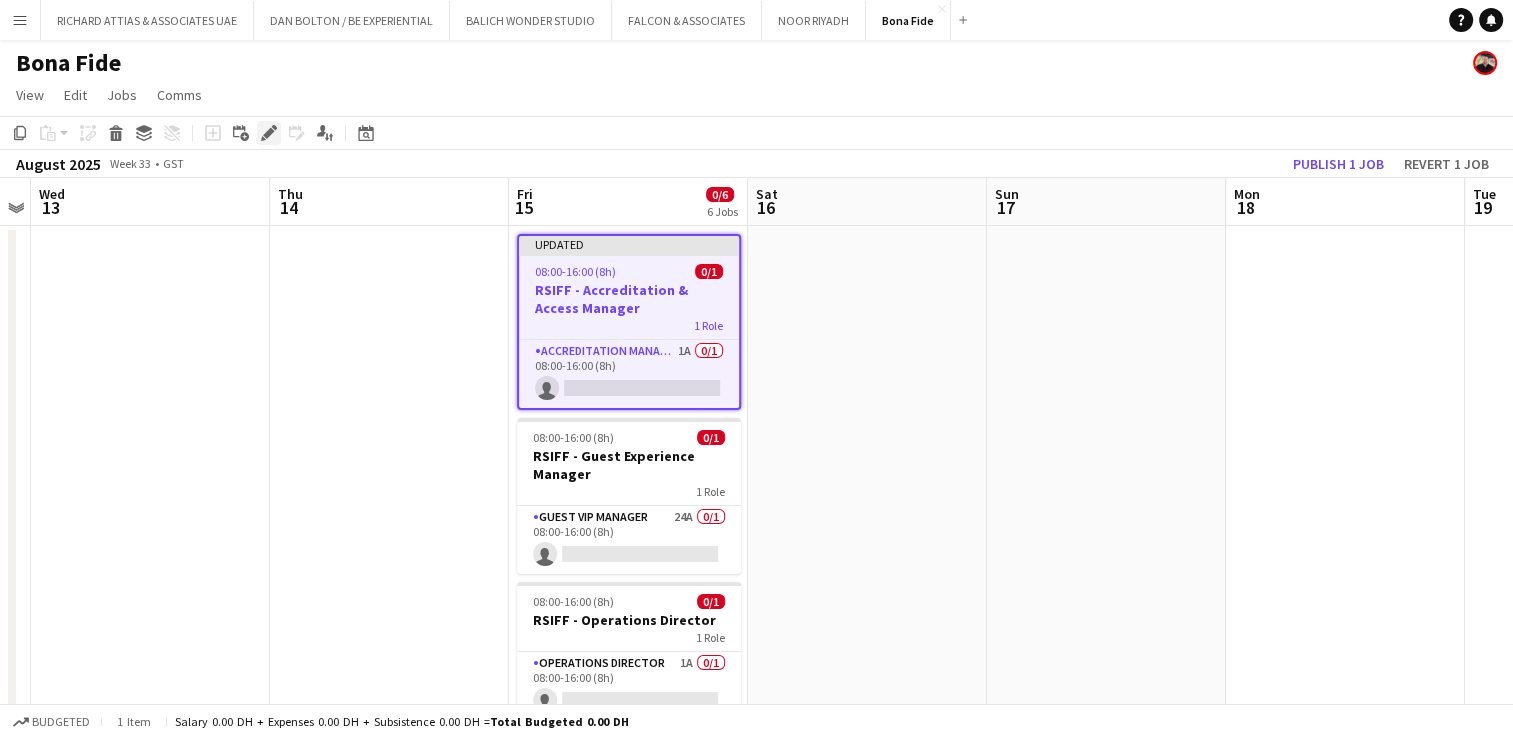 click on "Edit" 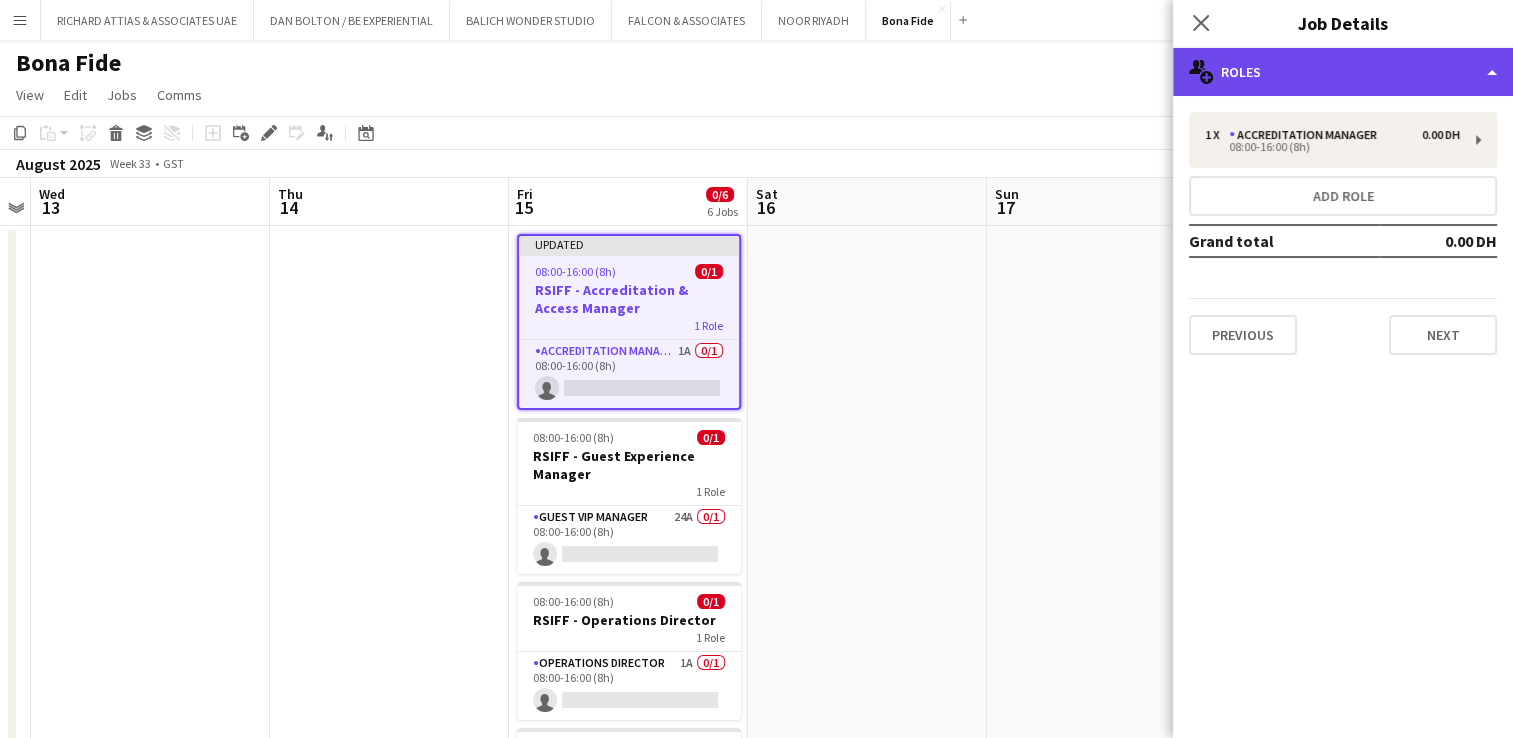 click on "multiple-users-add
Roles" 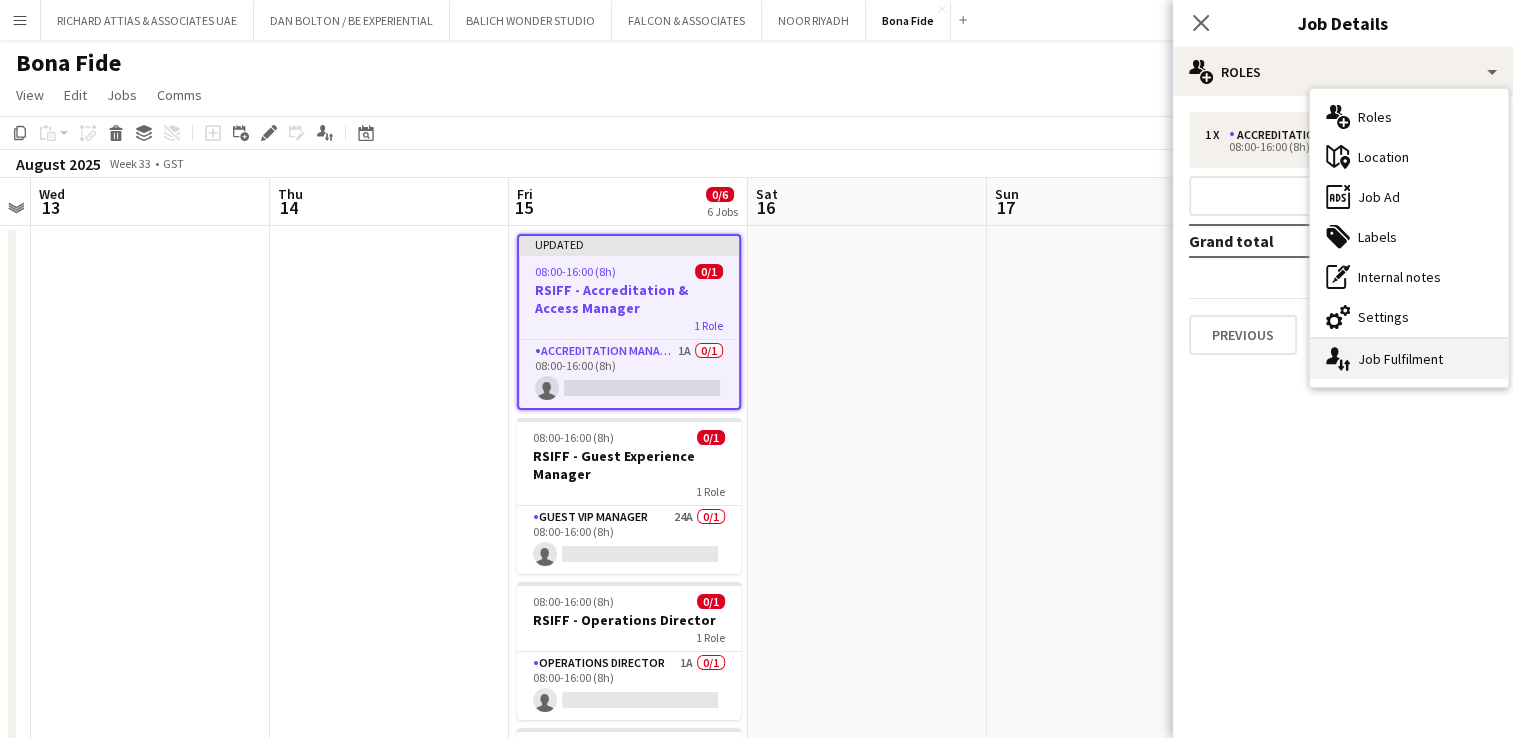 click on "single-neutral-actions-up-down
Job Fulfilment" at bounding box center (1409, 359) 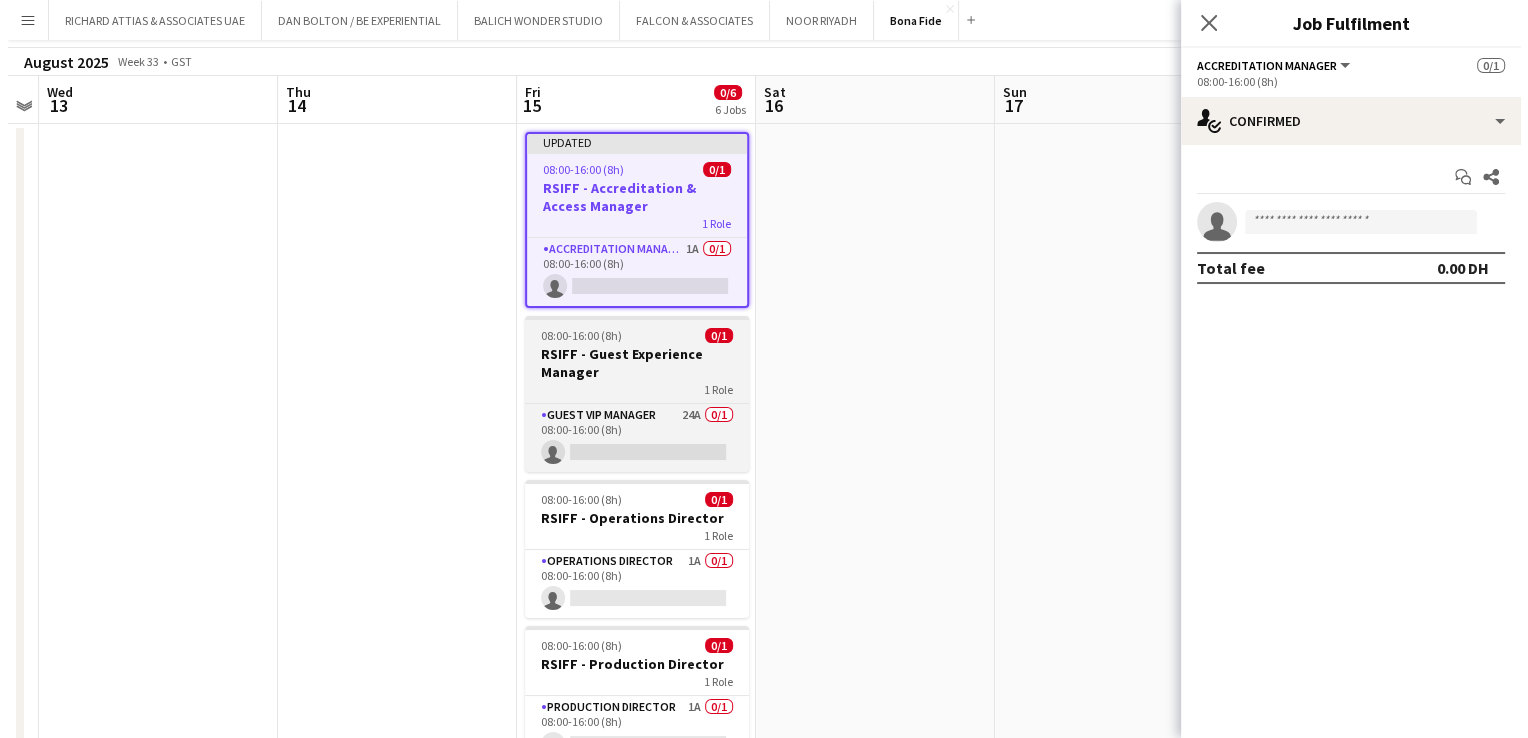 scroll, scrollTop: 0, scrollLeft: 0, axis: both 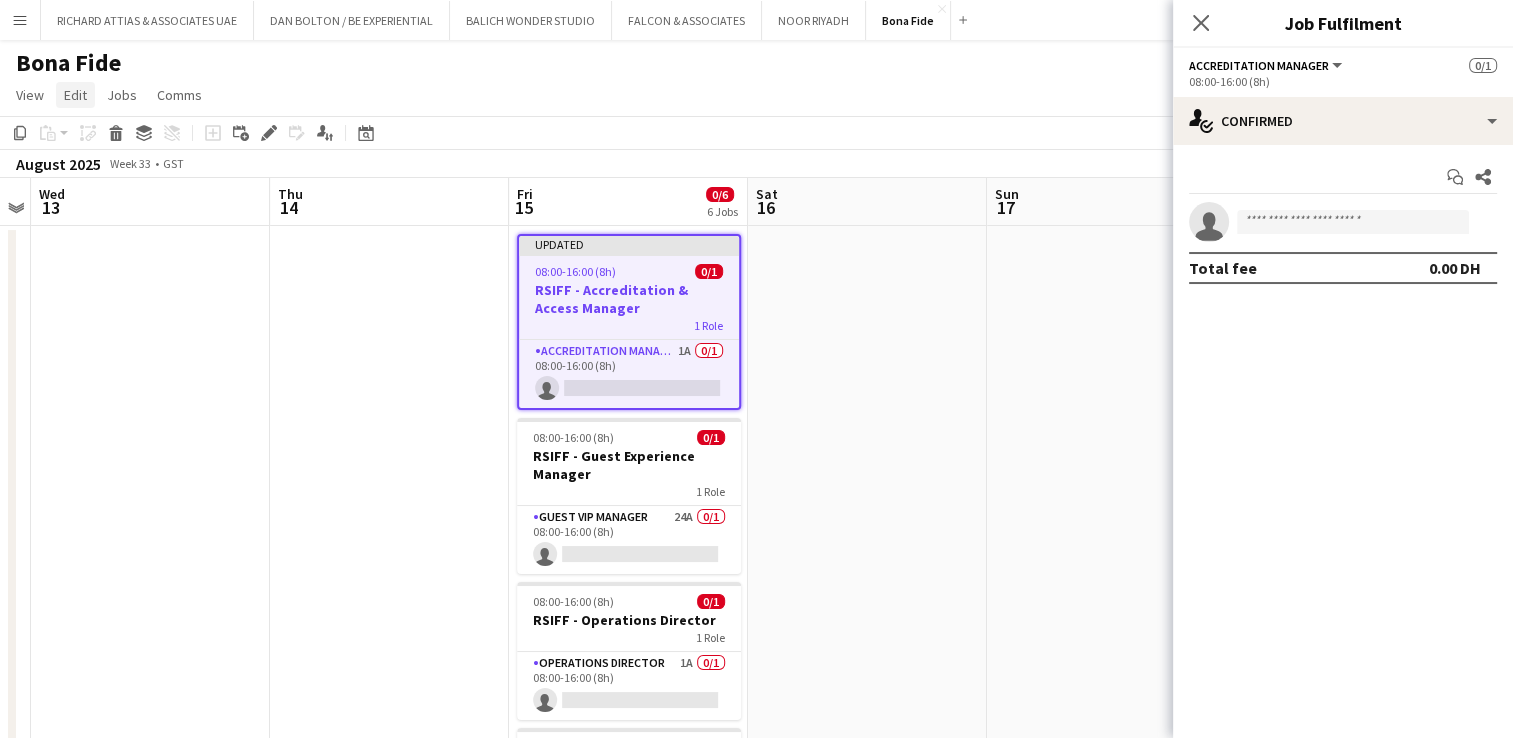 click on "Edit" 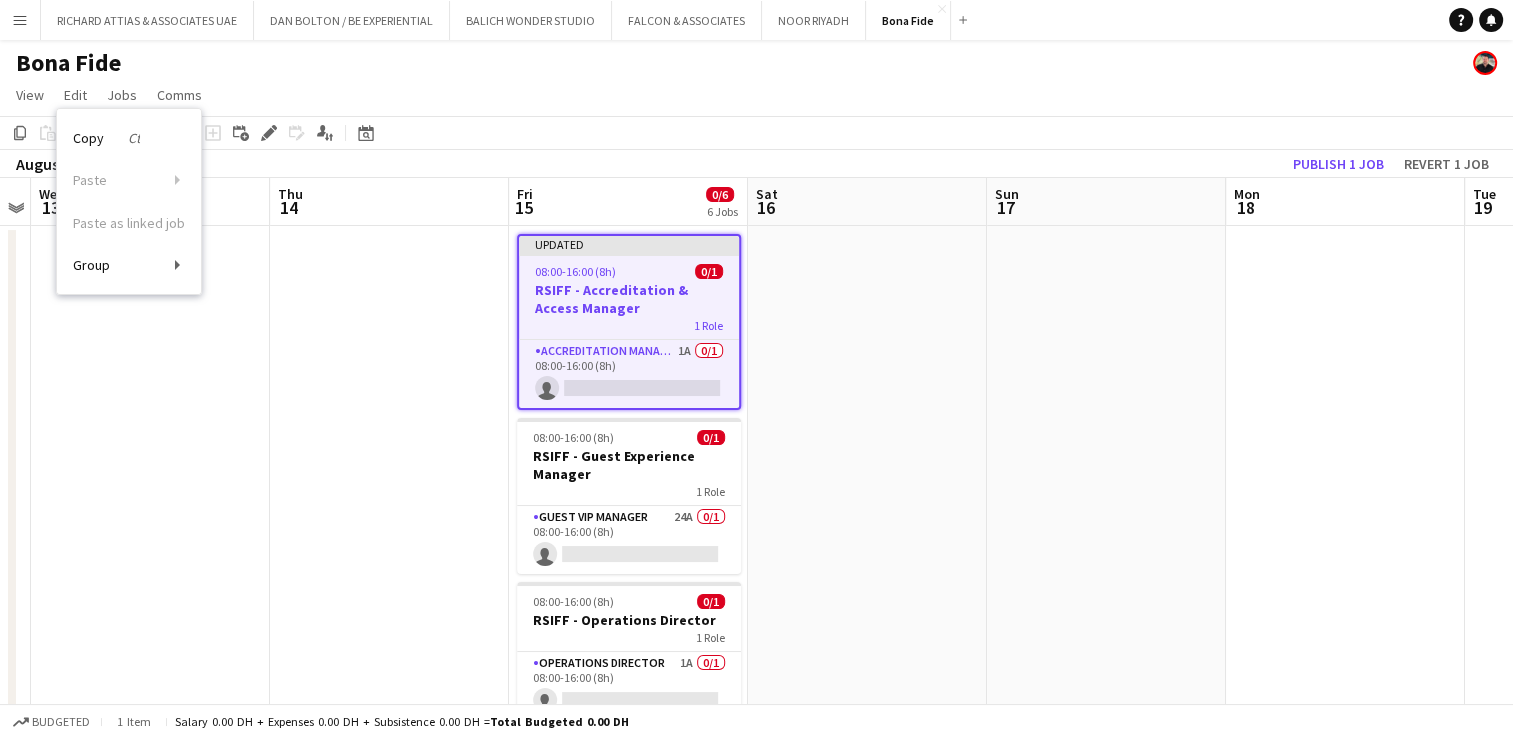 click on "RSIFF - Accreditation & Access Manager" at bounding box center [629, 299] 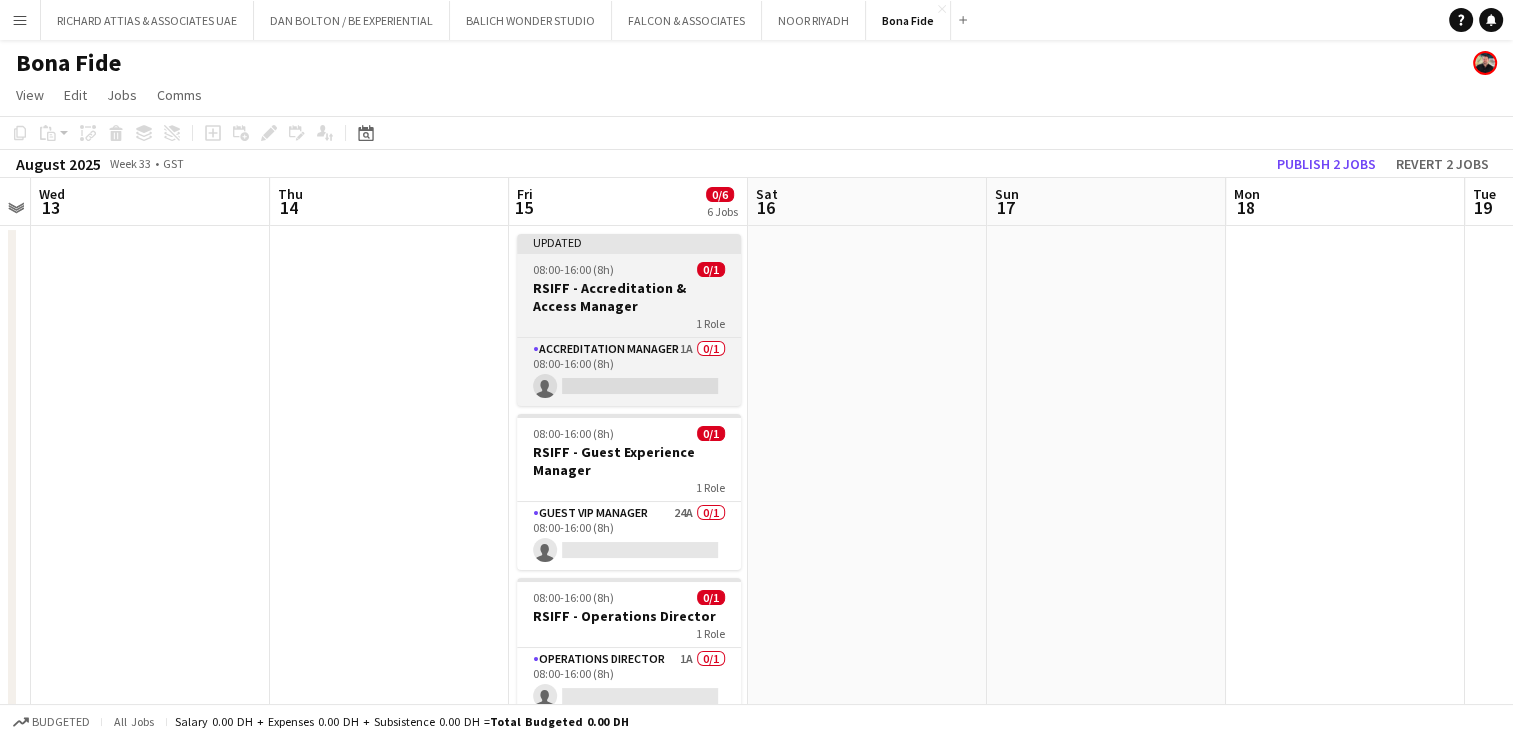 click on "RSIFF - Accreditation & Access Manager" at bounding box center (629, 297) 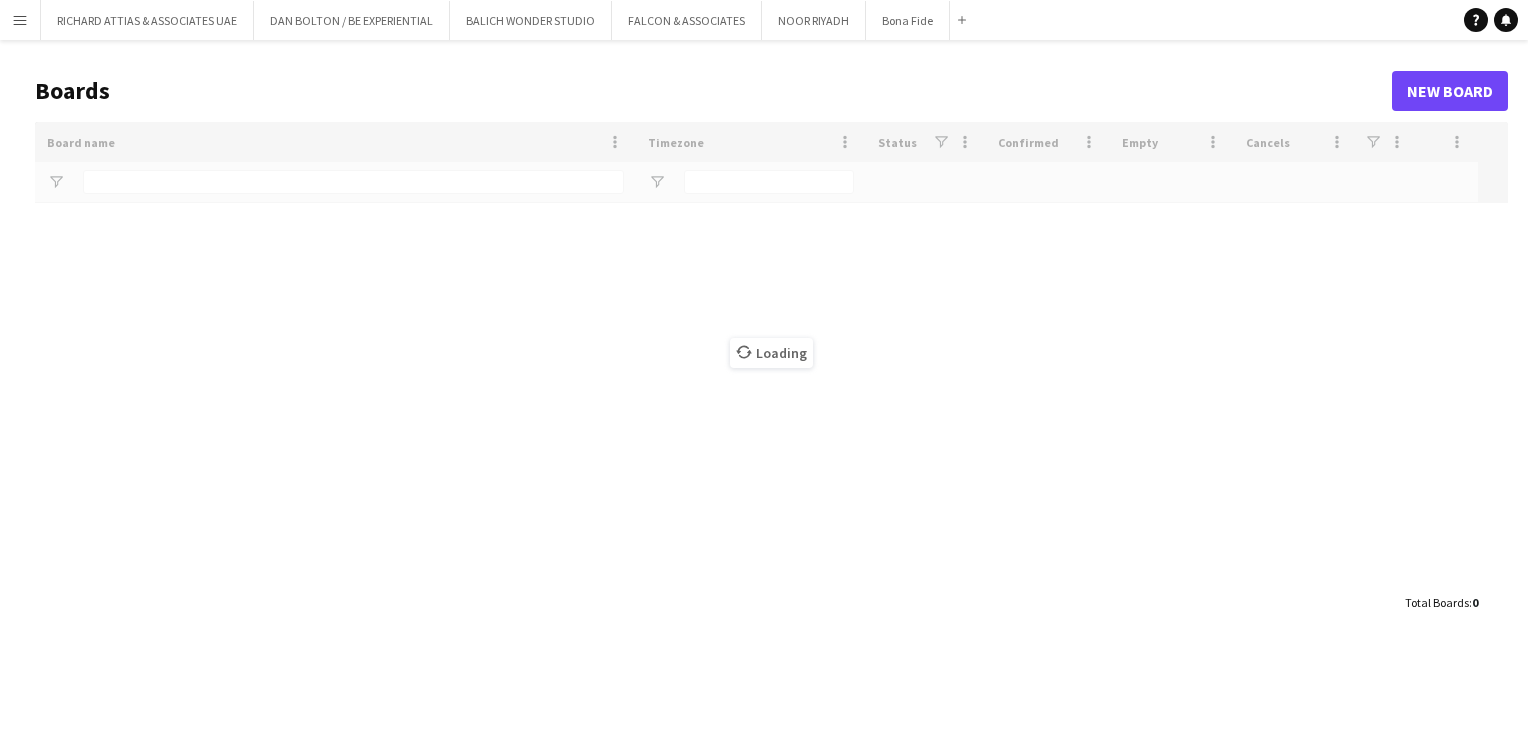click on "Loading" 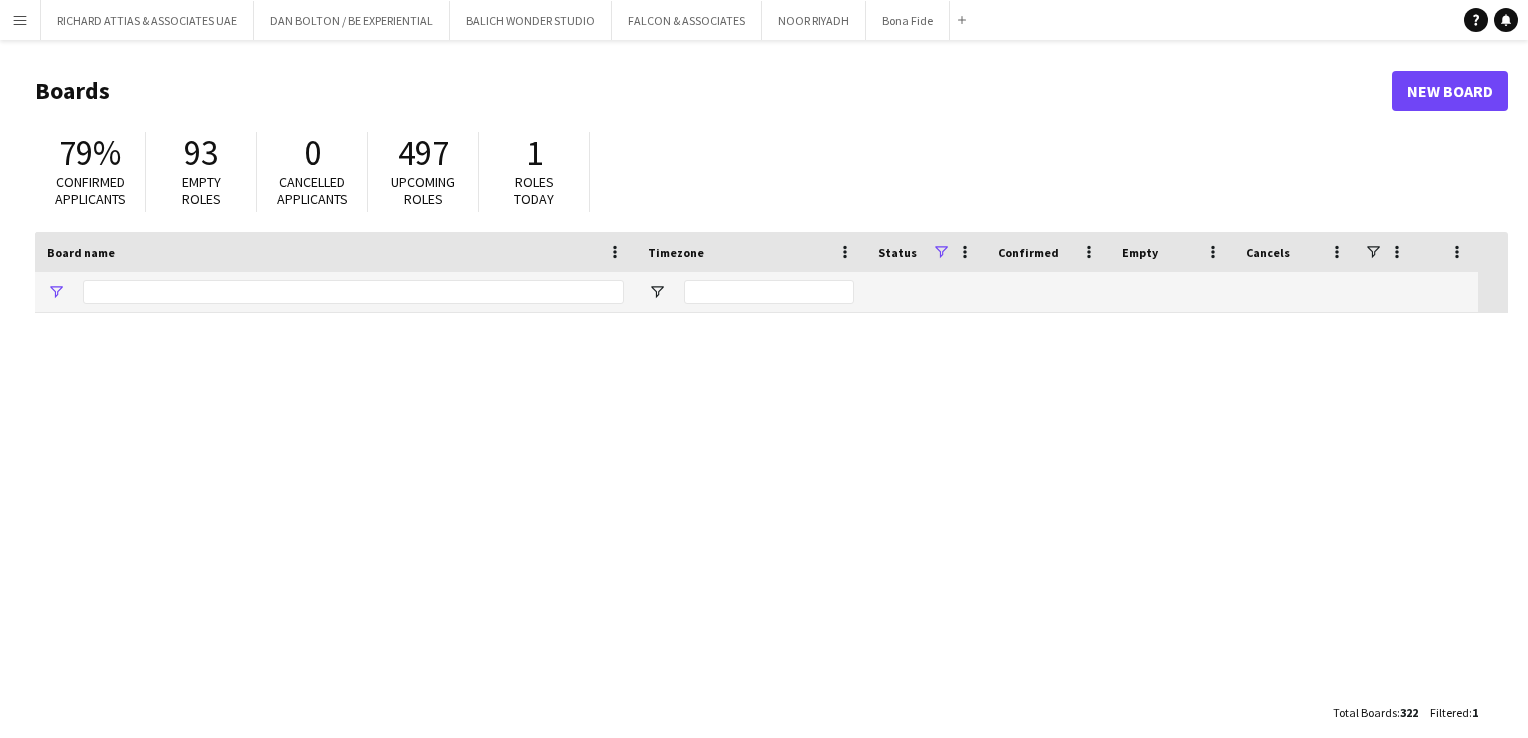type on "***" 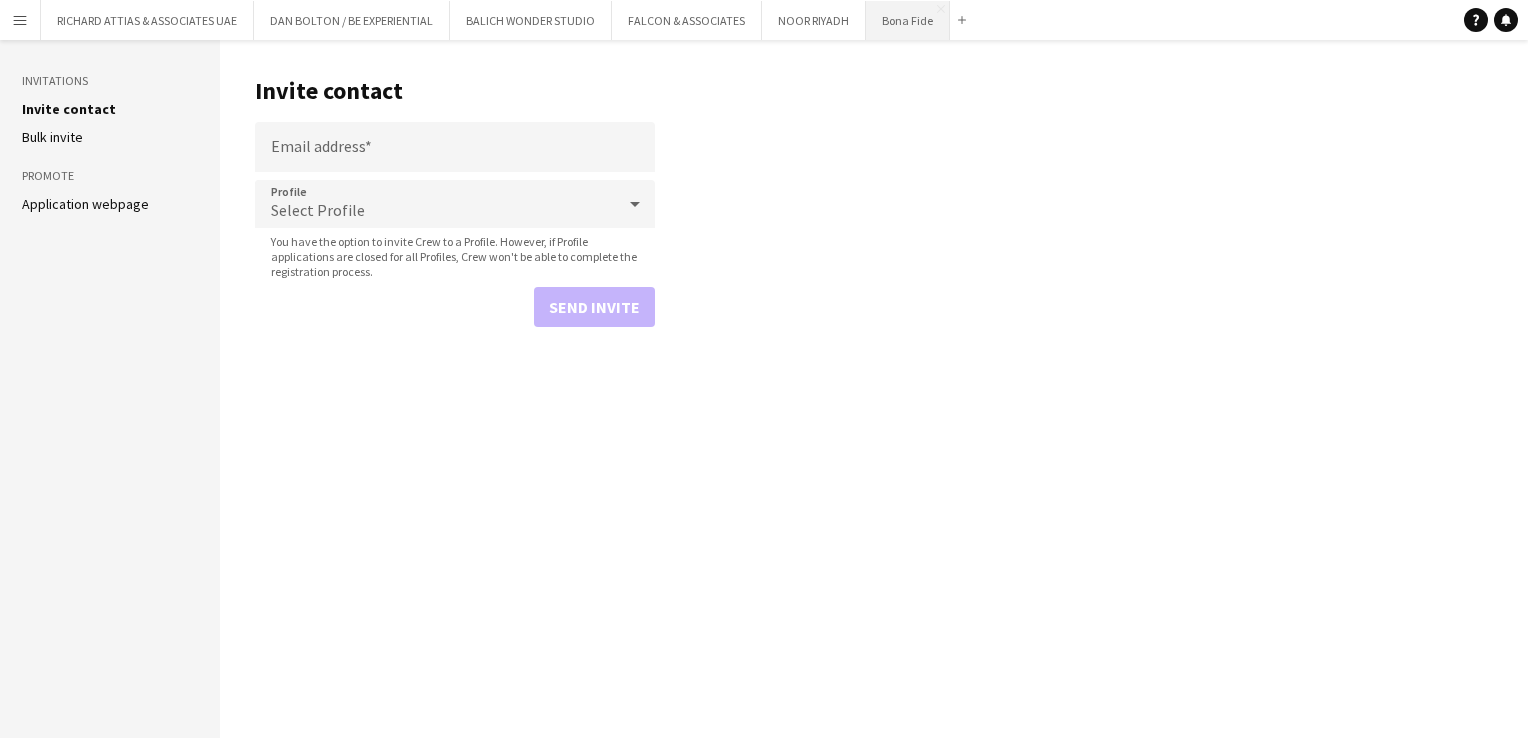 click on "Bona Fide
Close" at bounding box center (908, 20) 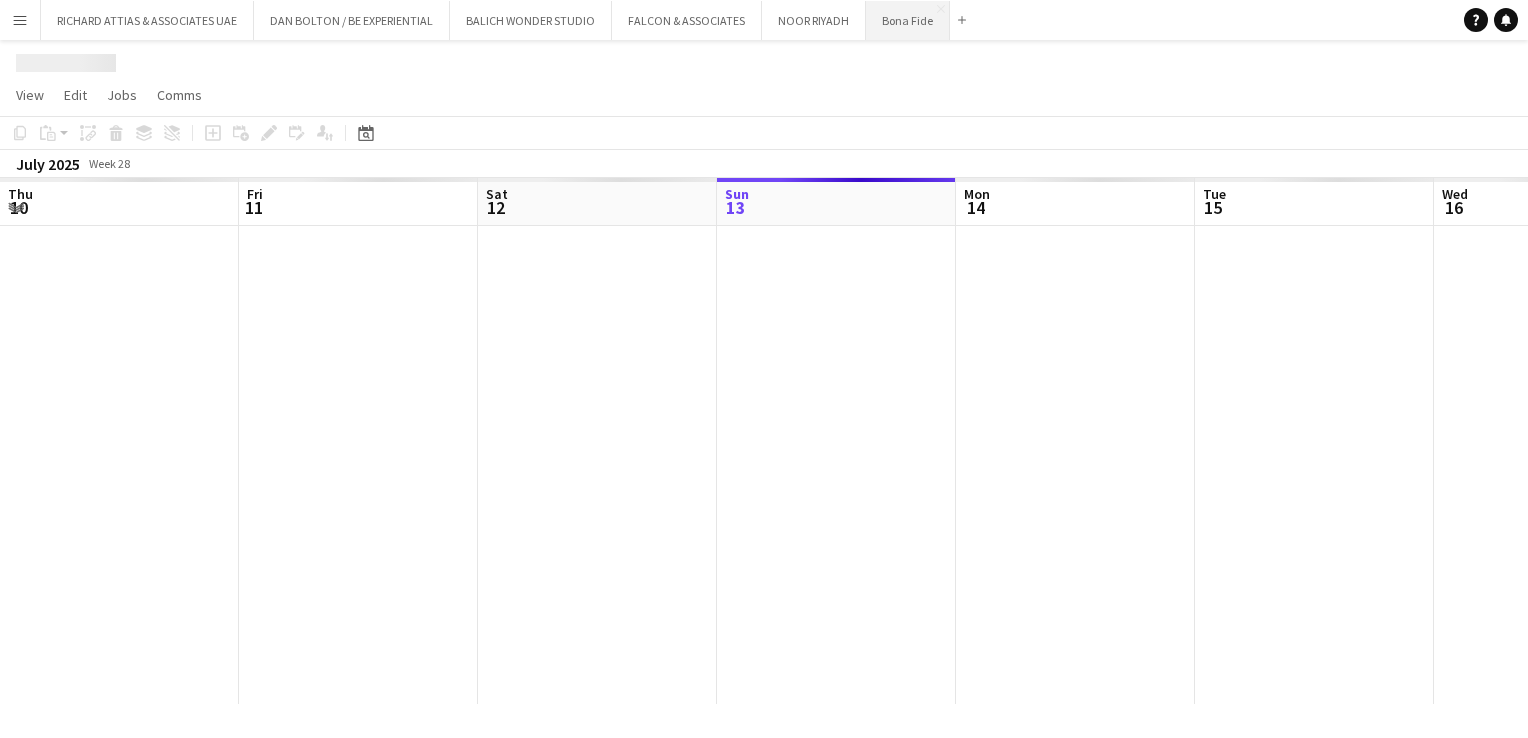 scroll, scrollTop: 0, scrollLeft: 478, axis: horizontal 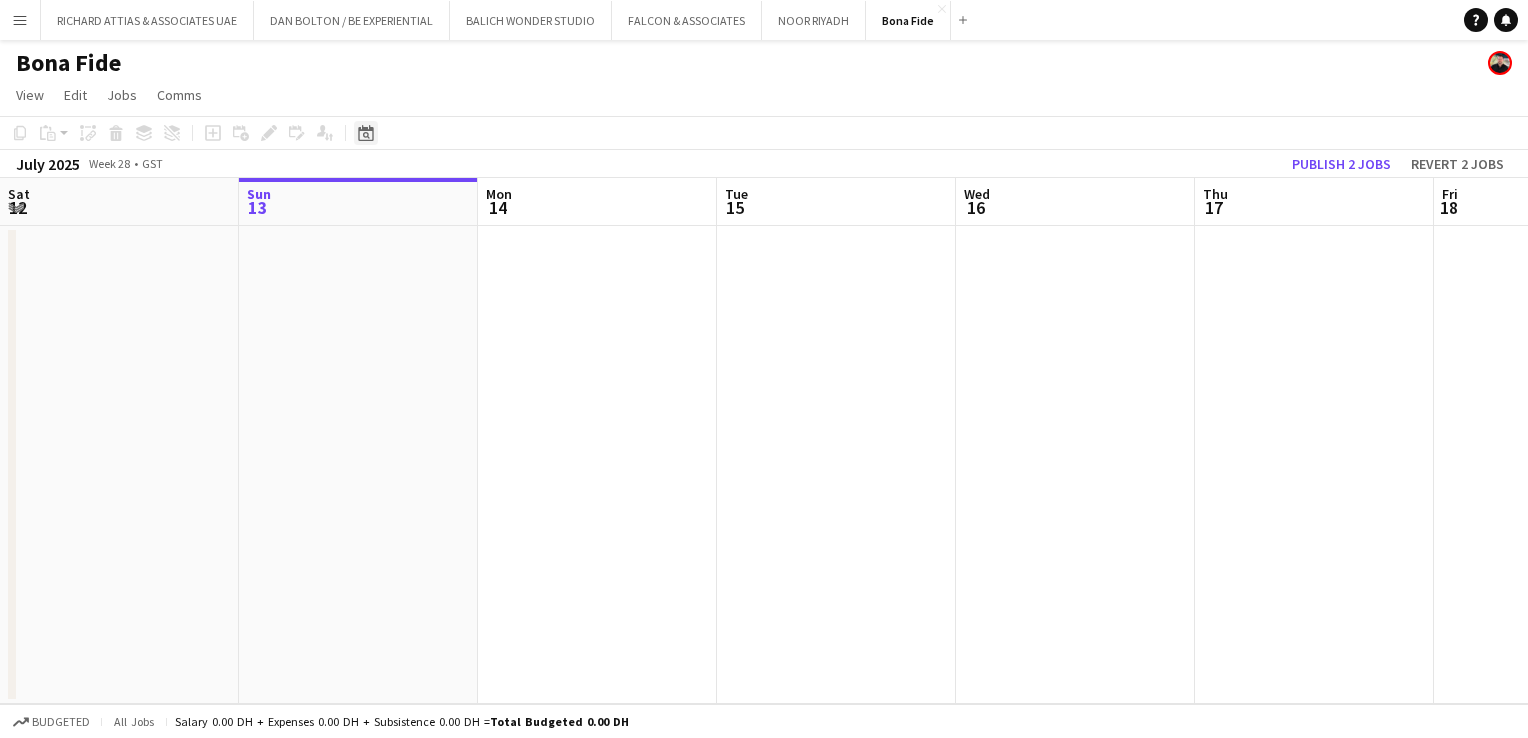 click on "Date picker" 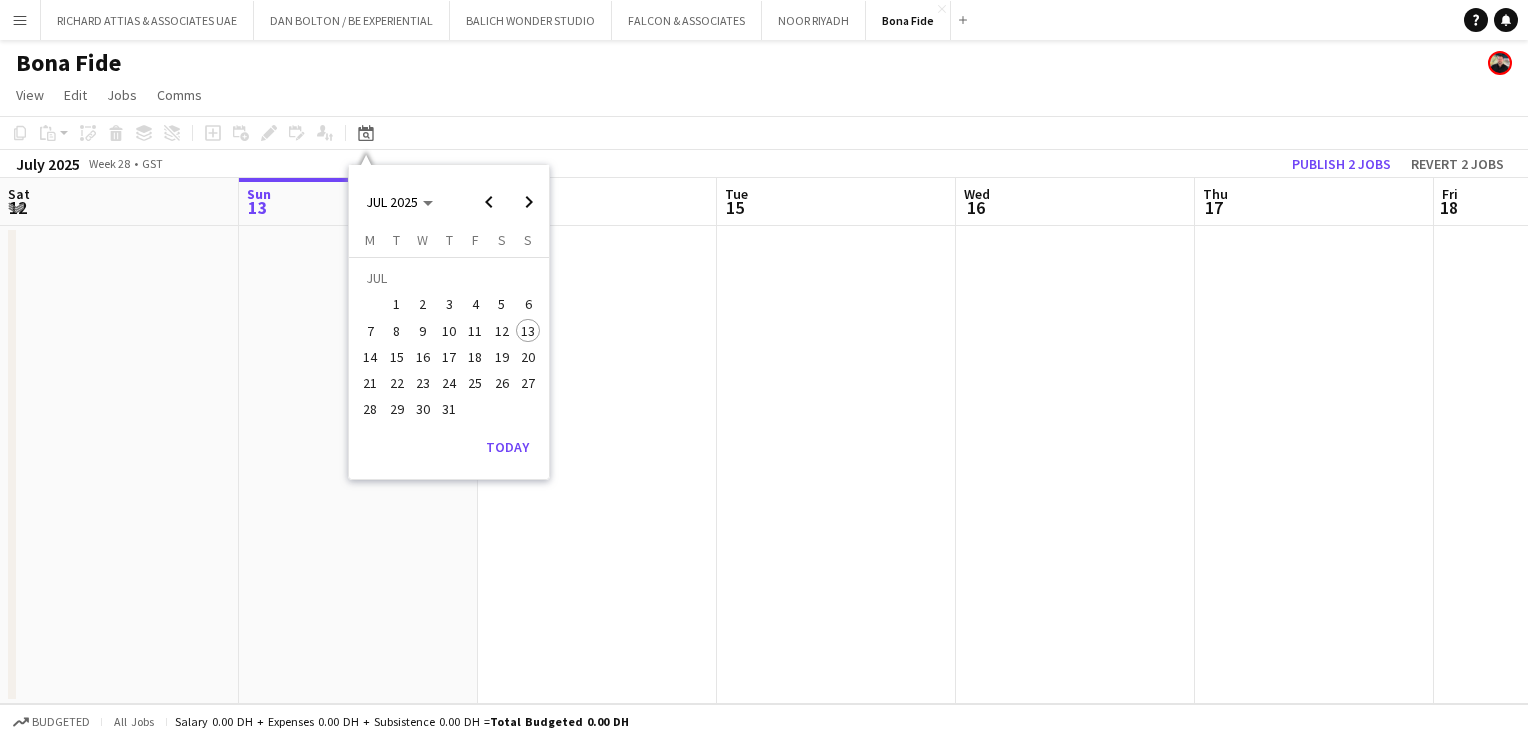 click on "15" at bounding box center (397, 357) 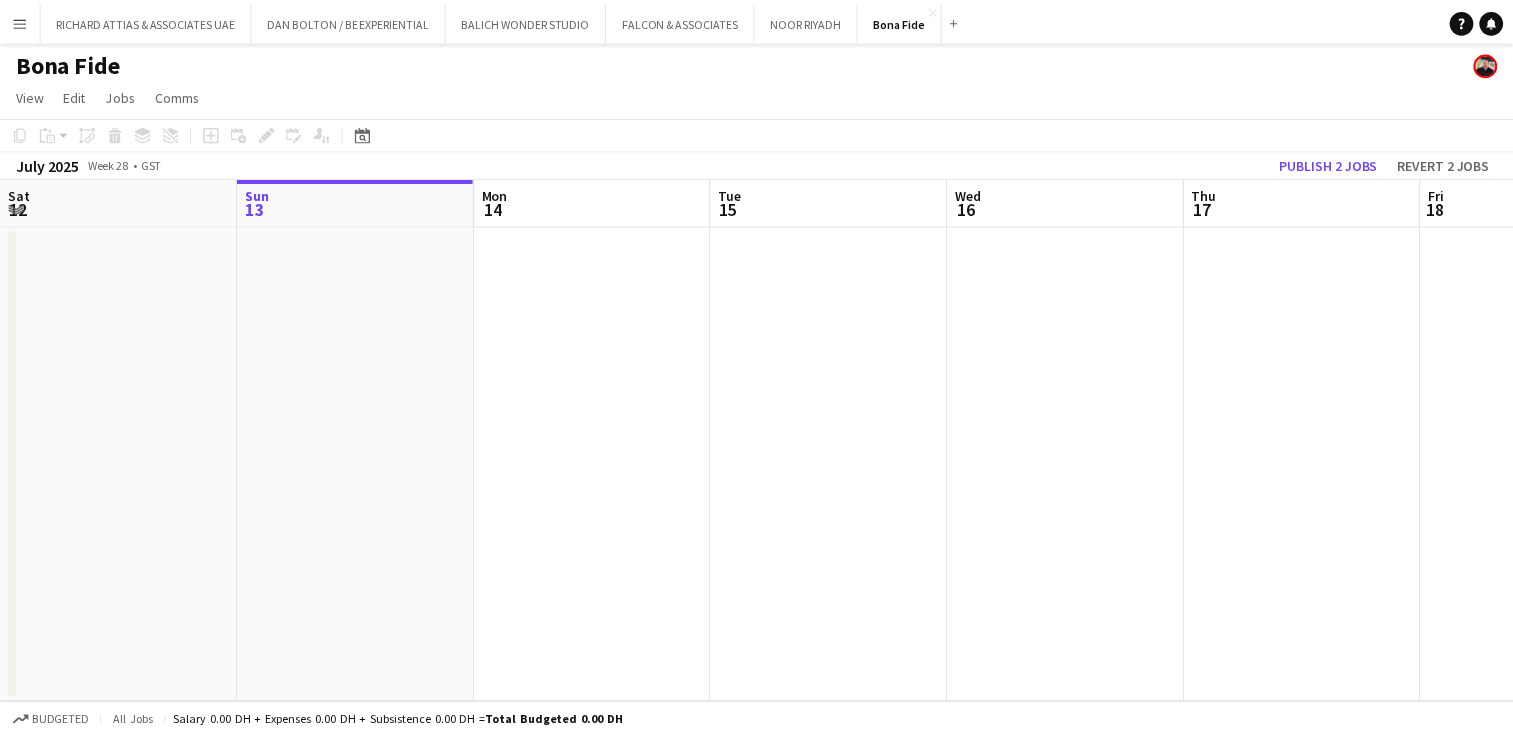 scroll, scrollTop: 0, scrollLeft: 688, axis: horizontal 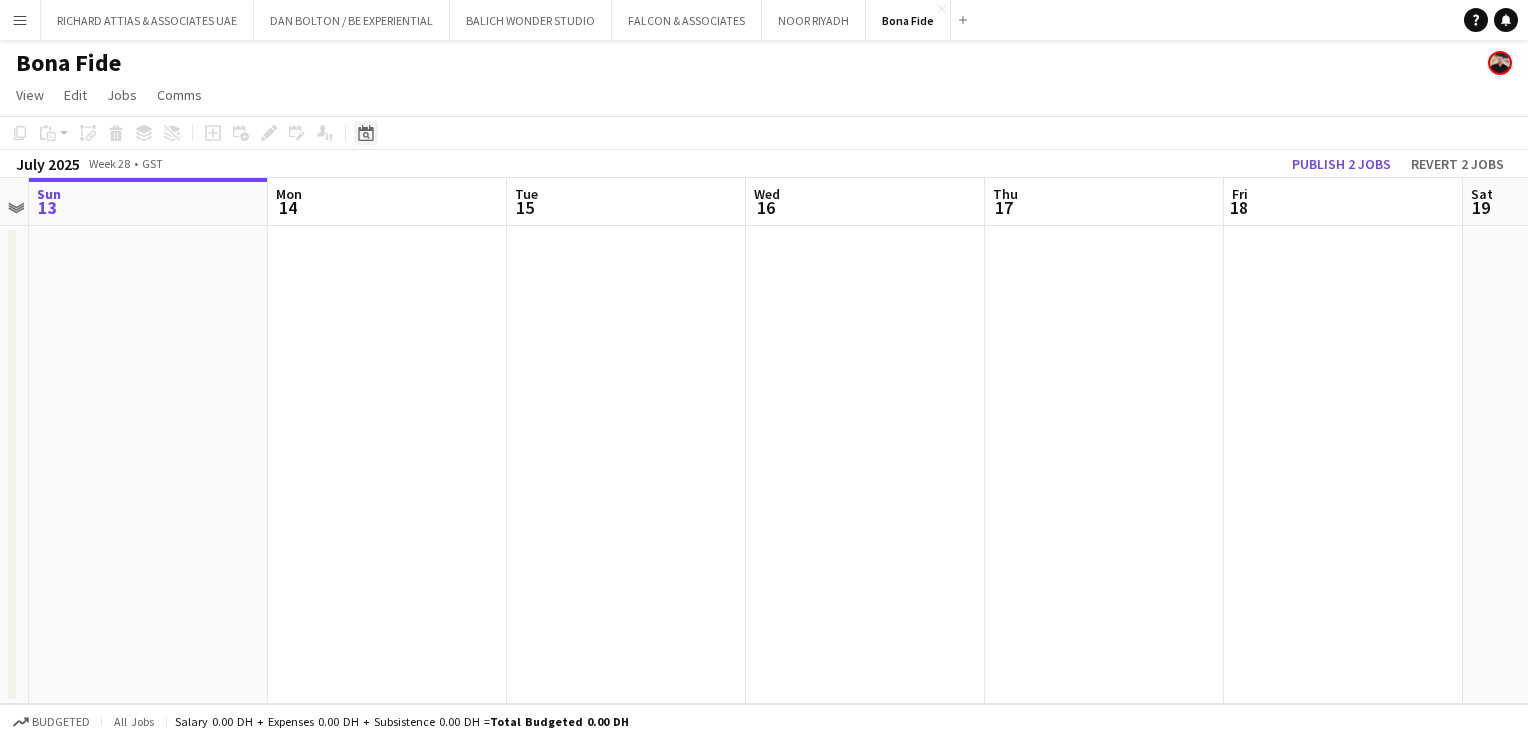 click on "Date picker" 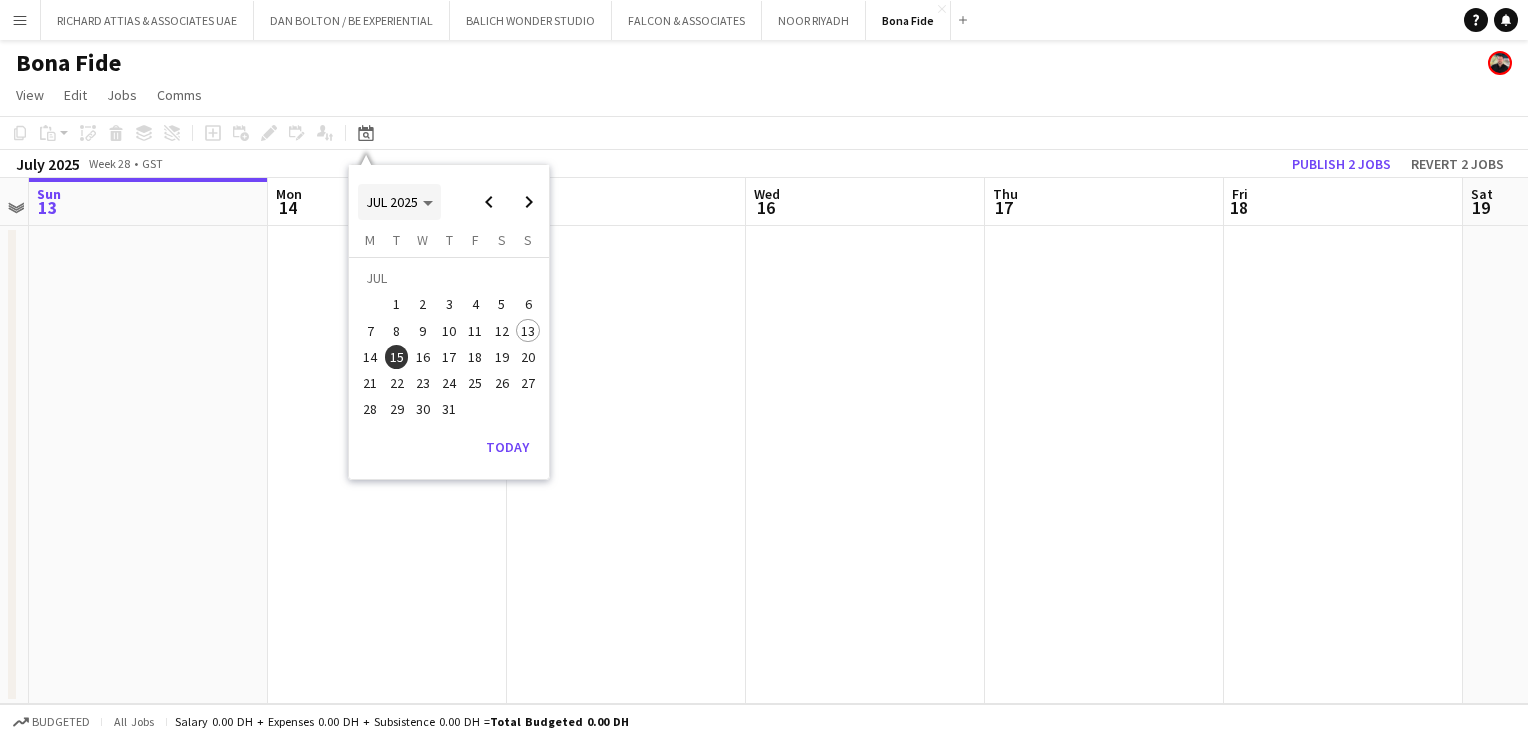 click 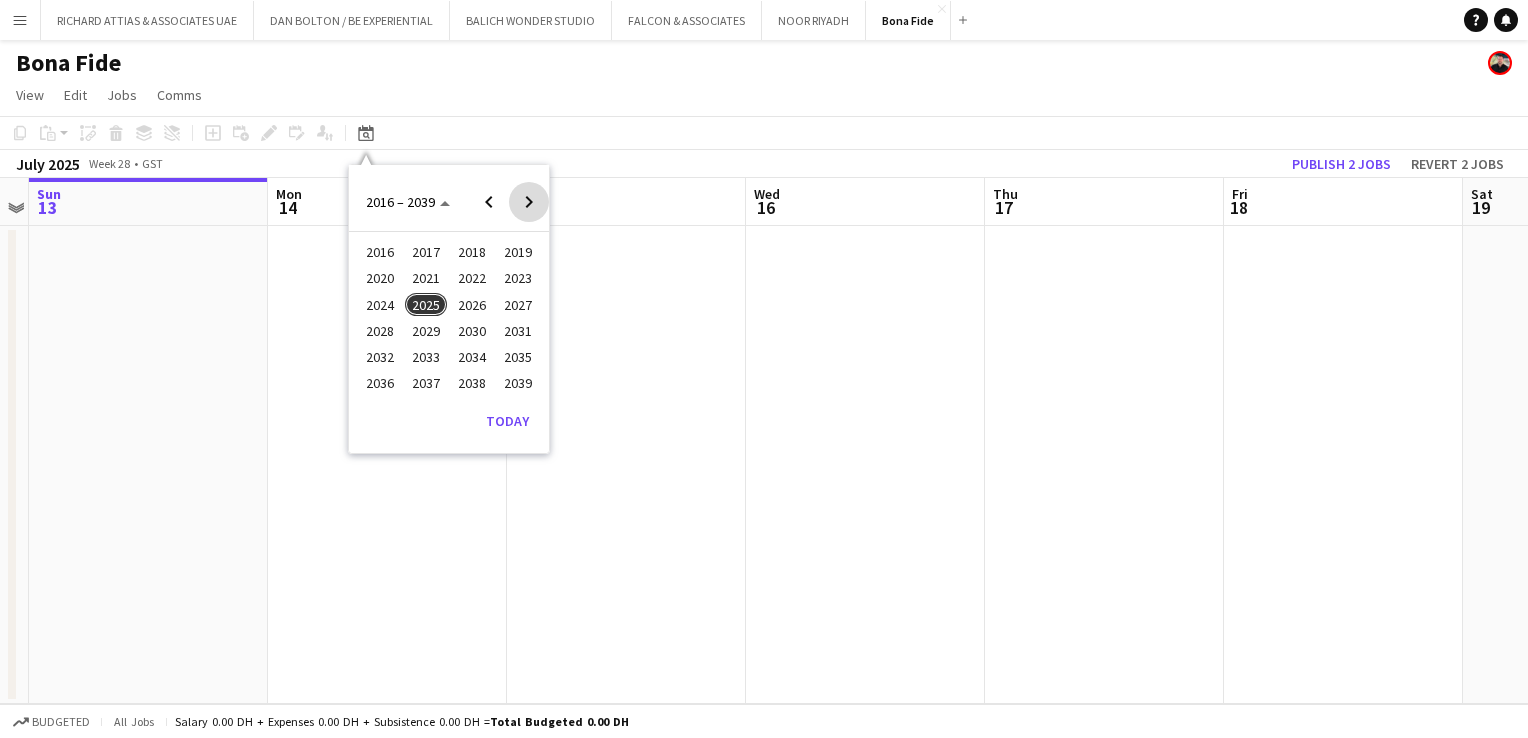 click at bounding box center (529, 202) 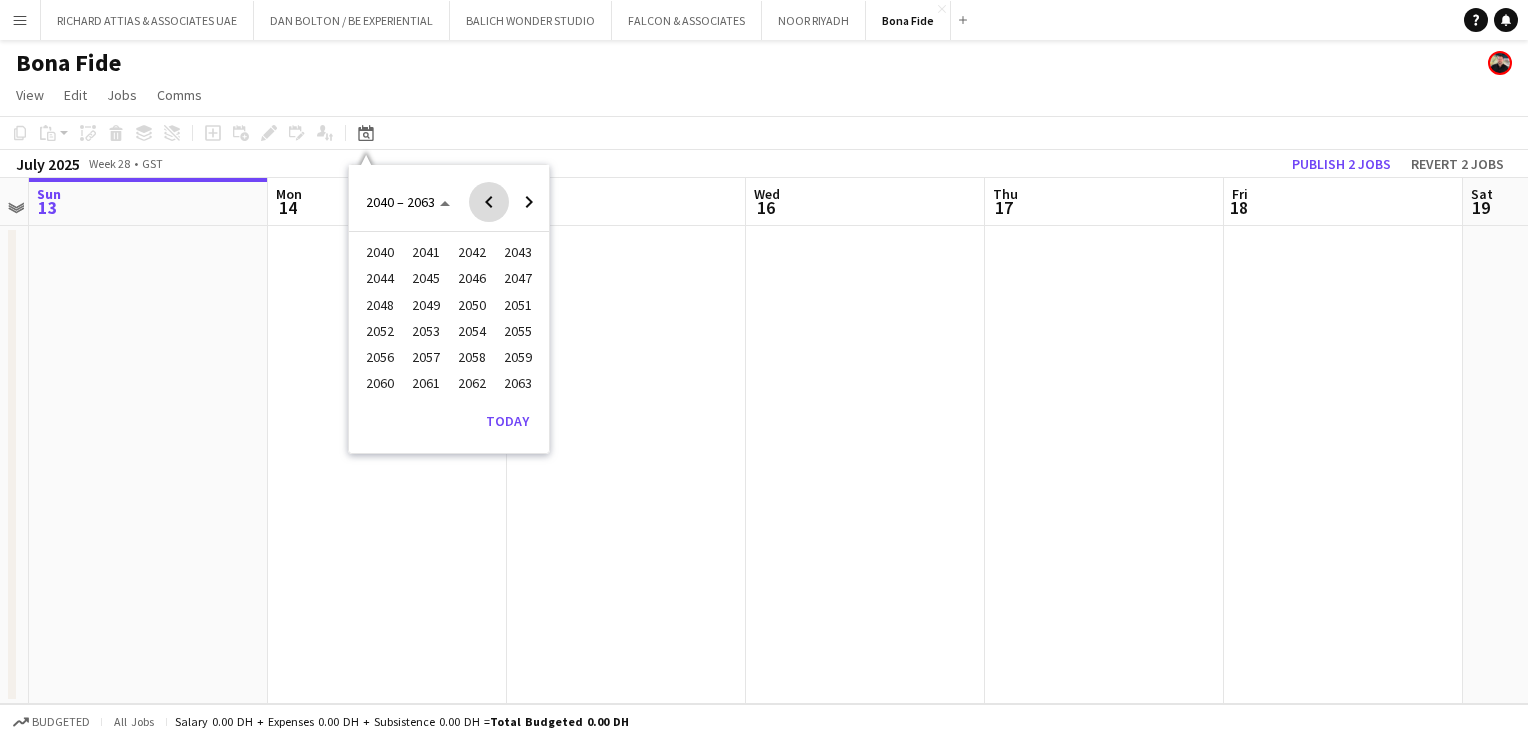 click at bounding box center [489, 202] 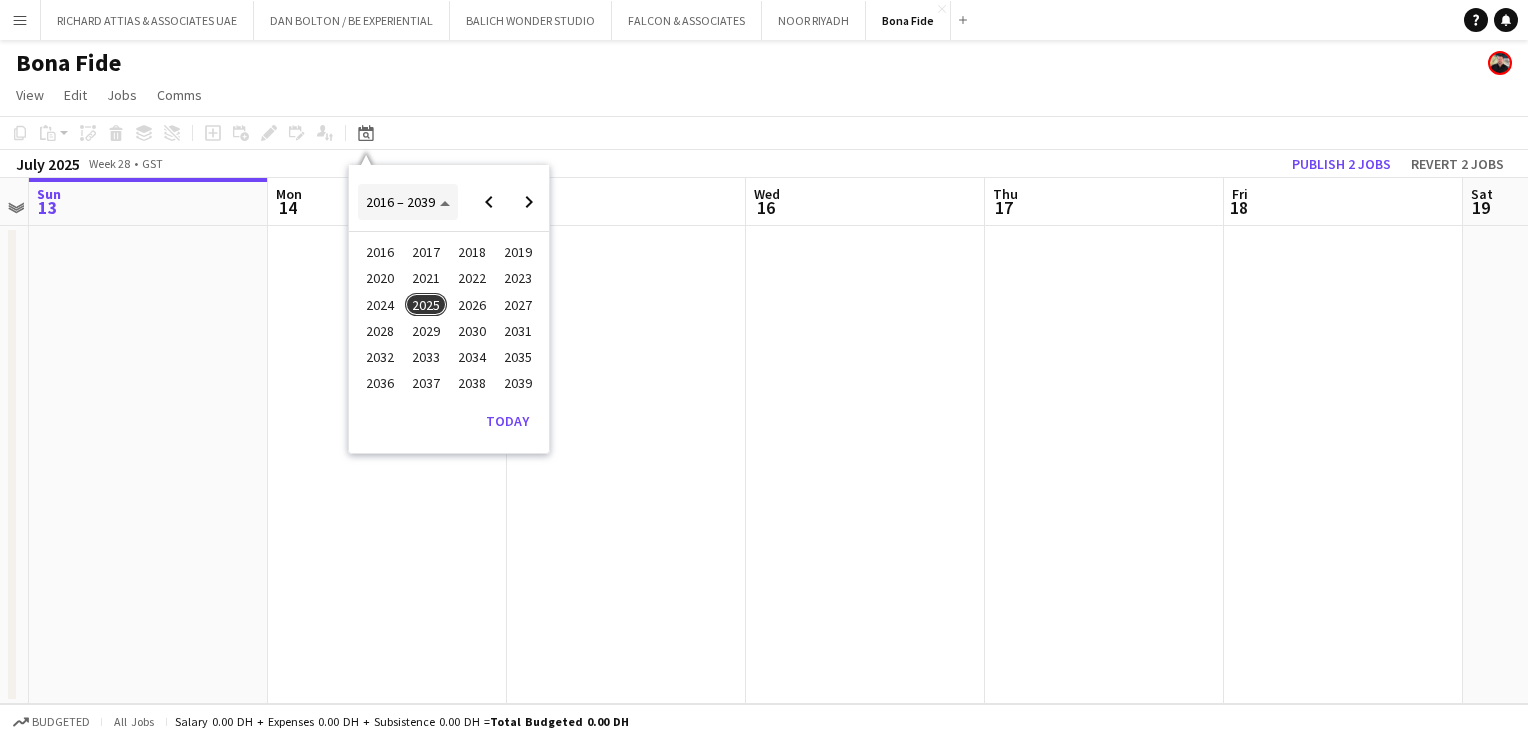 click on "2016 – 2039" at bounding box center (408, 202) 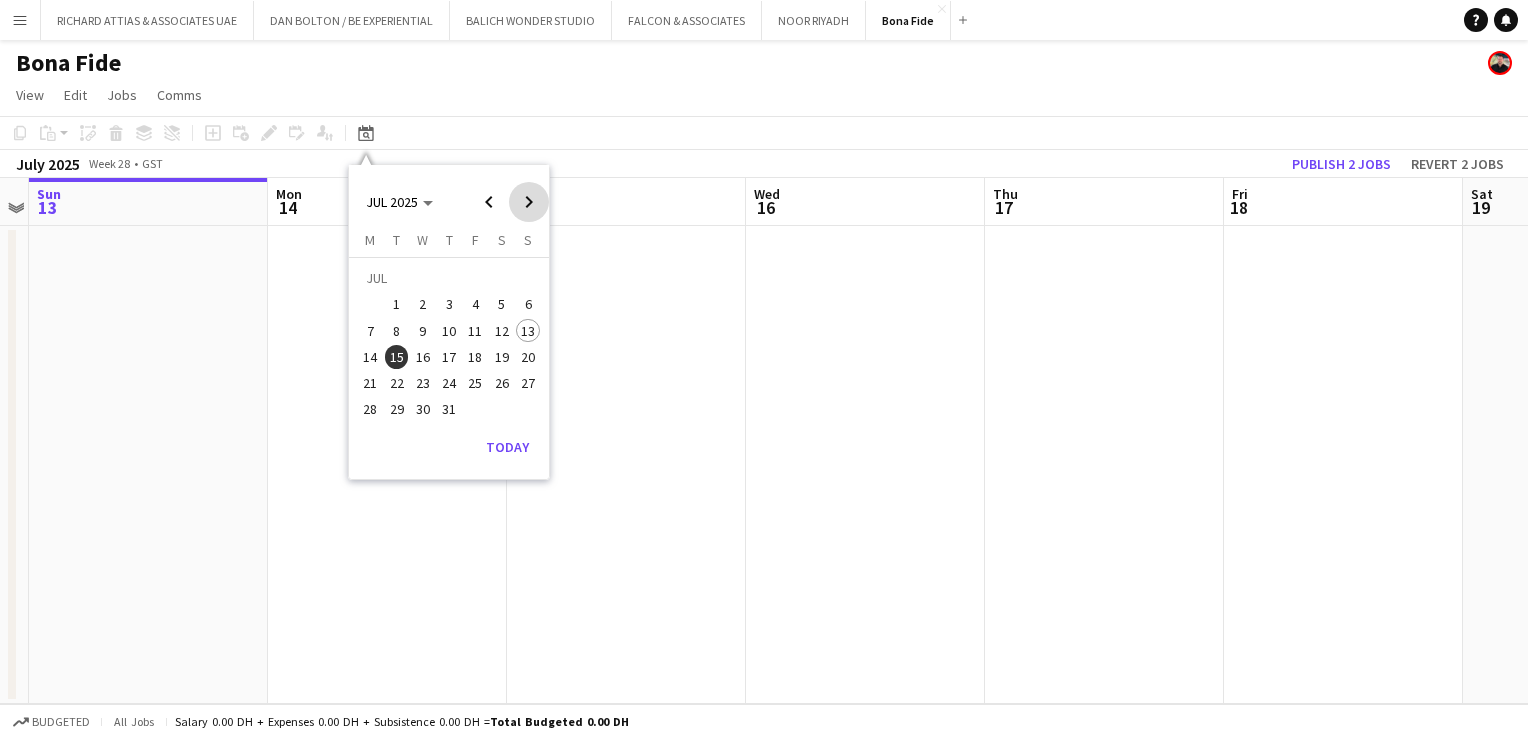 click at bounding box center [529, 202] 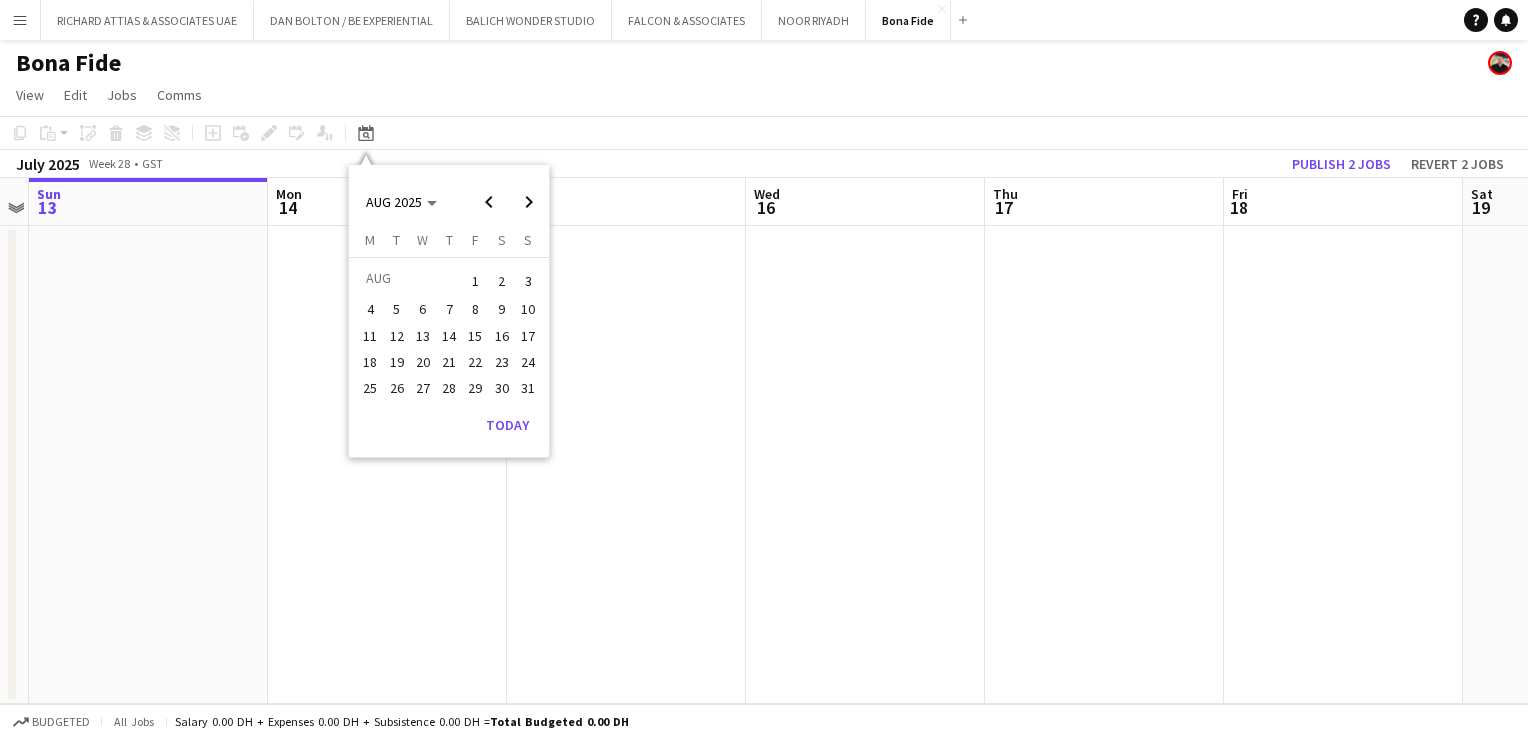 click on "15" at bounding box center (476, 336) 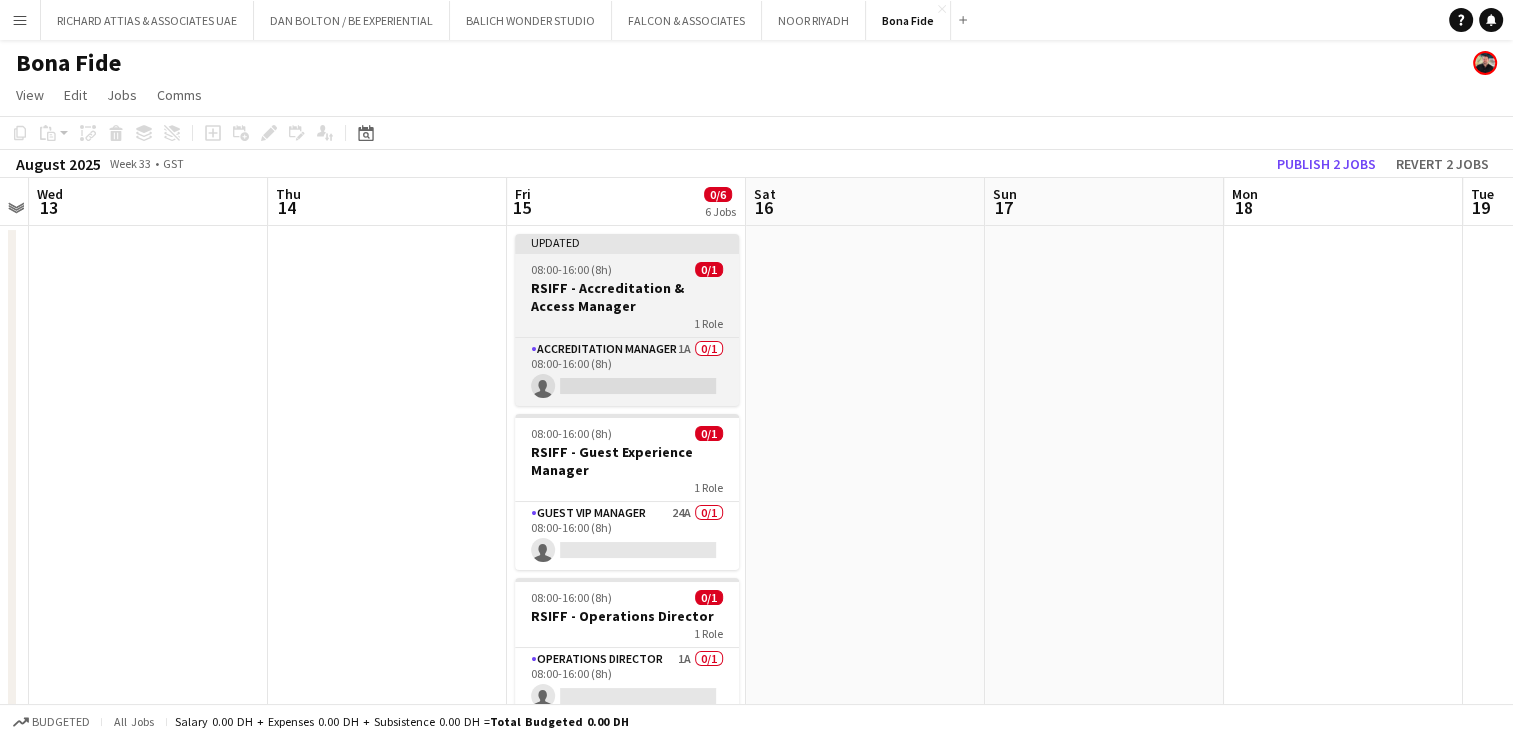 drag, startPoint x: 595, startPoint y: 303, endPoint x: 583, endPoint y: 303, distance: 12 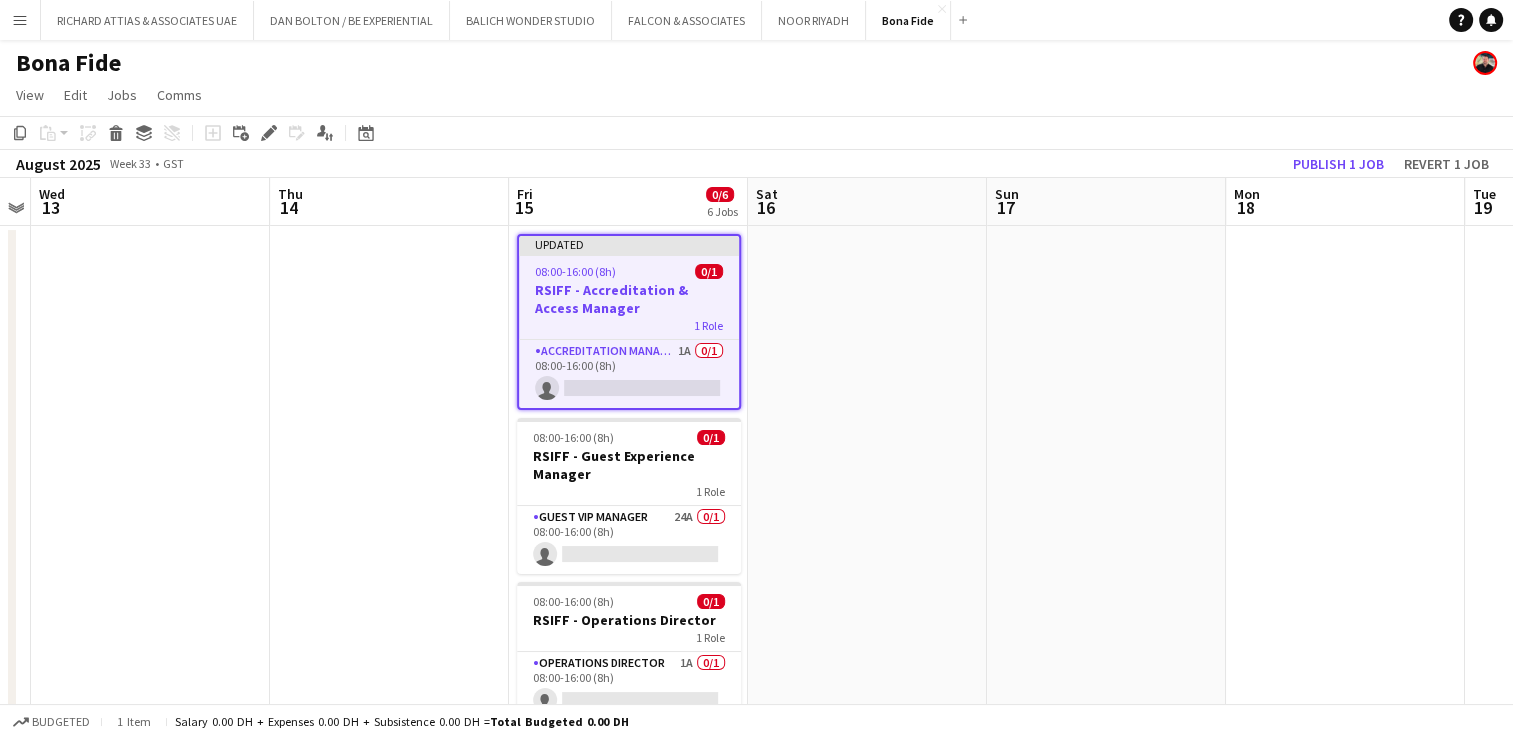 click on "Fri   15   0/6   6 Jobs" at bounding box center [628, 202] 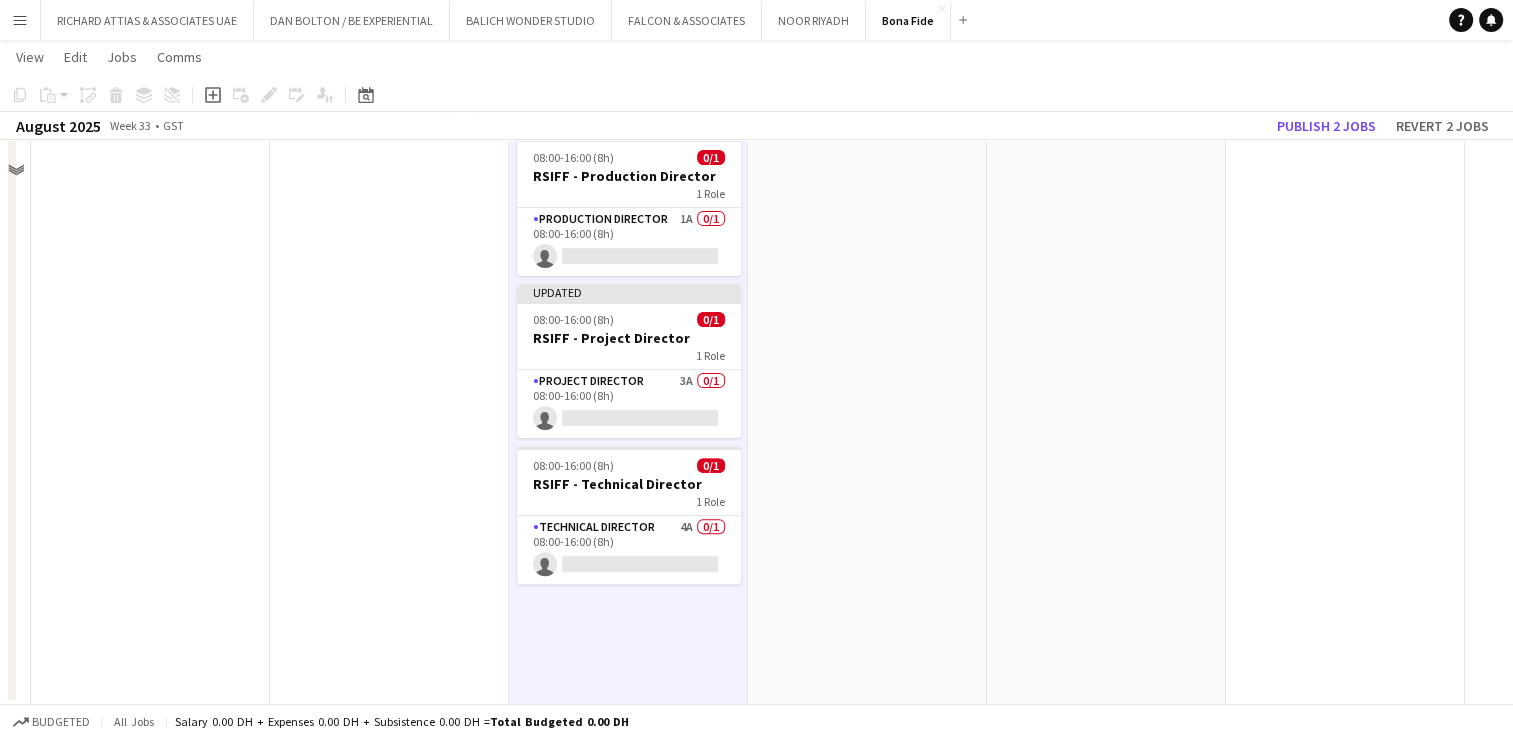 scroll, scrollTop: 0, scrollLeft: 0, axis: both 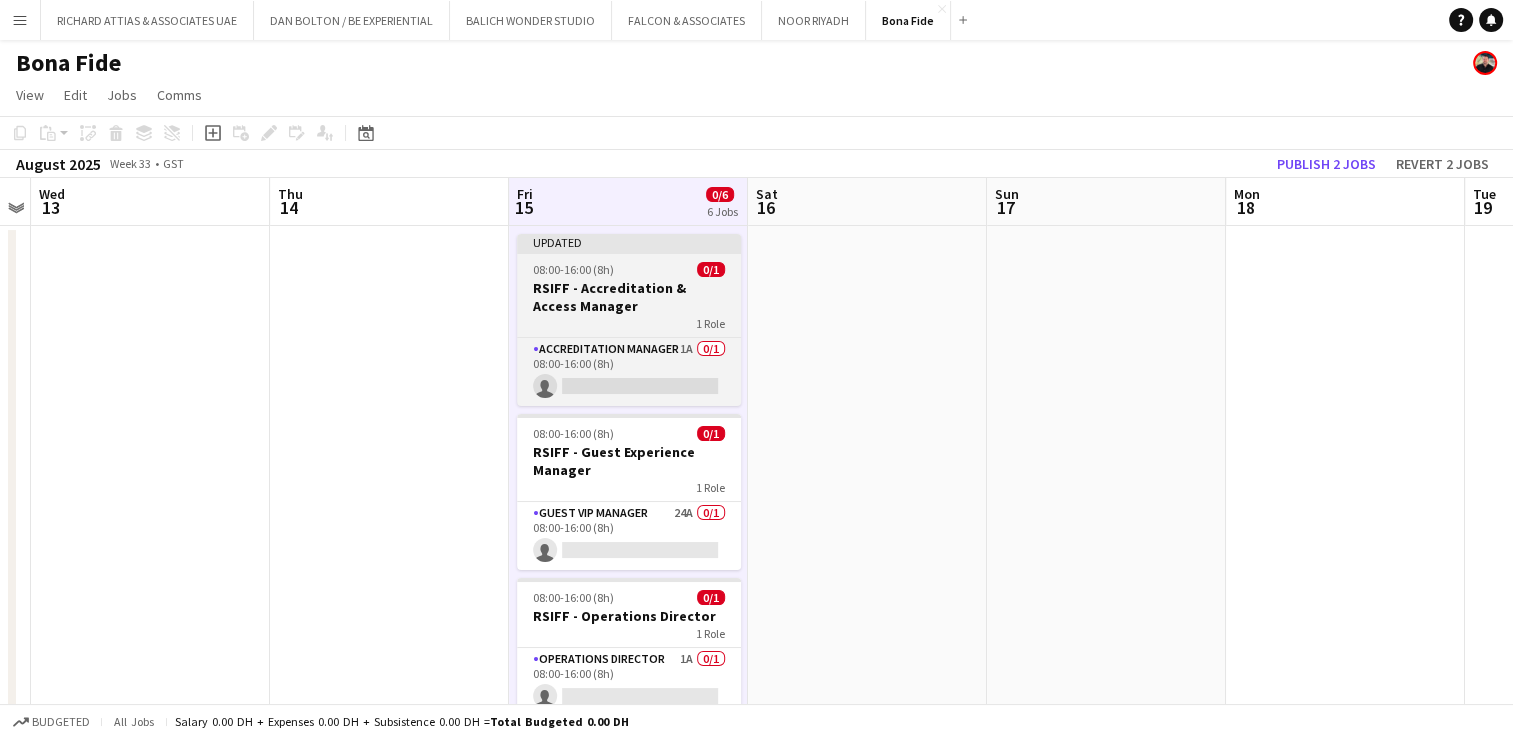 click at bounding box center (629, 252) 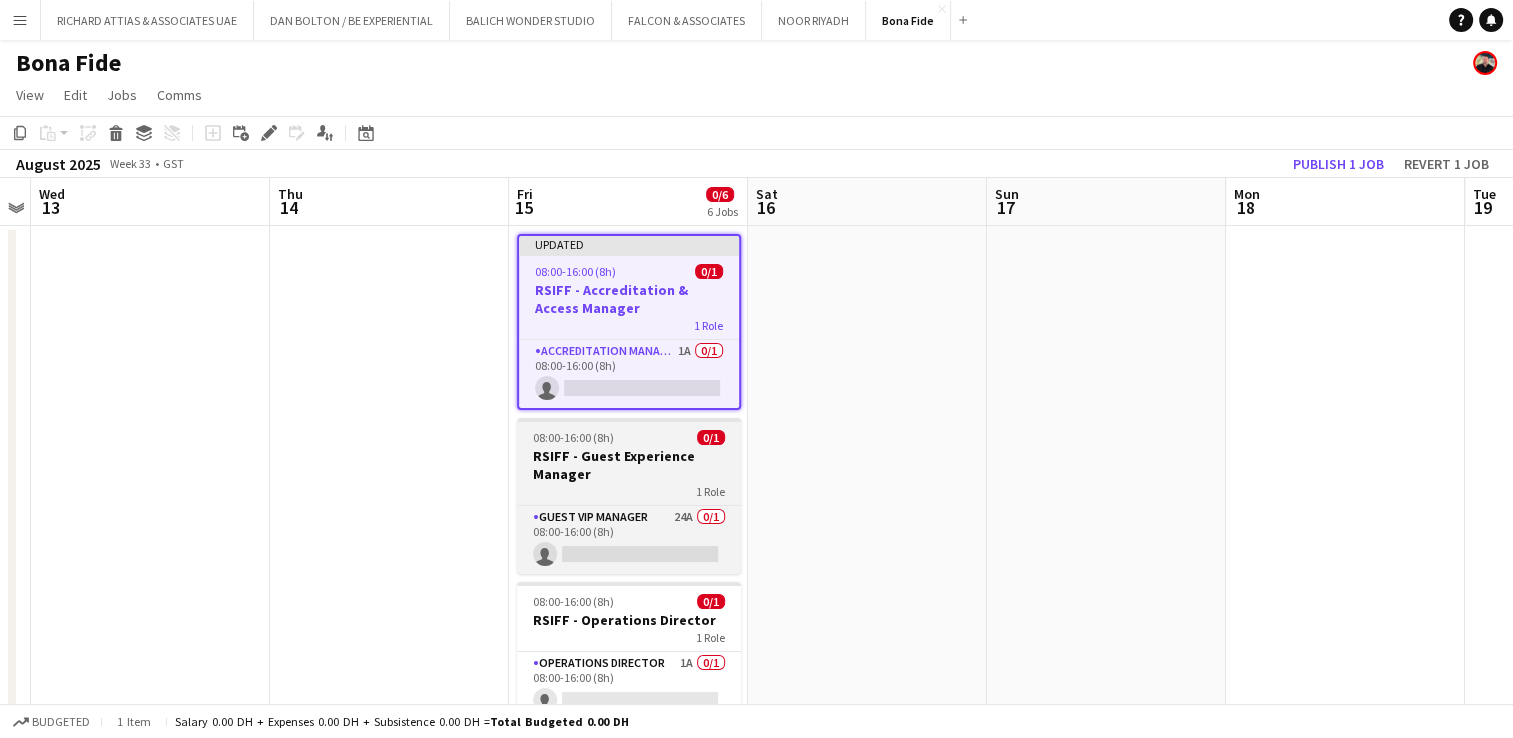 click on "08:00-16:00 (8h)    0/1" at bounding box center (629, 437) 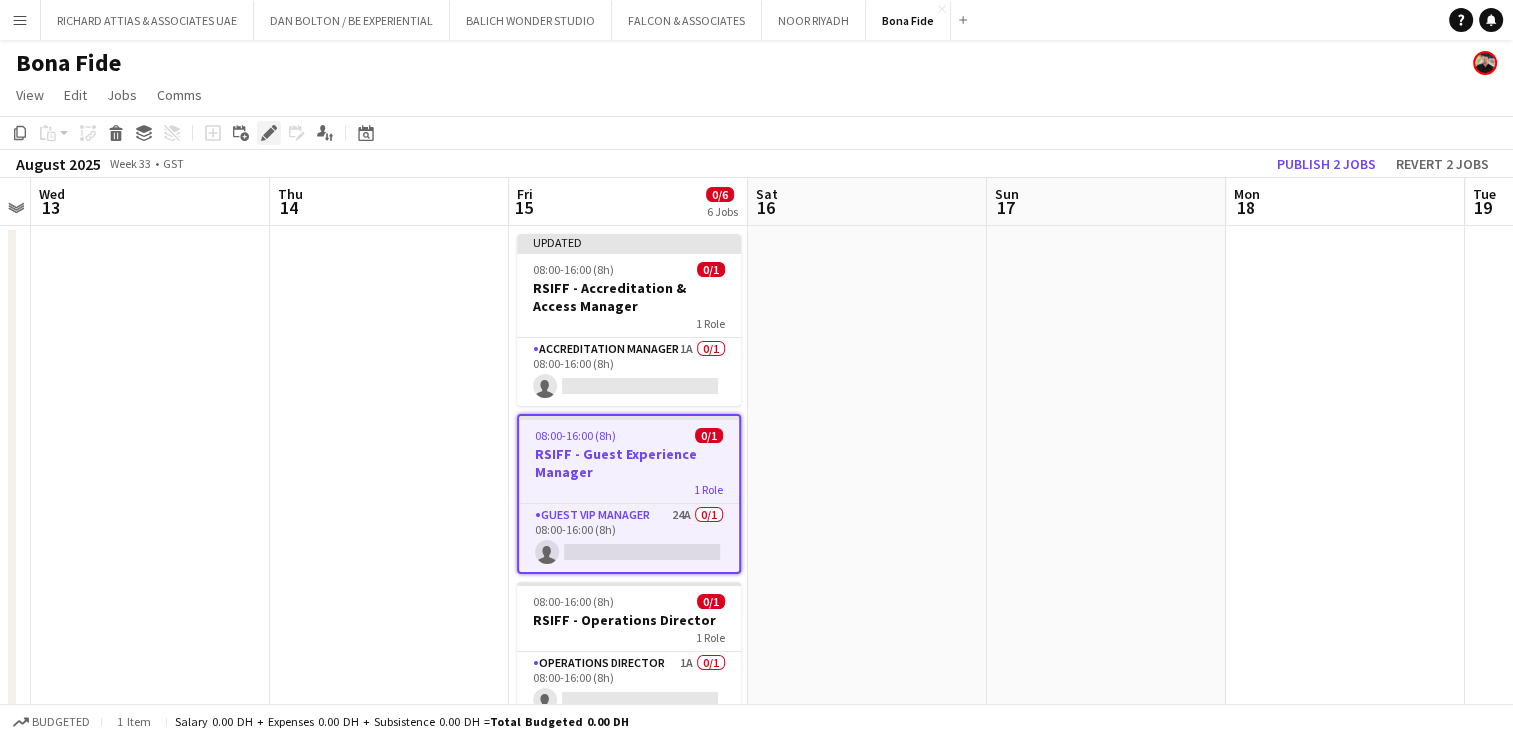 click on "Edit" 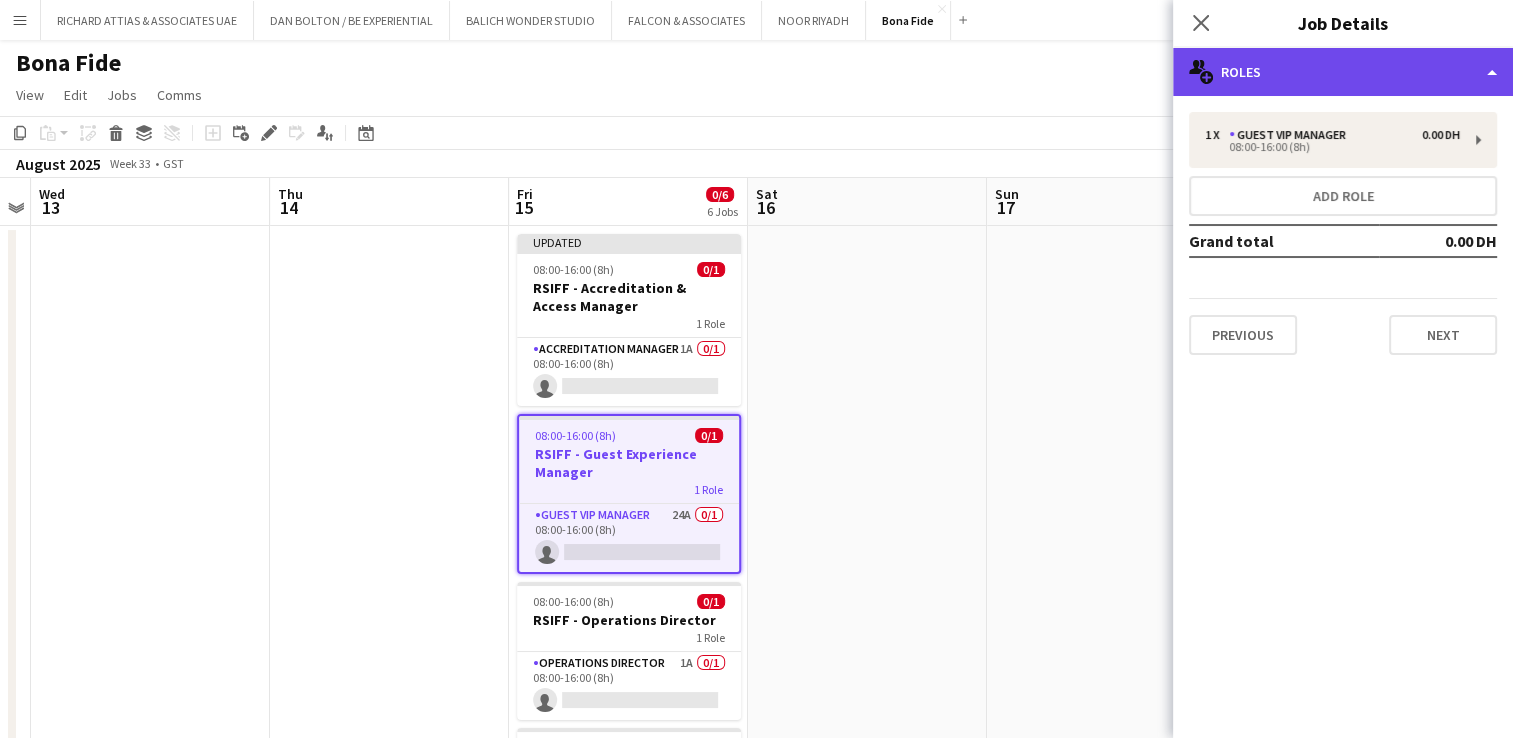 click on "multiple-users-add
Roles" 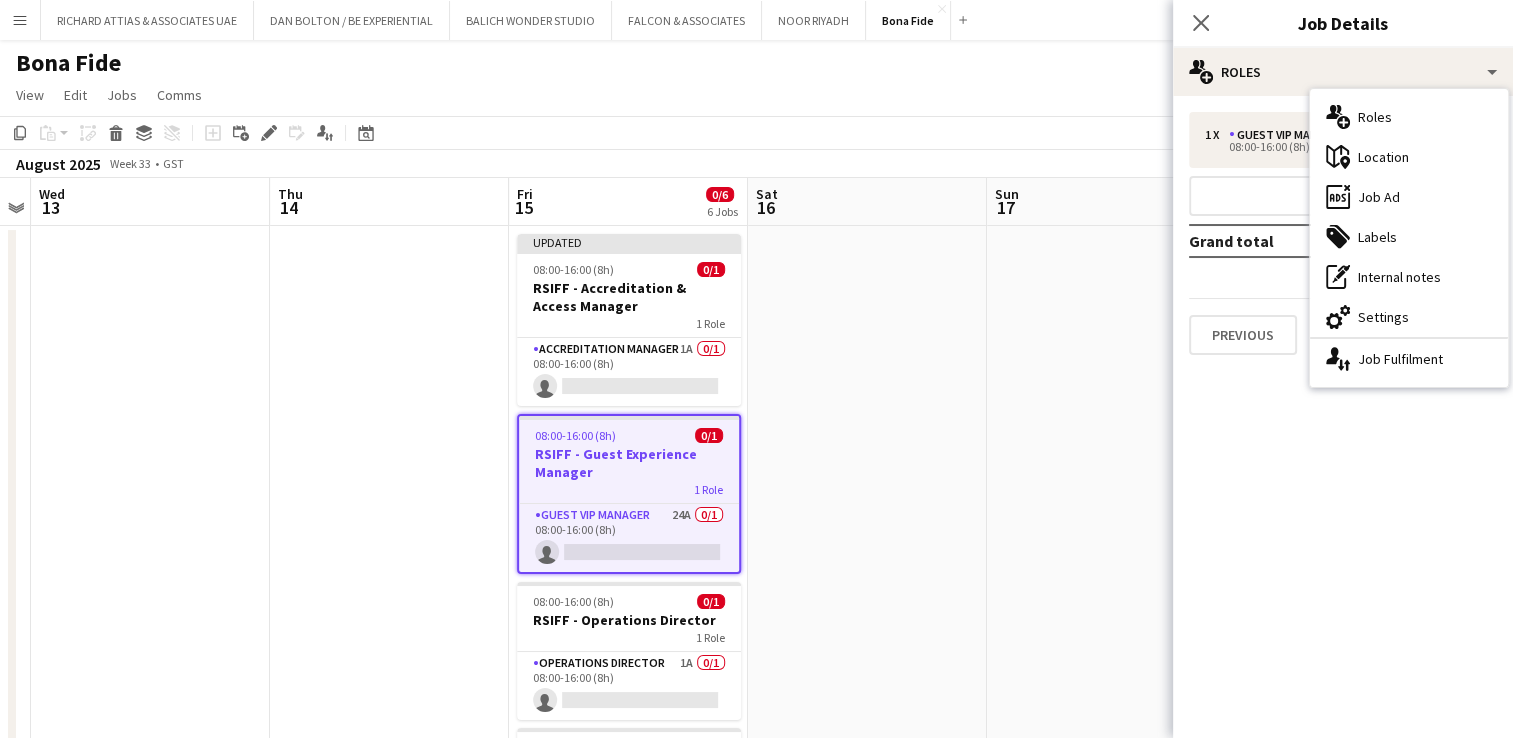click on "pencil3
General details   1 x   Guest VIP Manager   0.00 DH   08:00-16:00 (8h)   Add role   Grand total   0.00 DH   Previous   Next" 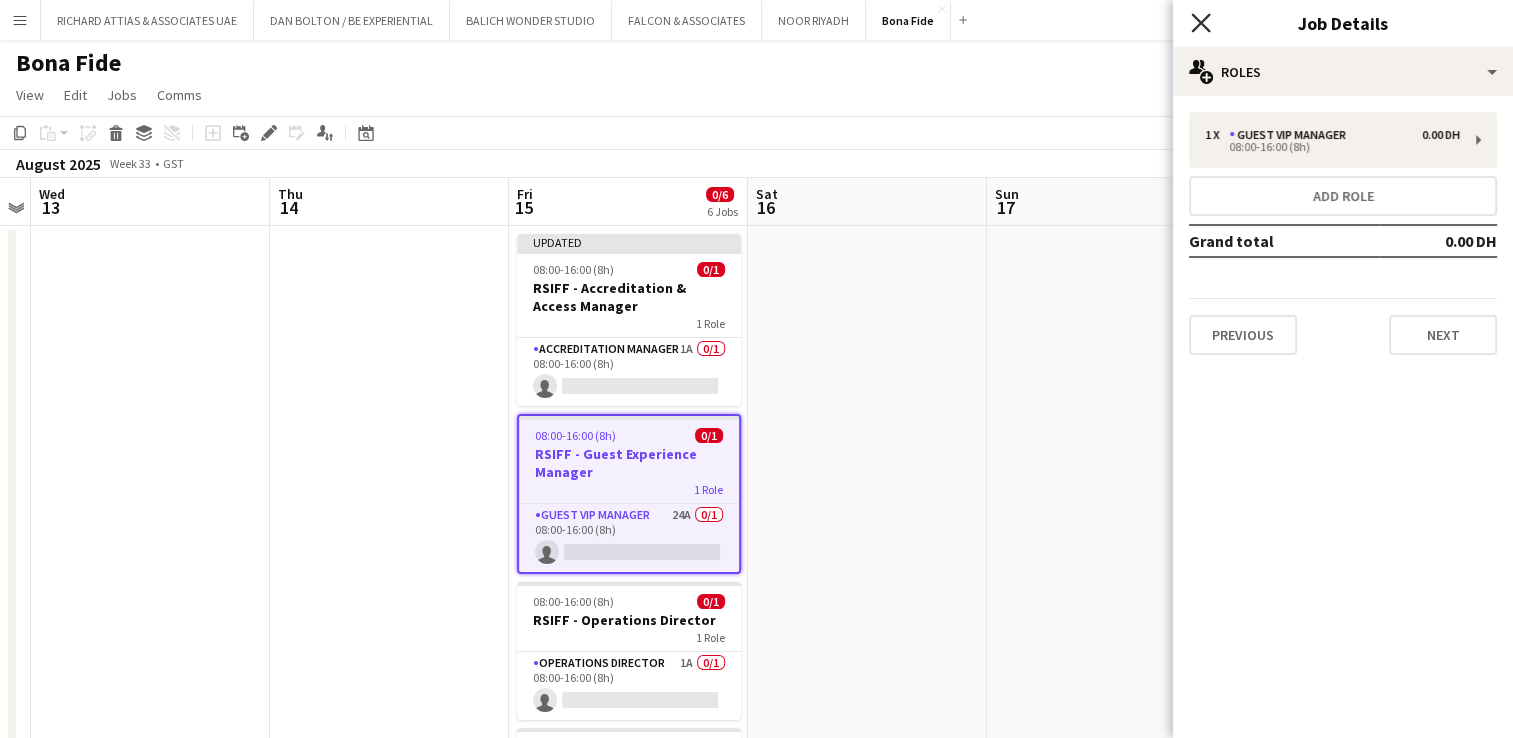 click 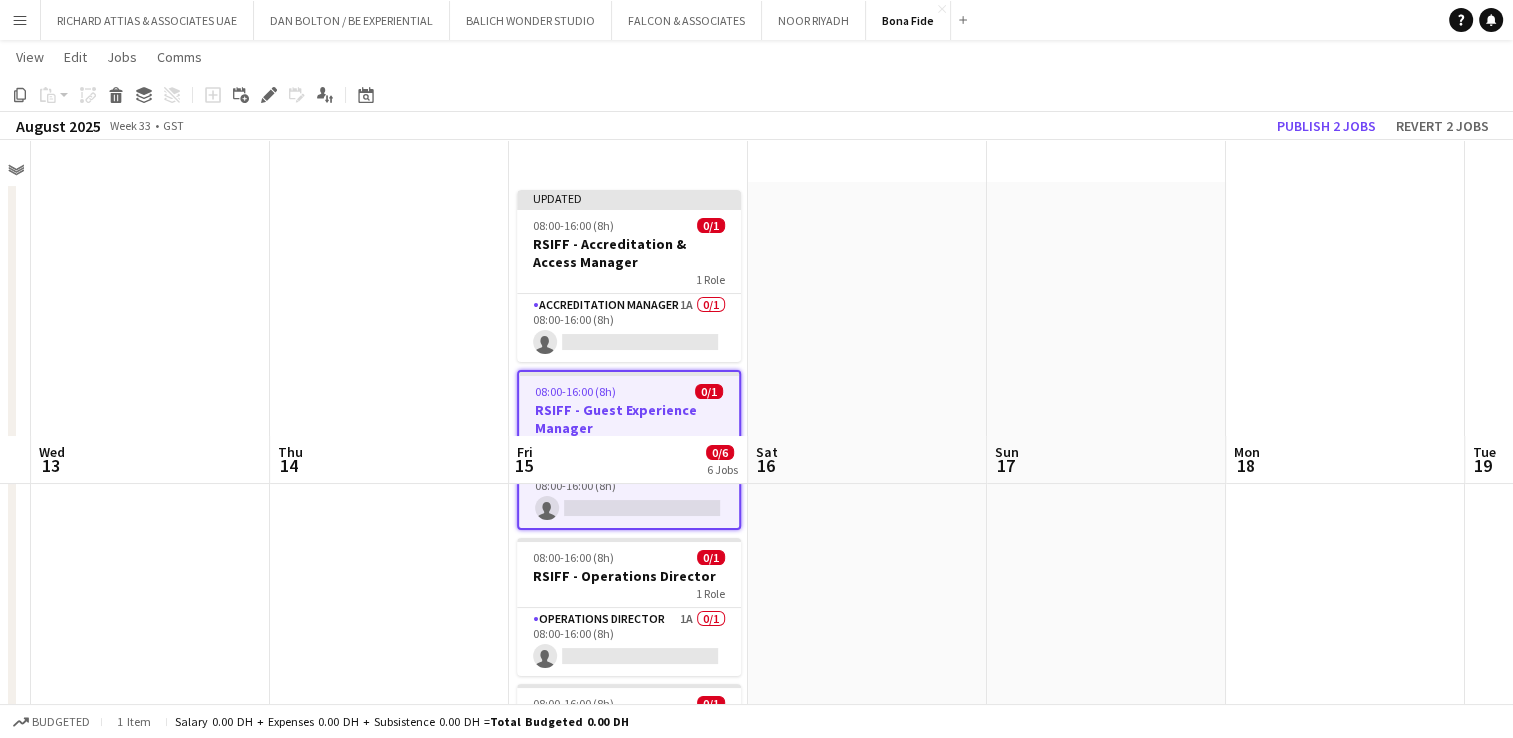 scroll, scrollTop: 0, scrollLeft: 0, axis: both 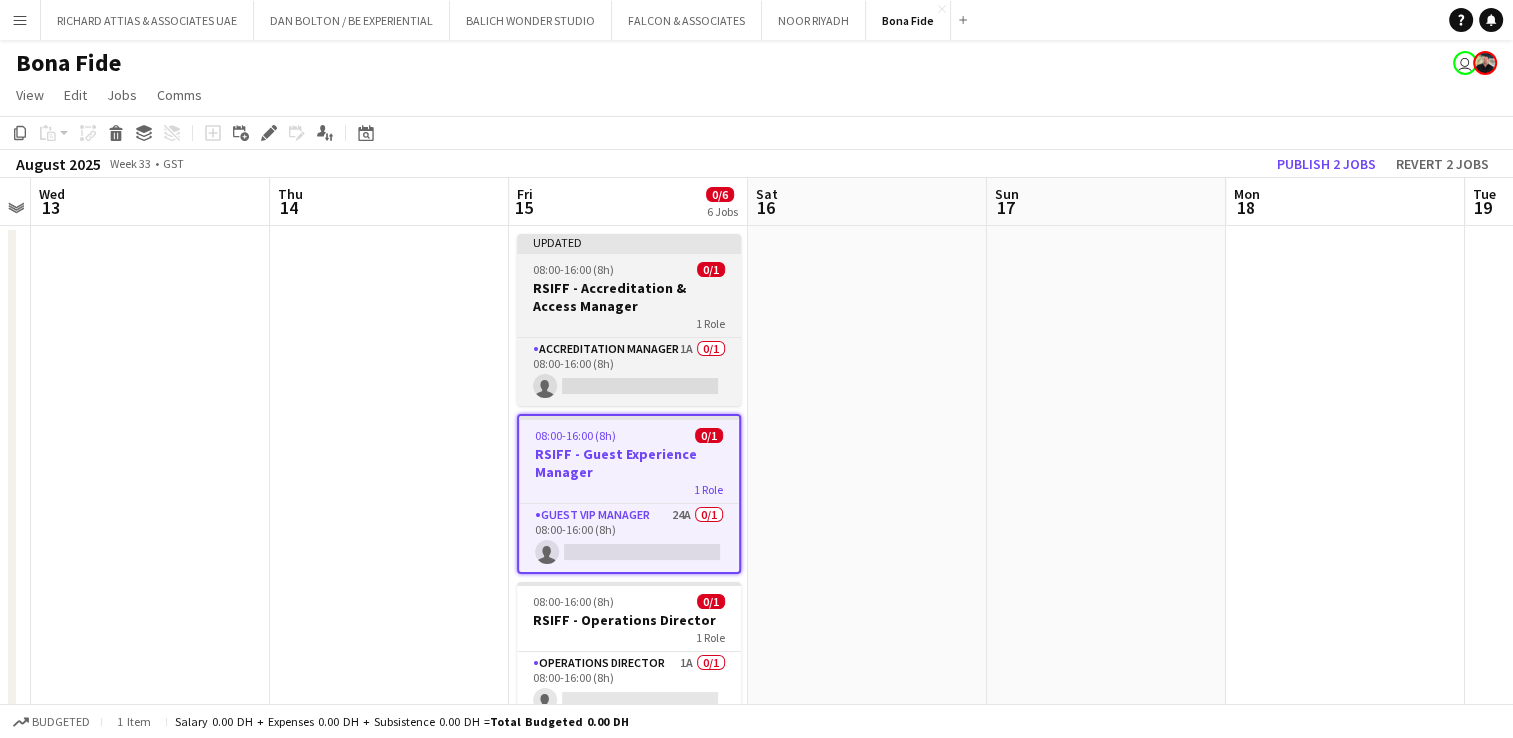 click on "Updated" at bounding box center [629, 242] 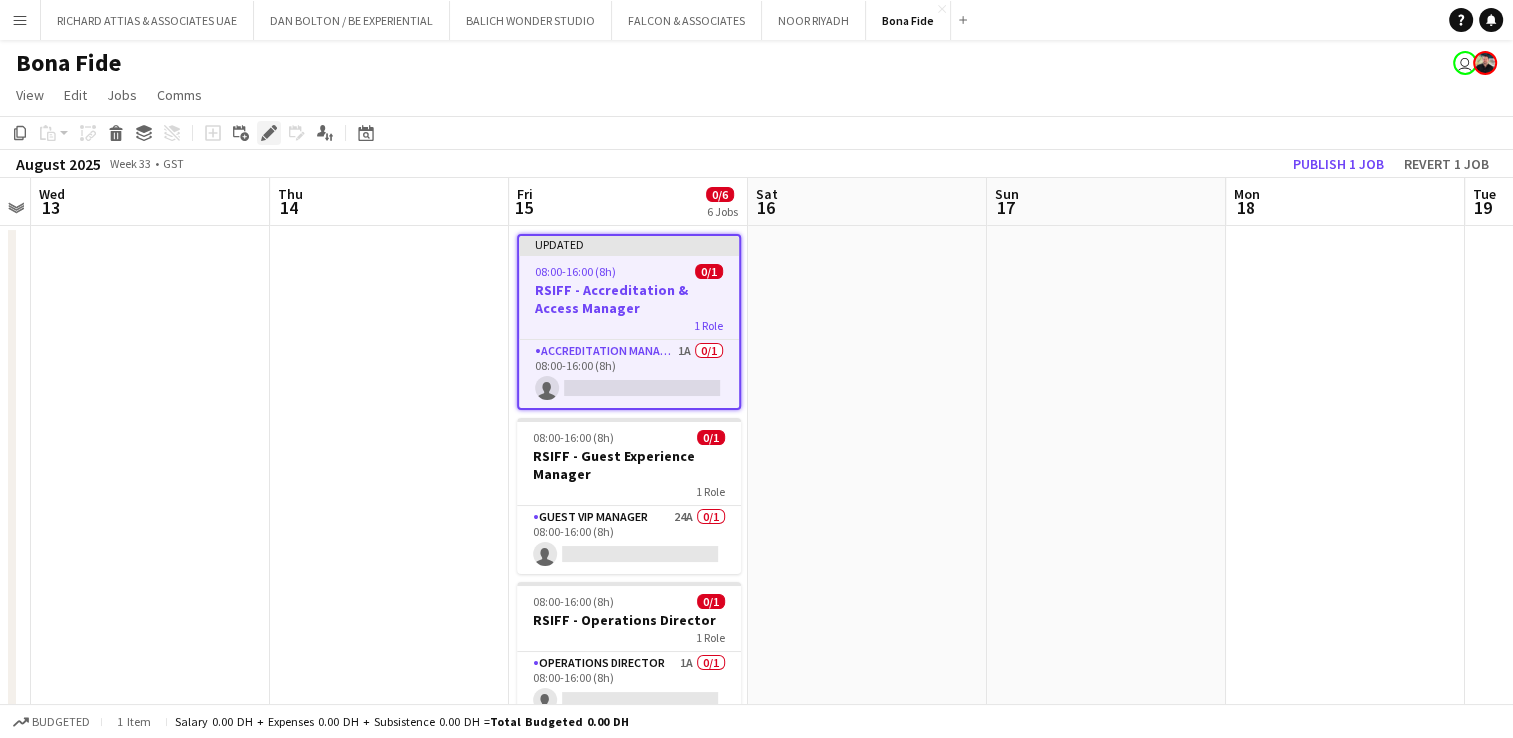 click 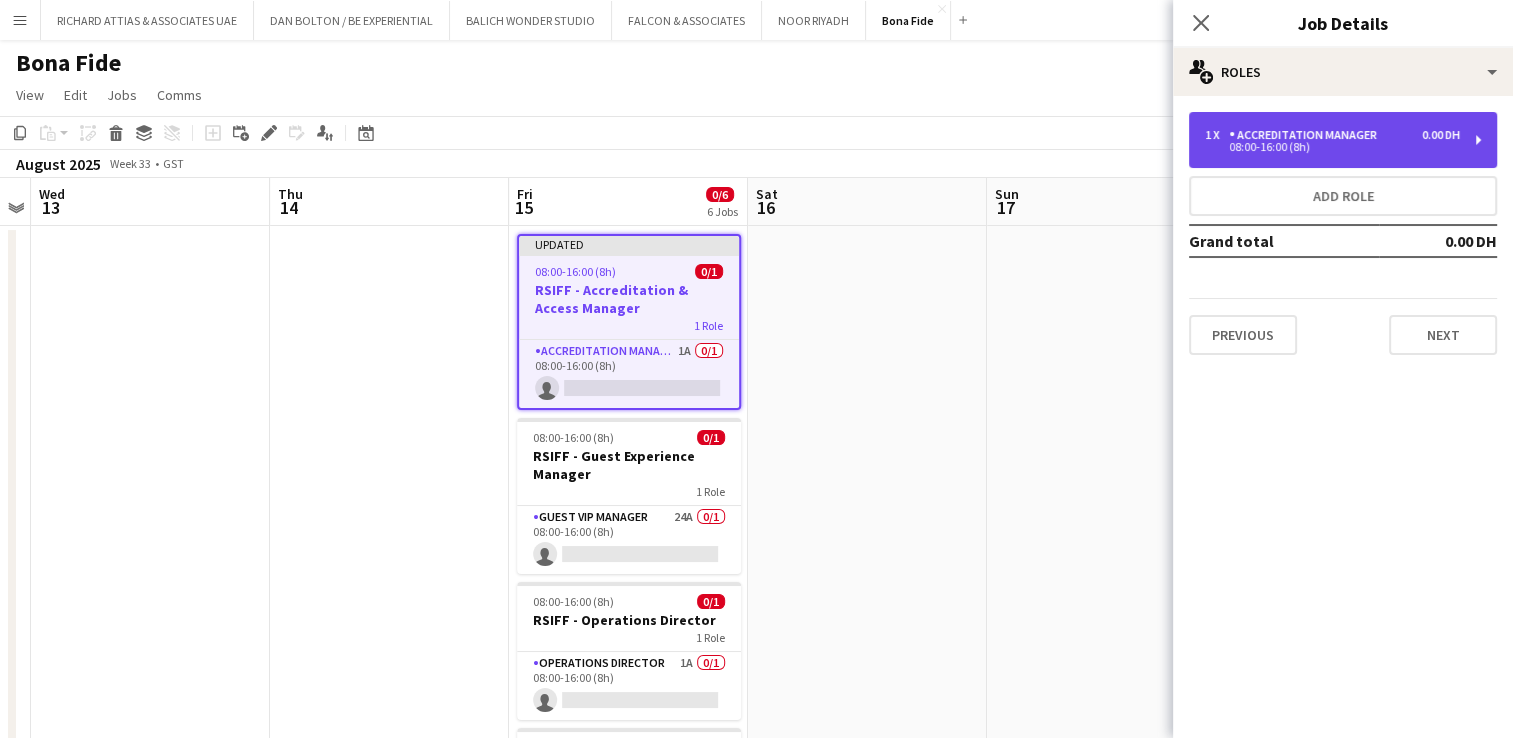 click on "1 x   Accreditation Manager   0.00 DH   08:00-16:00 (8h)" at bounding box center [1343, 140] 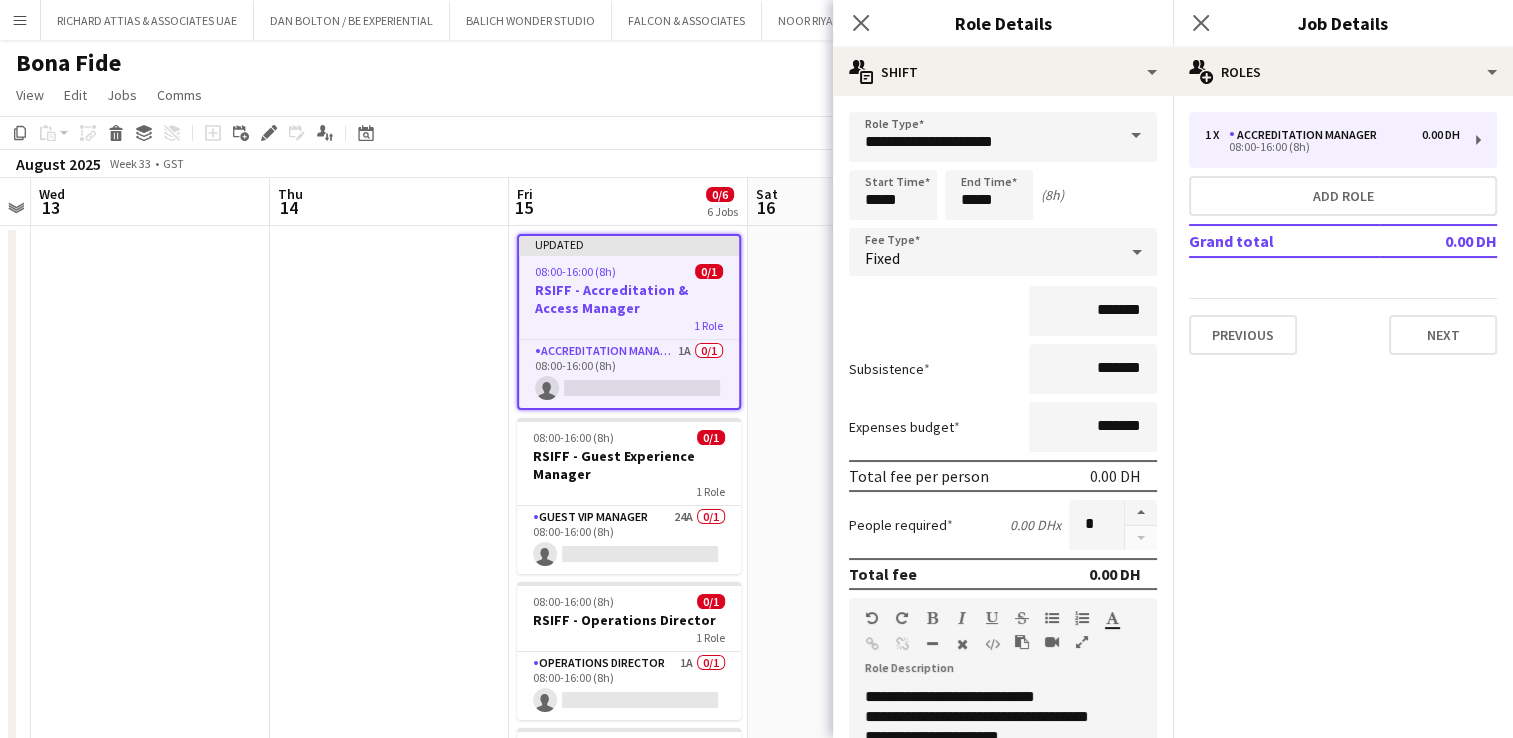 click on "Updated" at bounding box center [629, 244] 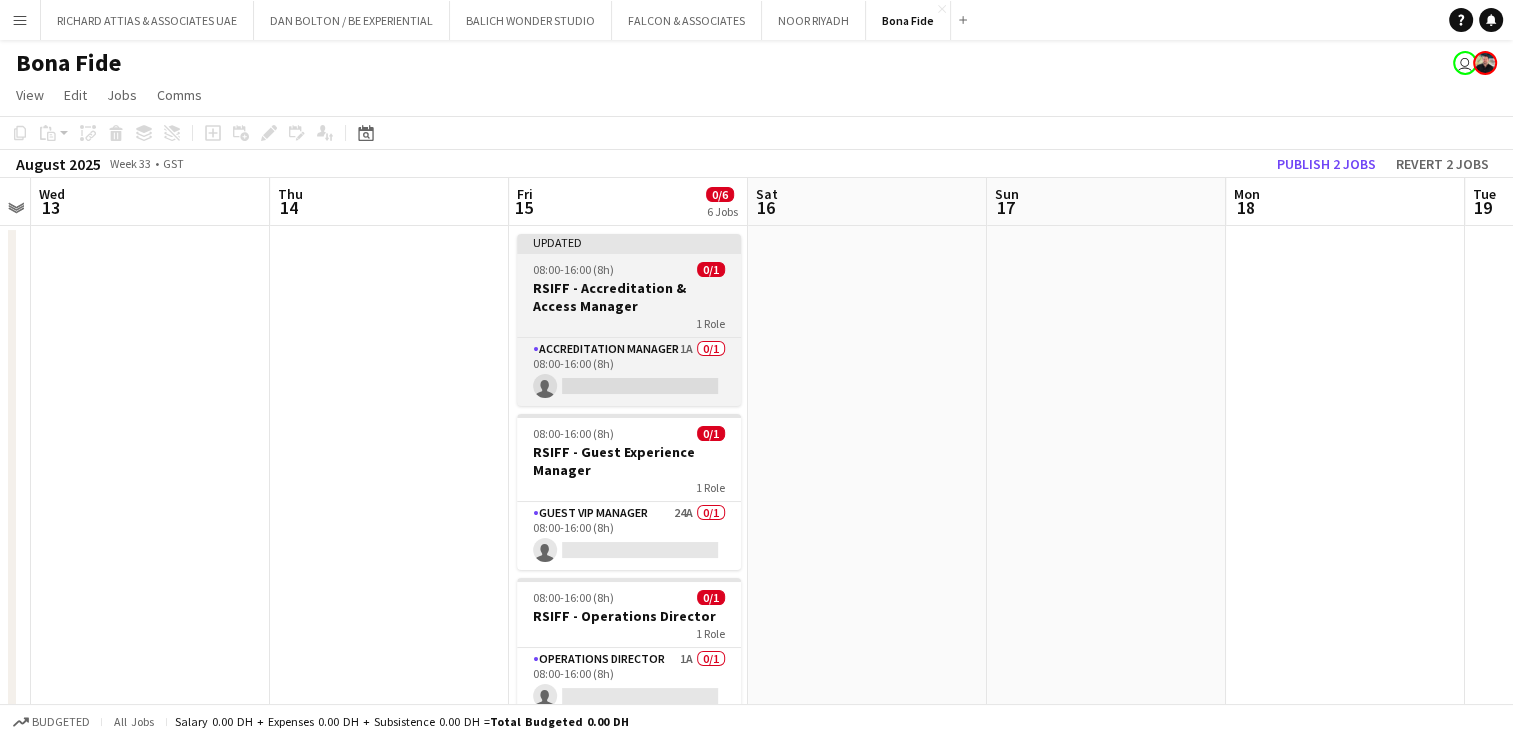 click on "Updated" at bounding box center (629, 242) 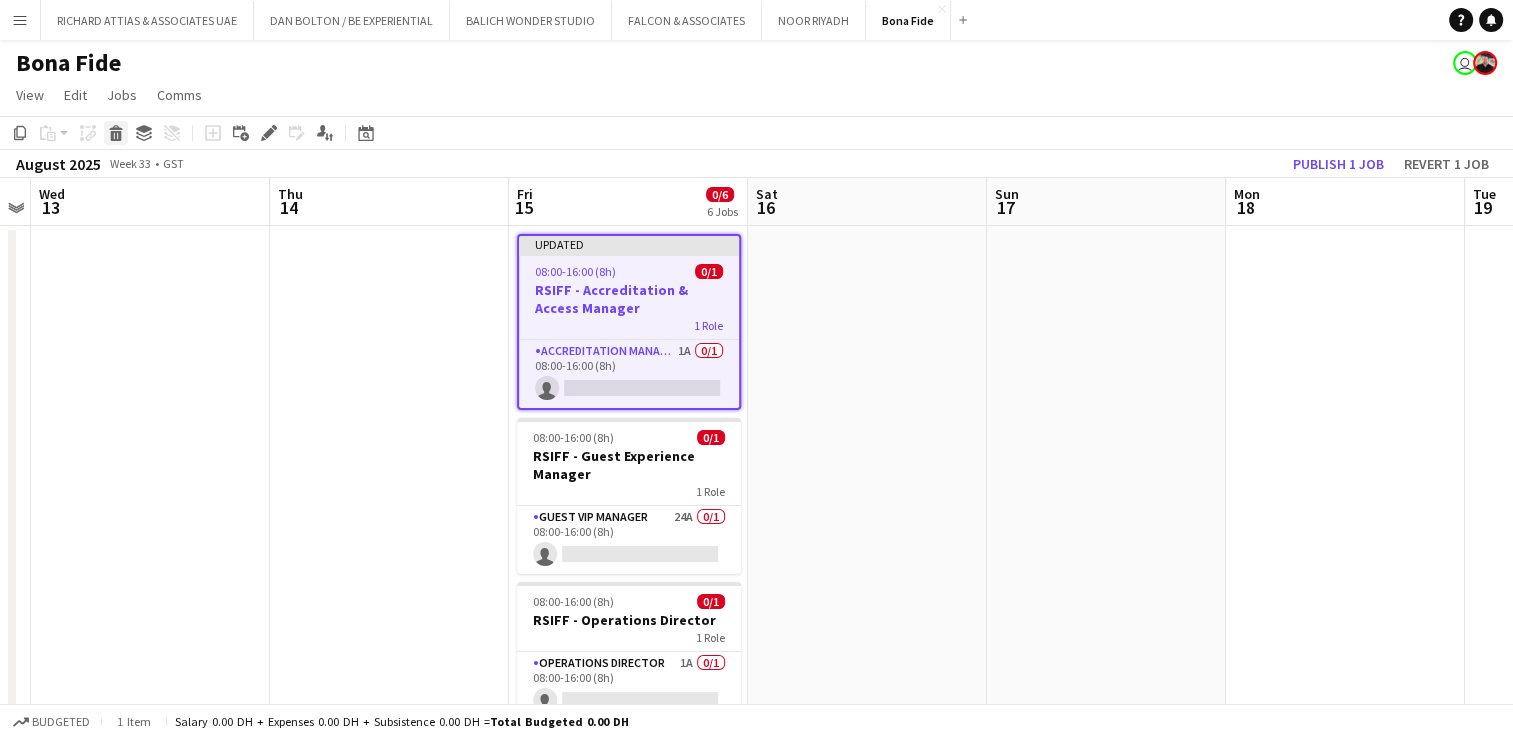 click 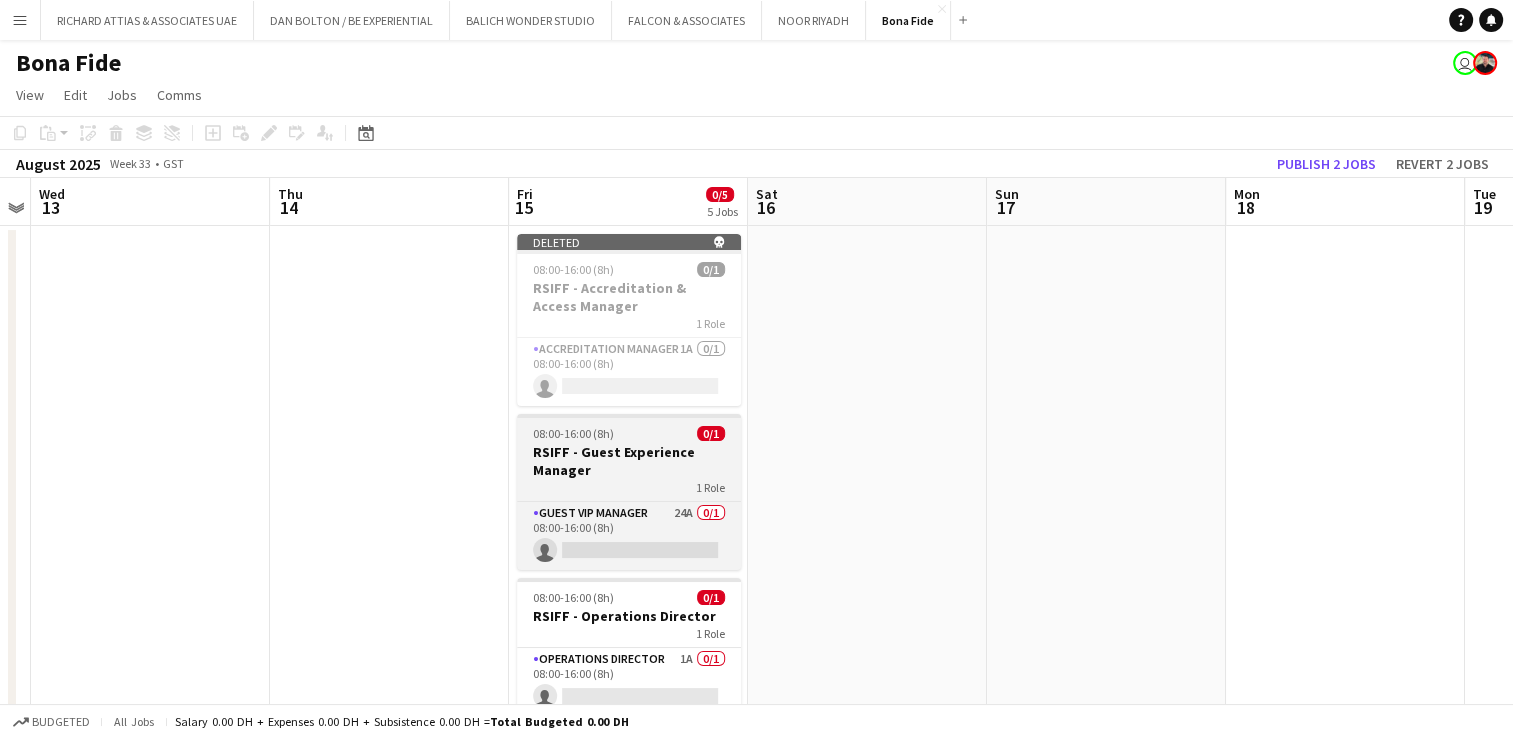 click on "08:00-16:00 (8h)    0/1   RSIFF - Guest Experience Manager   1 Role   Guest VIP Manager   24A   0/1   08:00-16:00 (8h)
single-neutral-actions" at bounding box center [629, 492] 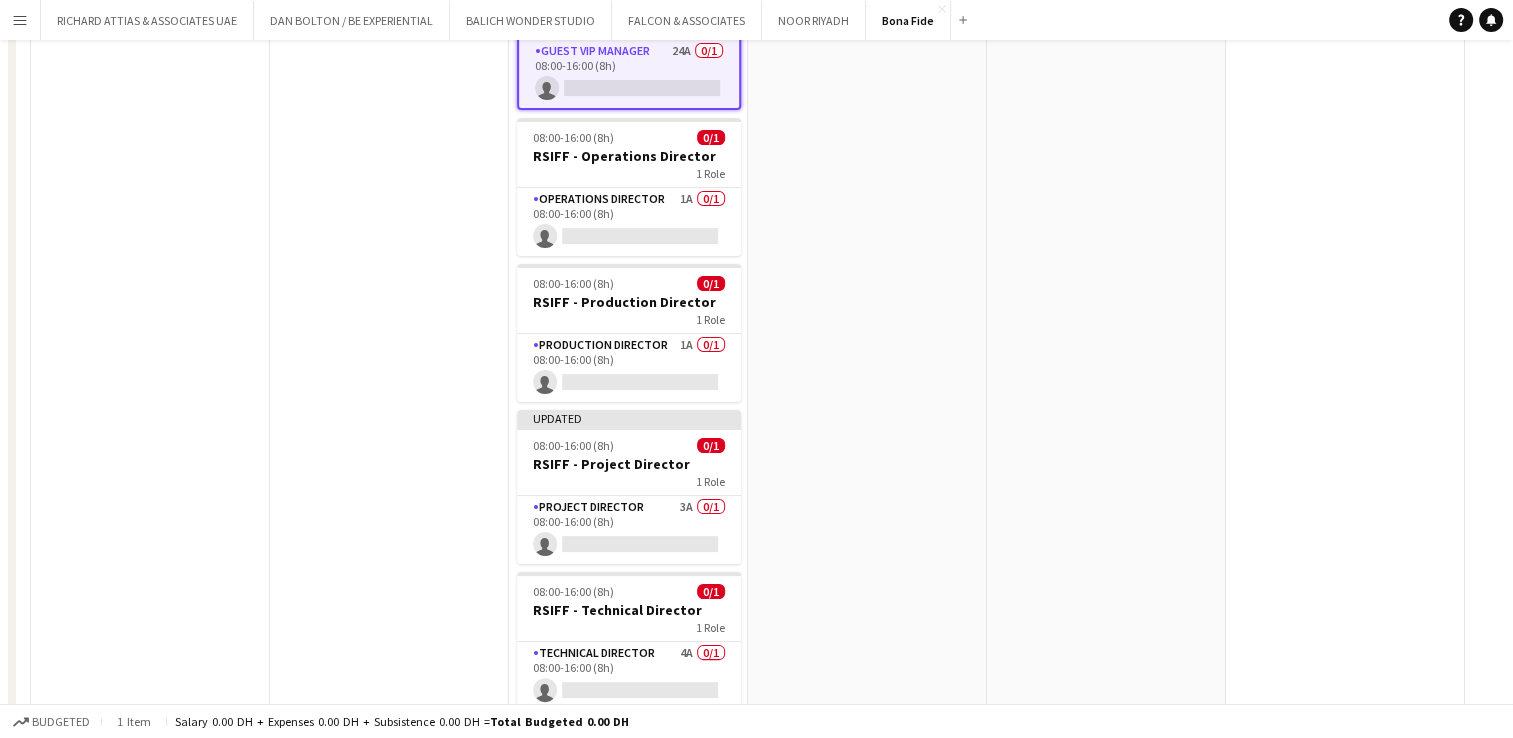 scroll, scrollTop: 0, scrollLeft: 0, axis: both 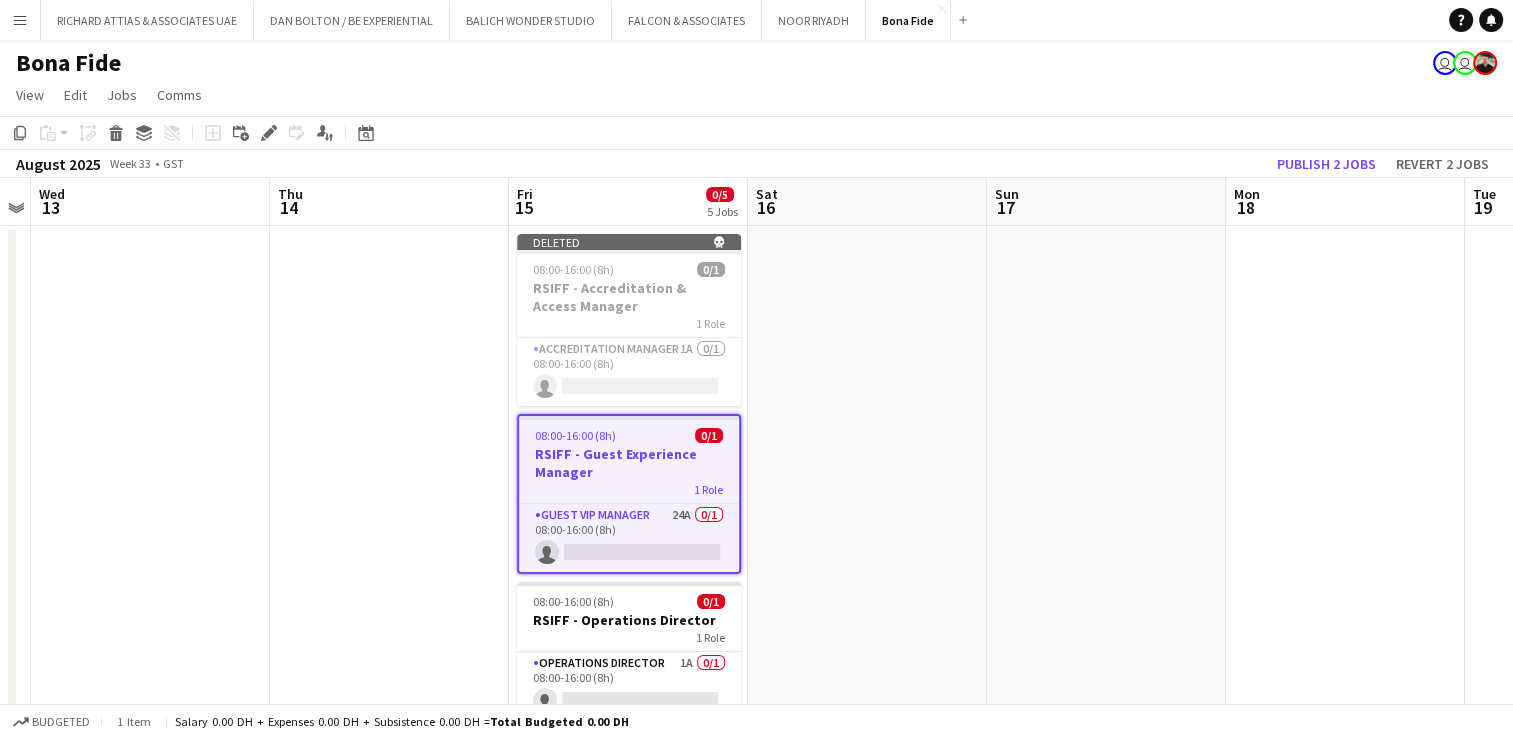 click at bounding box center [629, 418] 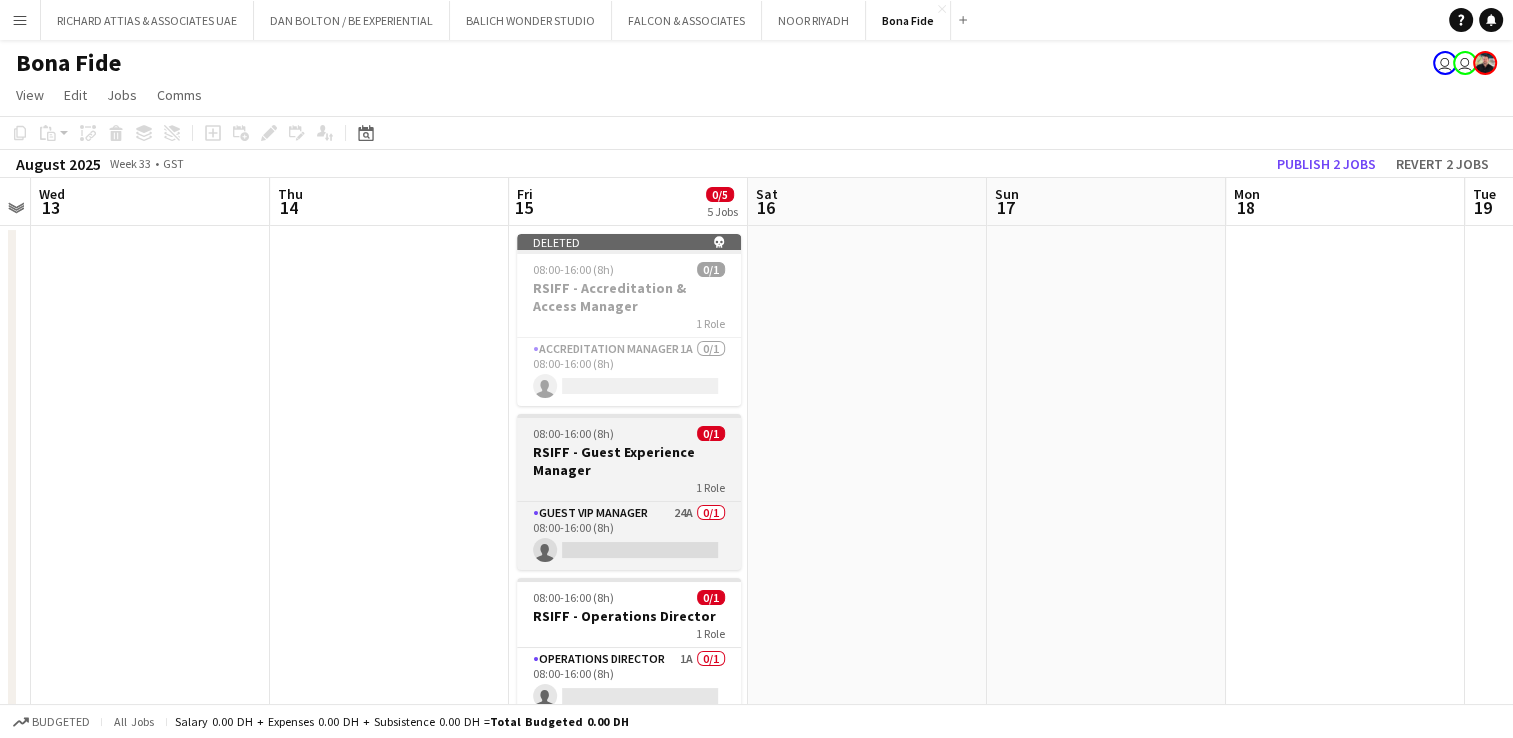 click on "08:00-16:00 (8h)    0/1" at bounding box center [629, 433] 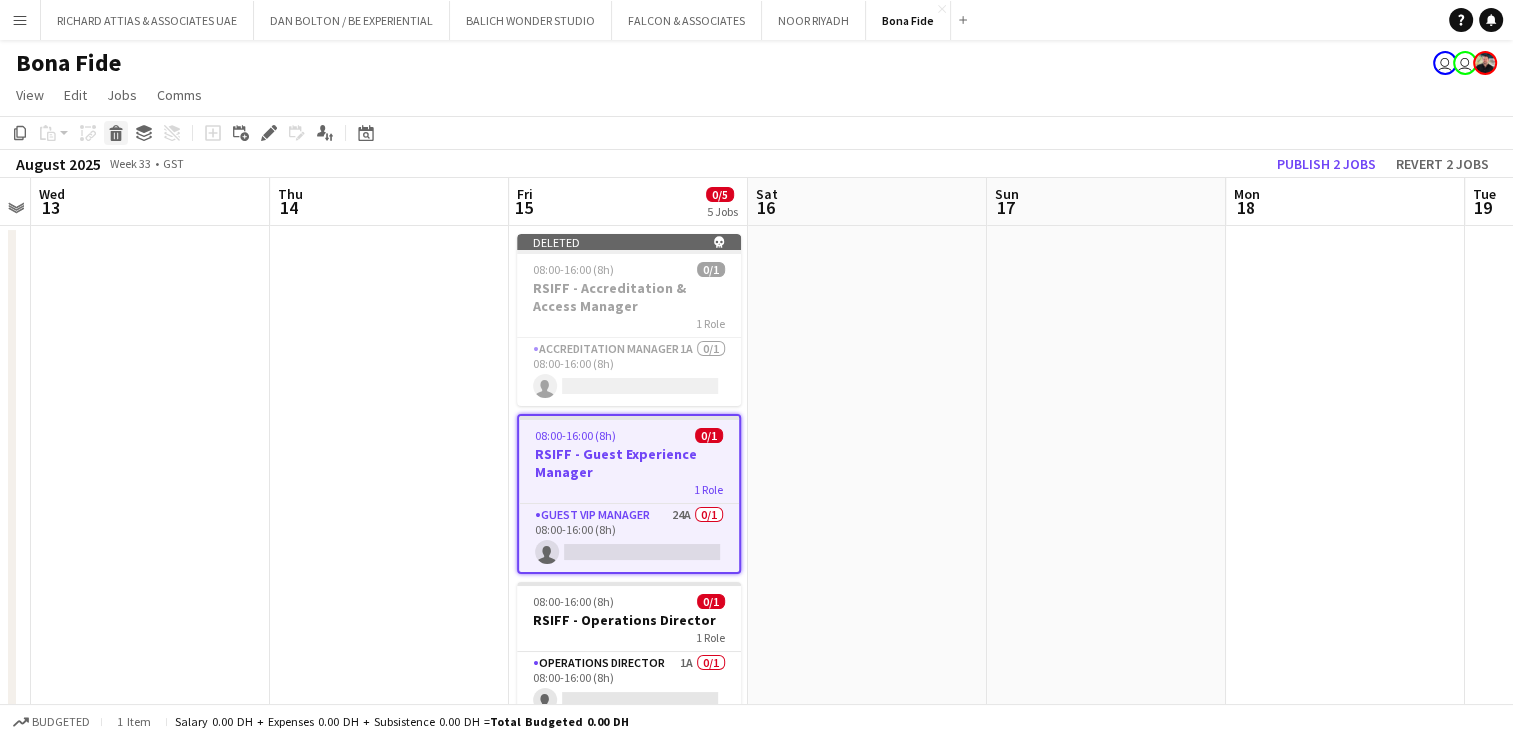 click 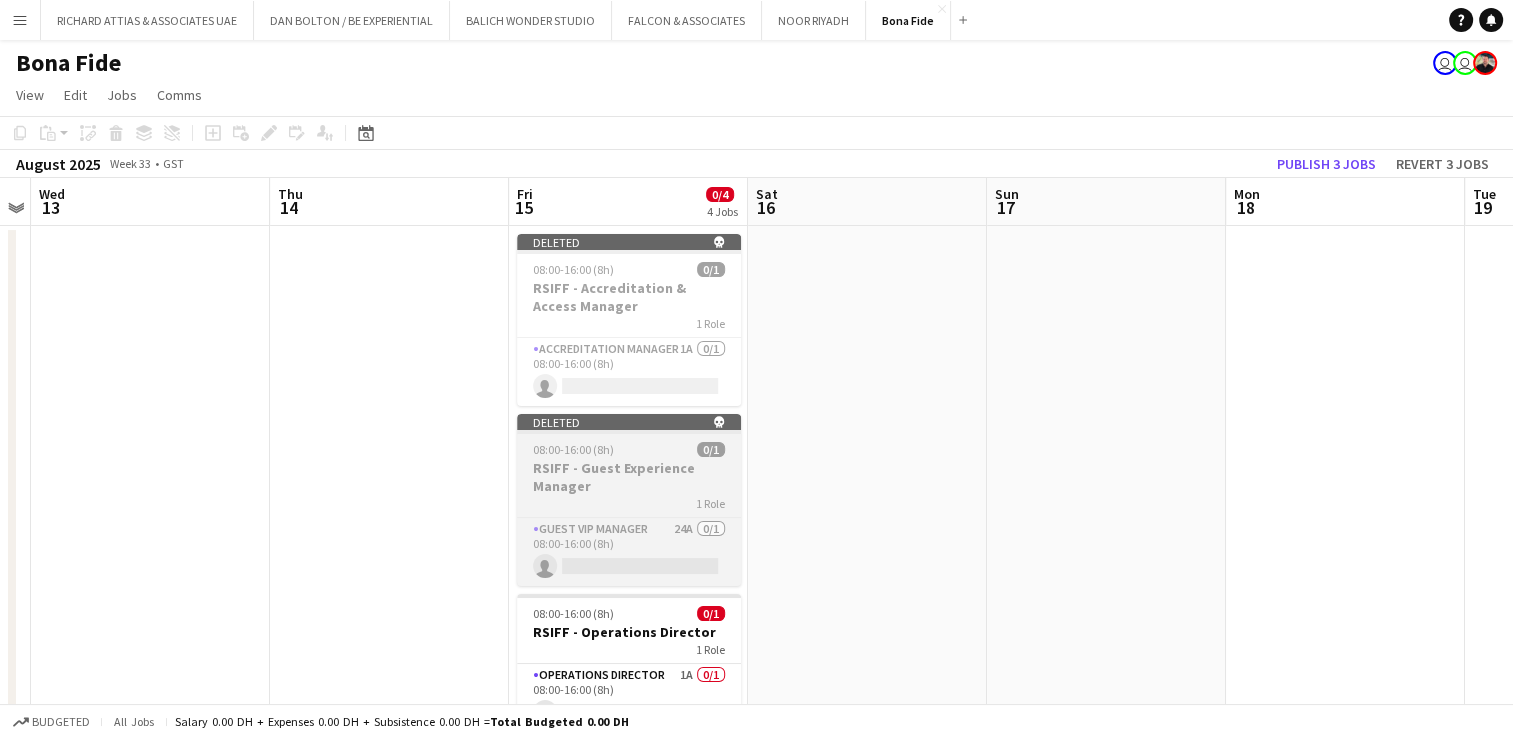 scroll, scrollTop: 306, scrollLeft: 0, axis: vertical 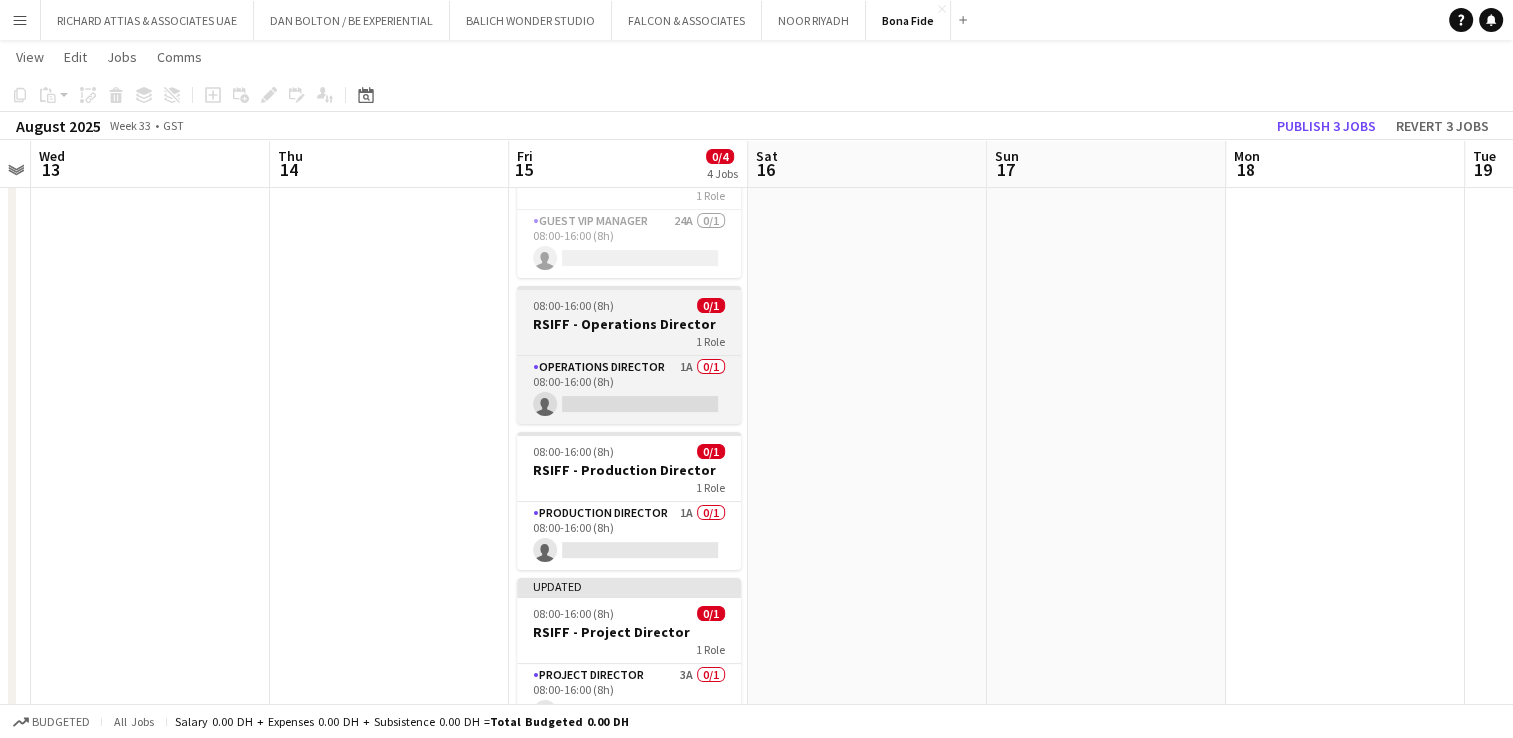 click on "08:00-16:00 (8h)    0/1" at bounding box center (629, 305) 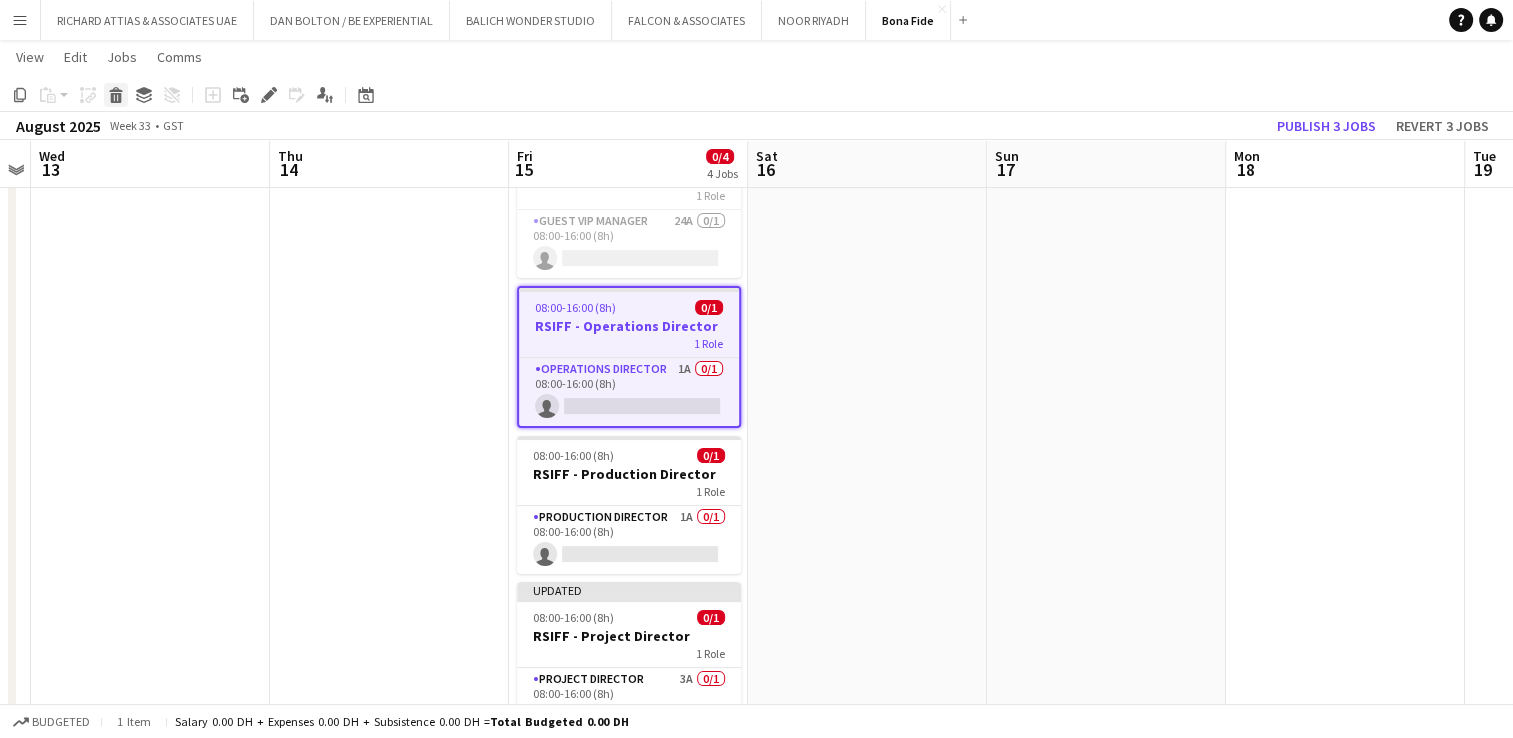 click 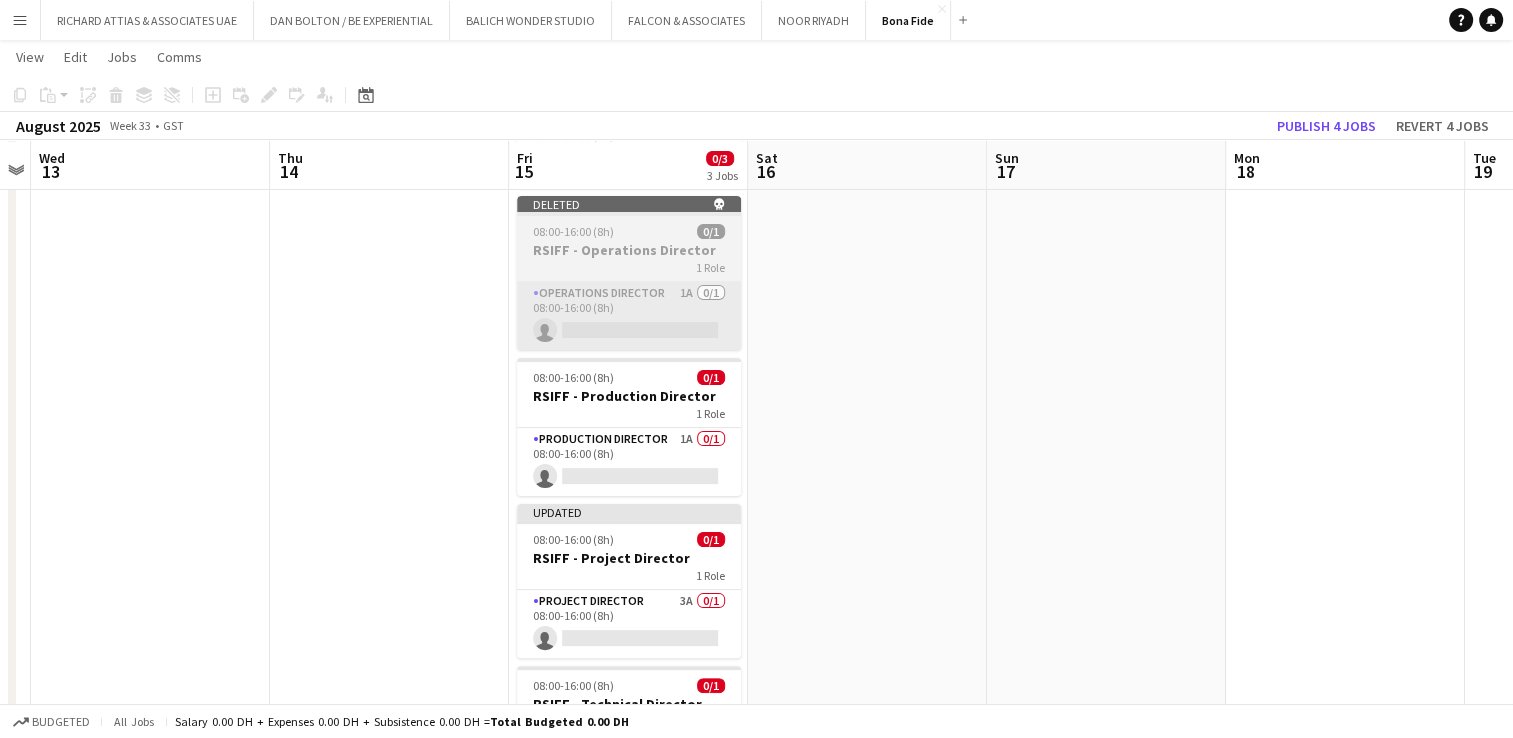 scroll, scrollTop: 398, scrollLeft: 0, axis: vertical 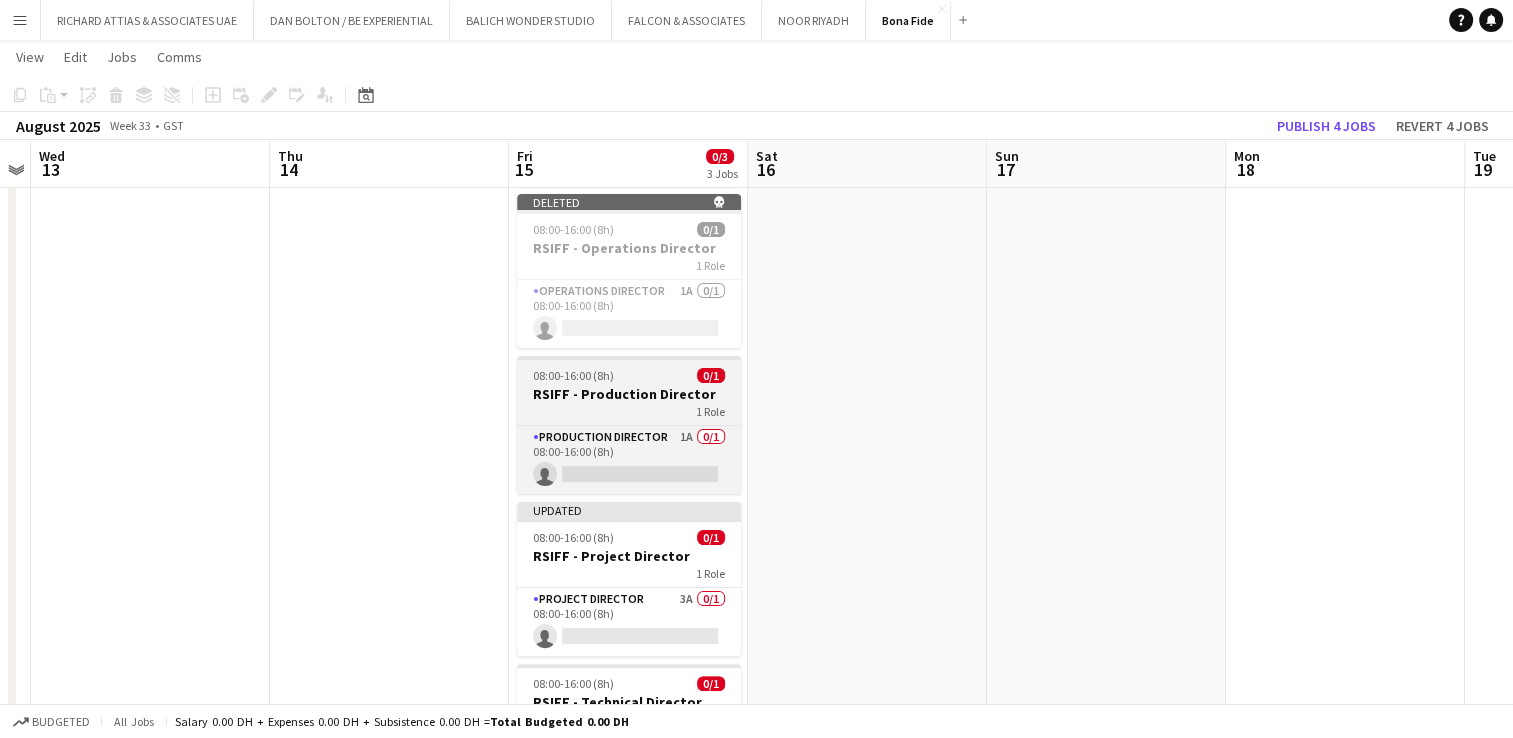 click on "08:00-16:00 (8h)" at bounding box center (573, 375) 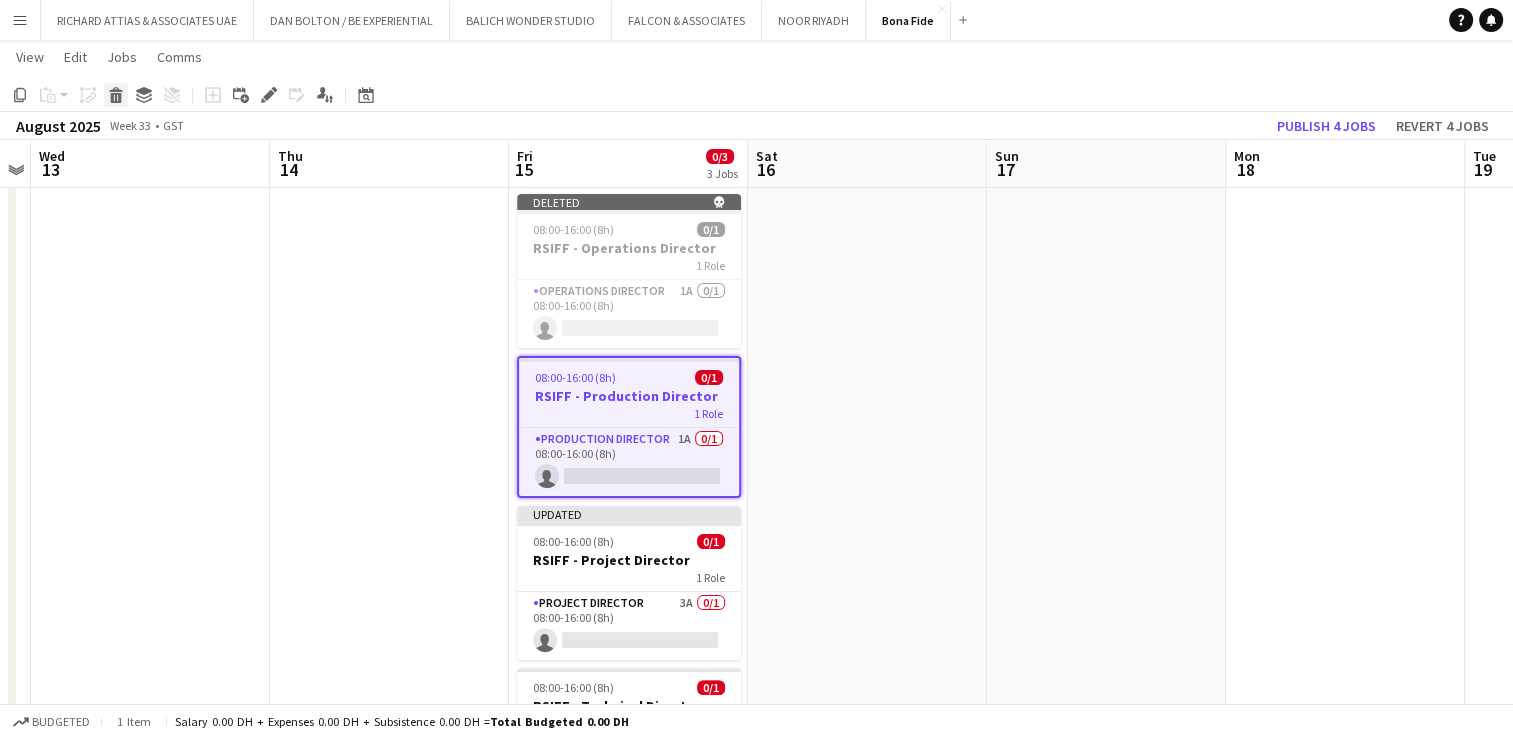 click 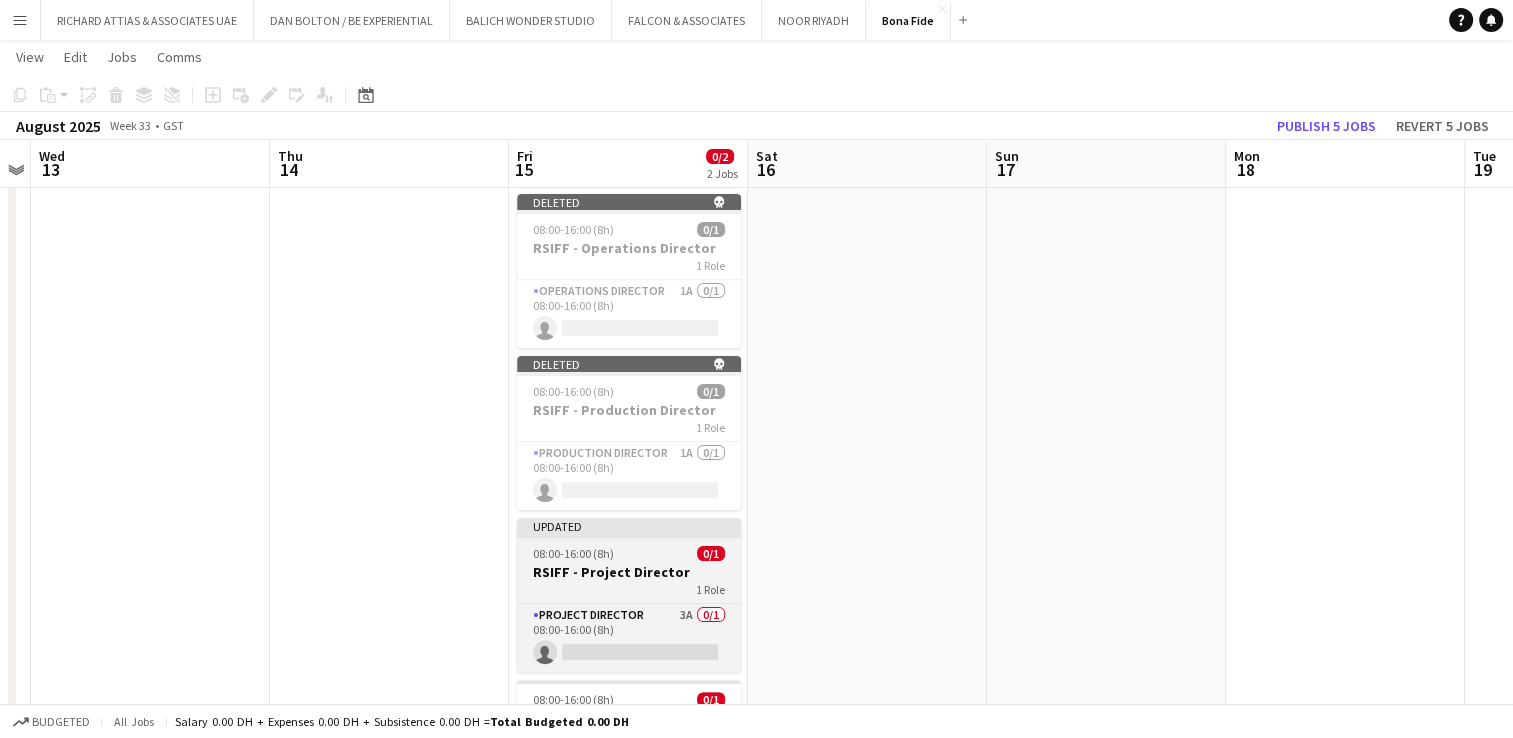 click on "Updated   08:00-16:00 (8h)    0/1   RSIFF - Project Director   1 Role   Project Director   3A   0/1   08:00-16:00 (8h)
single-neutral-actions" at bounding box center (629, 595) 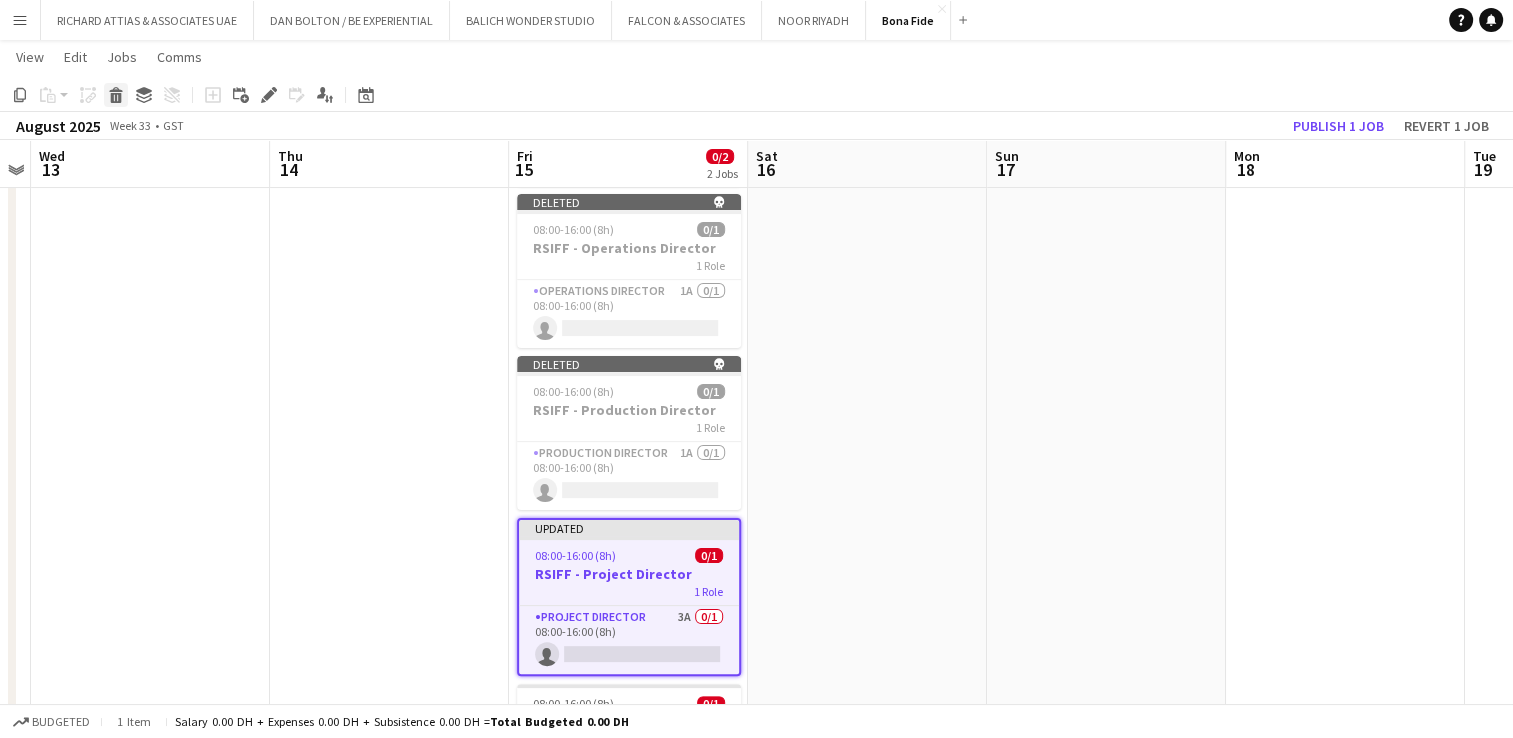 click 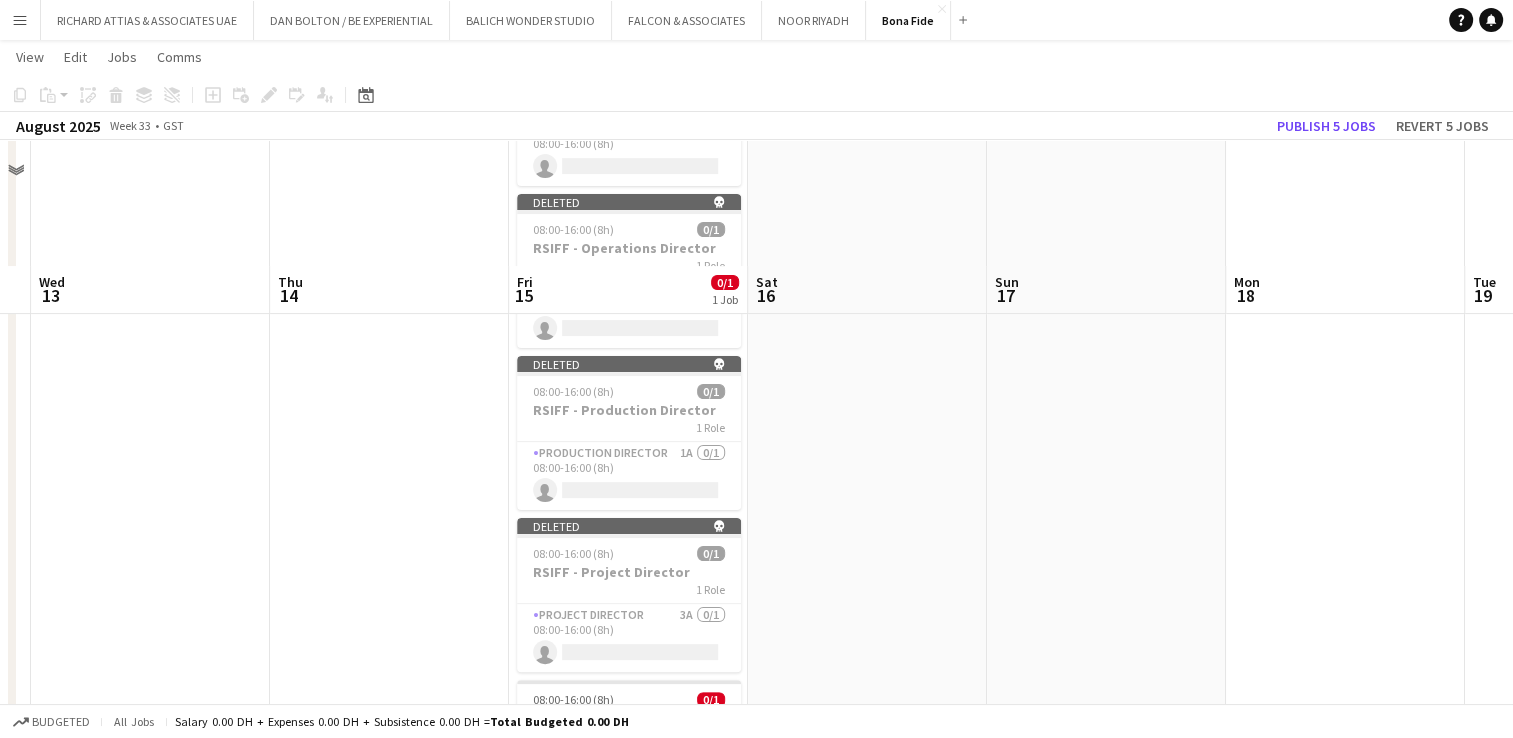 scroll, scrollTop: 584, scrollLeft: 0, axis: vertical 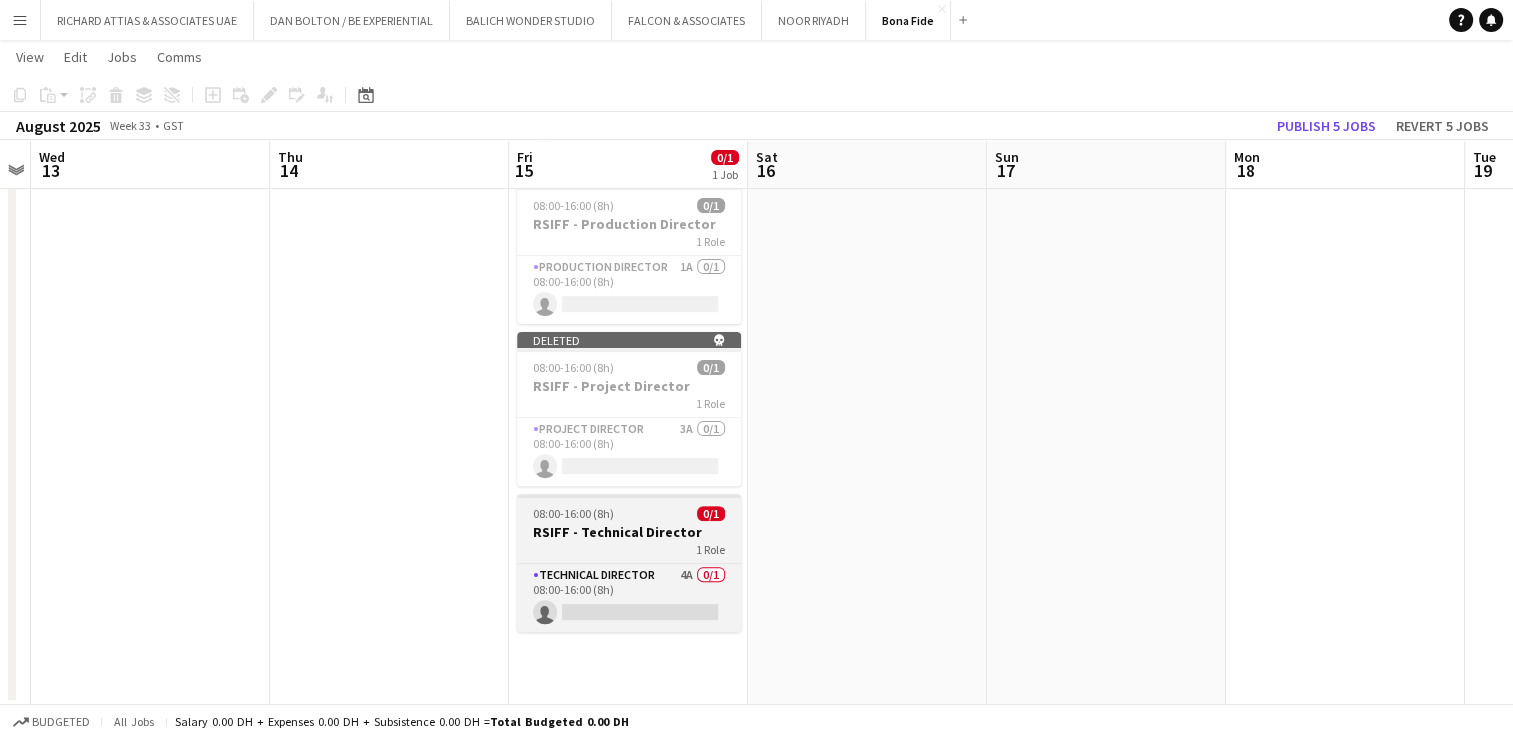 click on "08:00-16:00 (8h)    0/1   RSIFF - Technical Director   1 Role   Technical Director   4A   0/1   08:00-16:00 (8h)
single-neutral-actions" at bounding box center [629, 563] 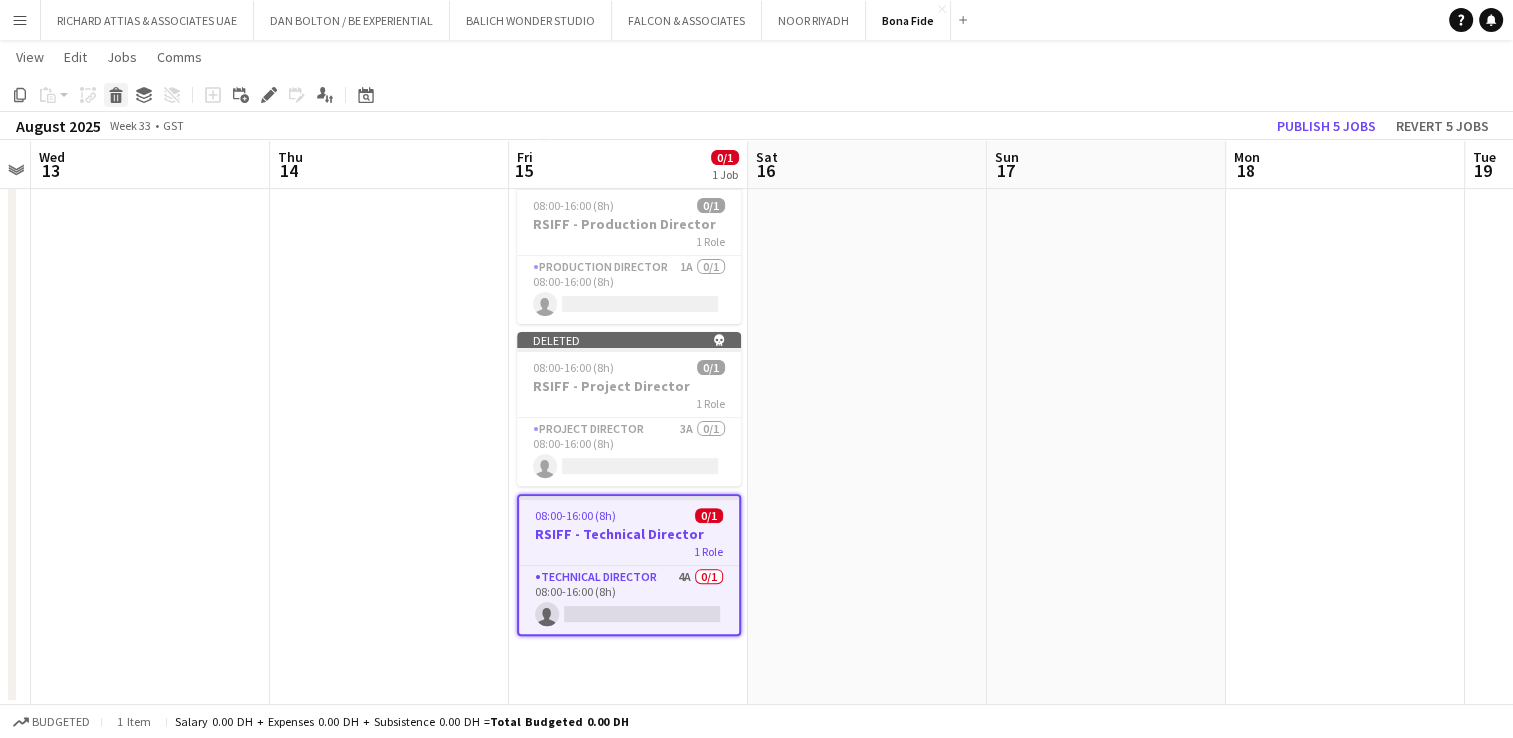 click 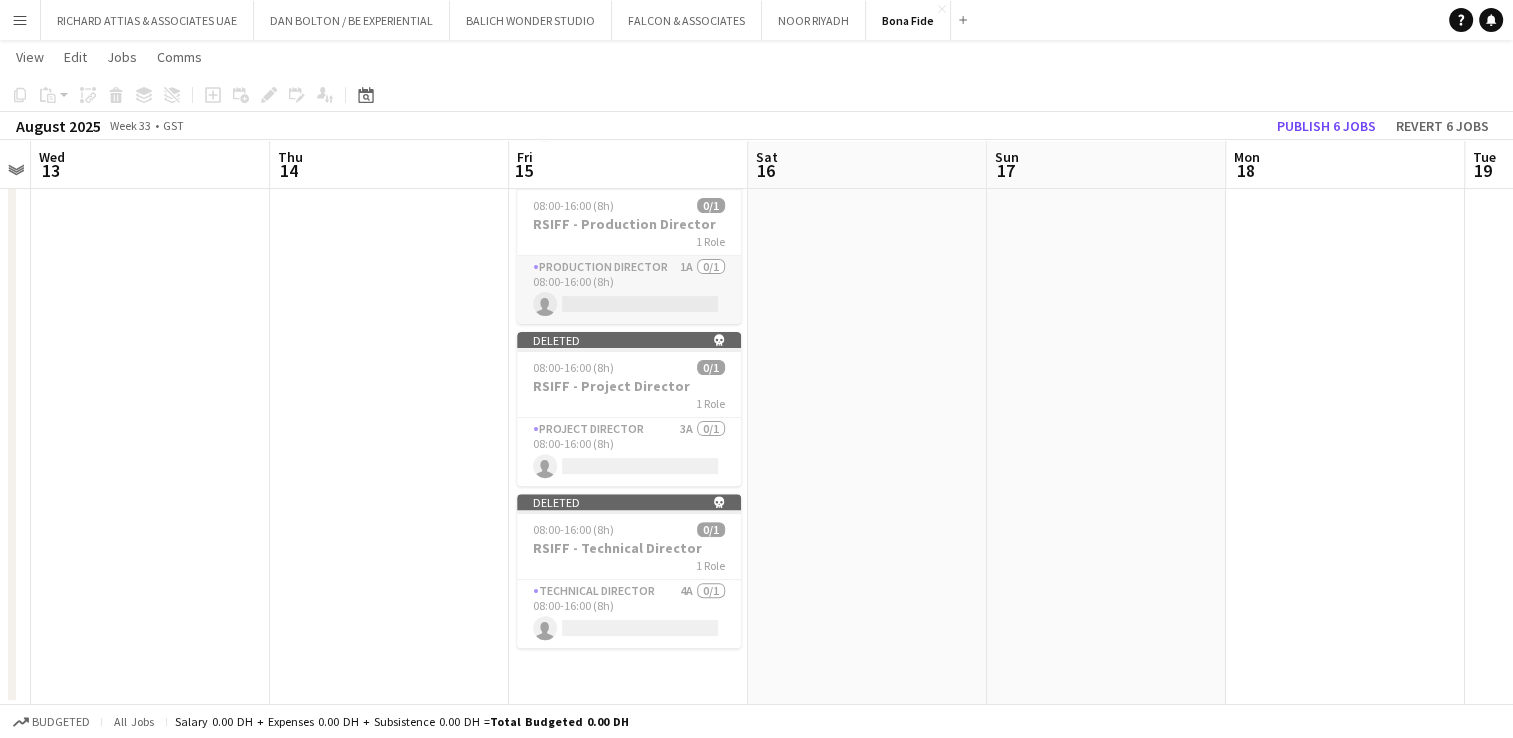 scroll, scrollTop: 0, scrollLeft: 0, axis: both 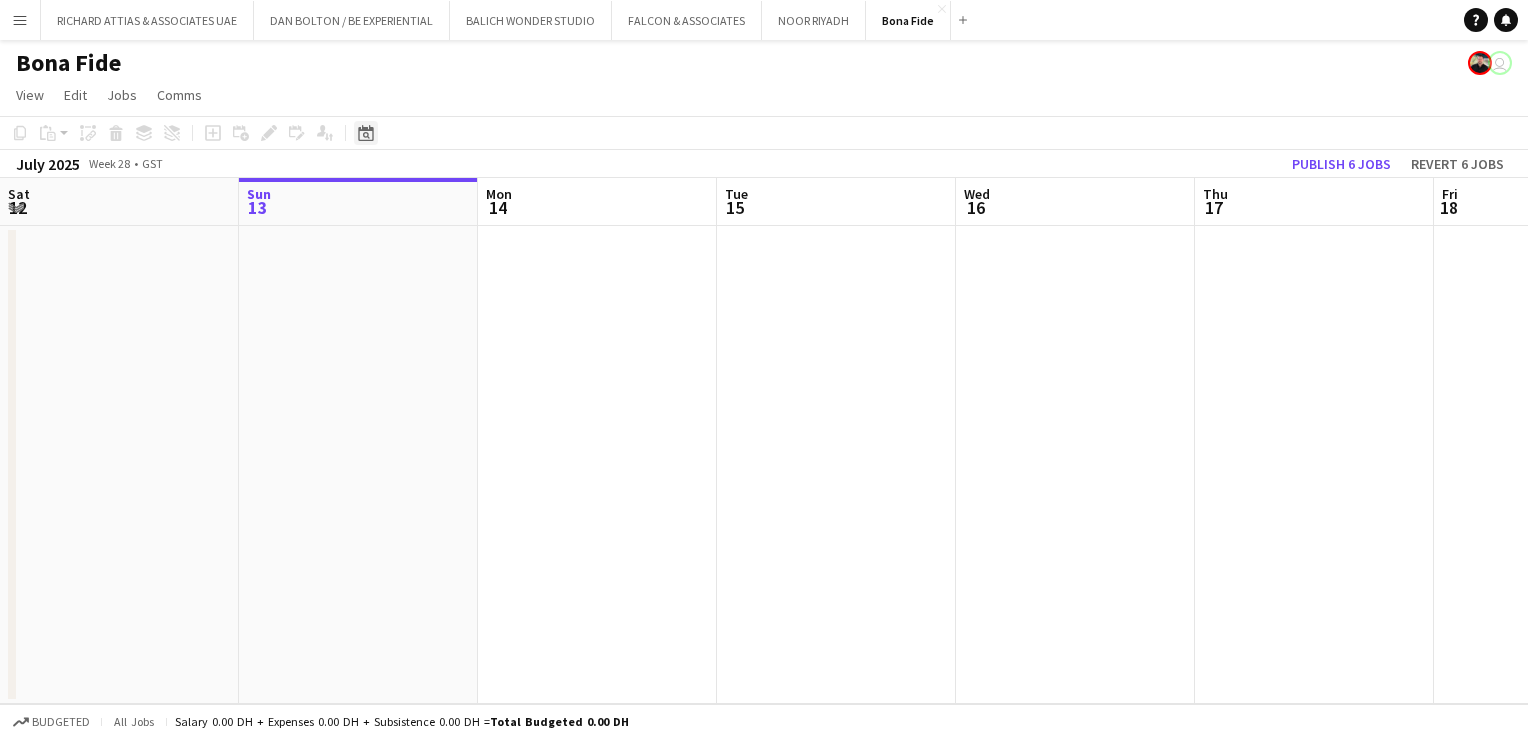 click on "Date picker" 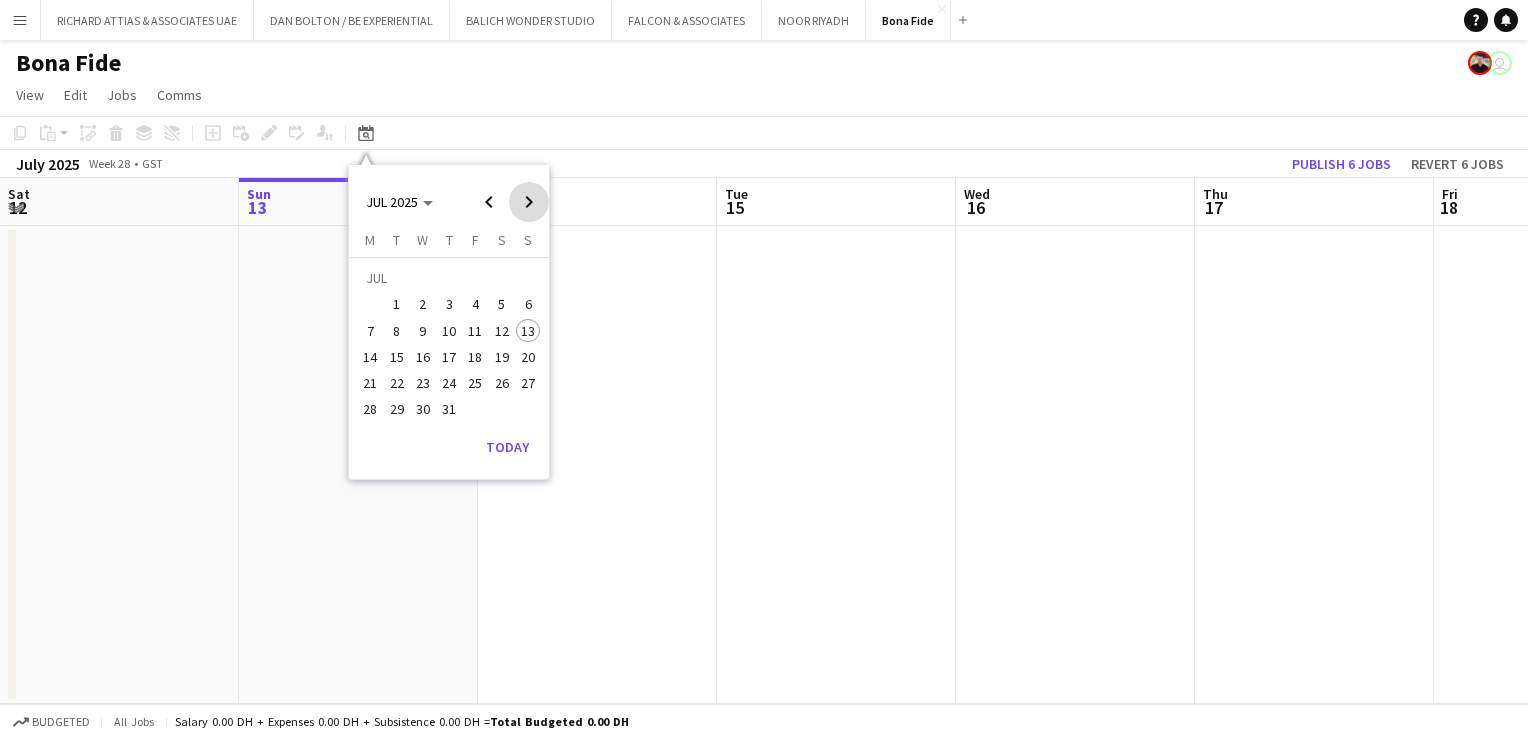 click at bounding box center (529, 202) 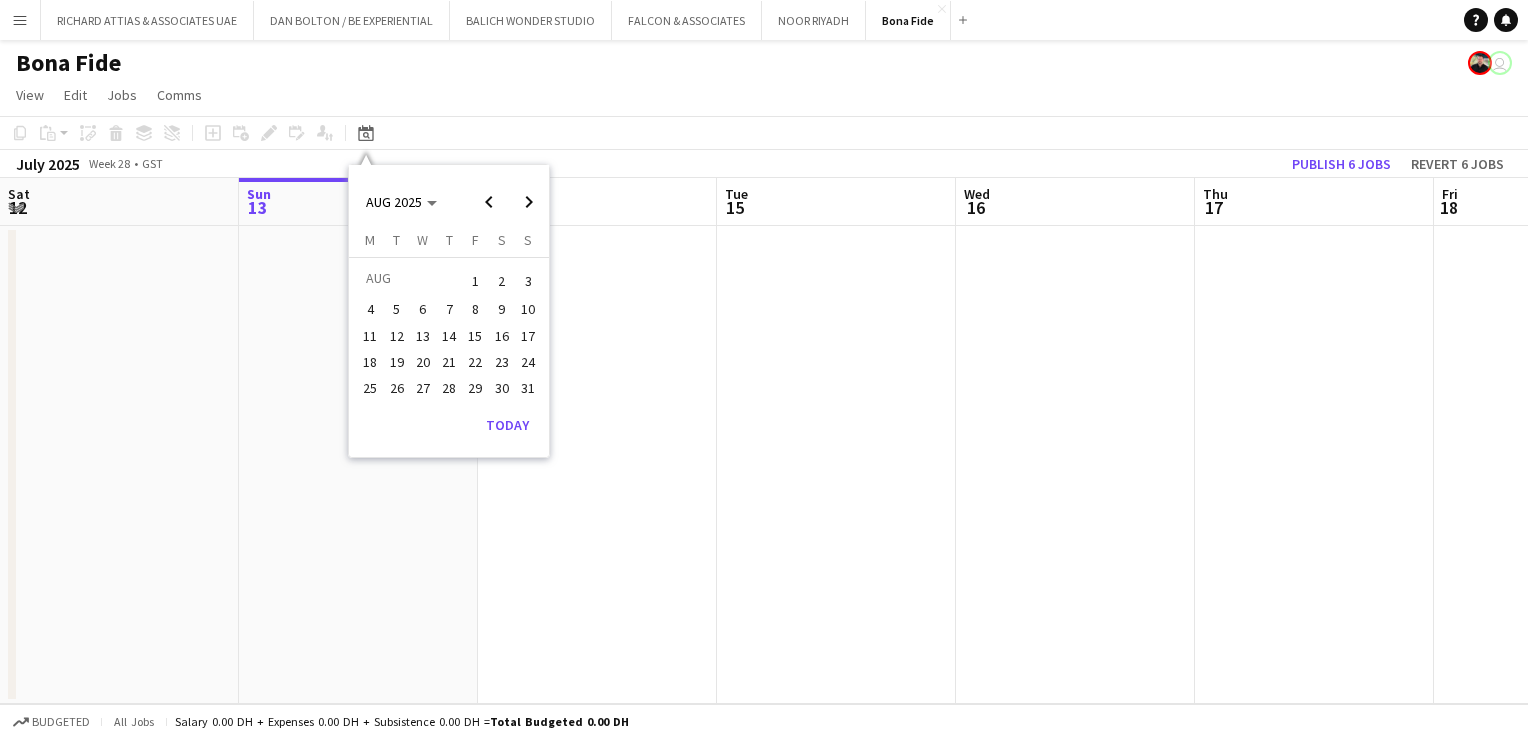 click on "15" at bounding box center (476, 336) 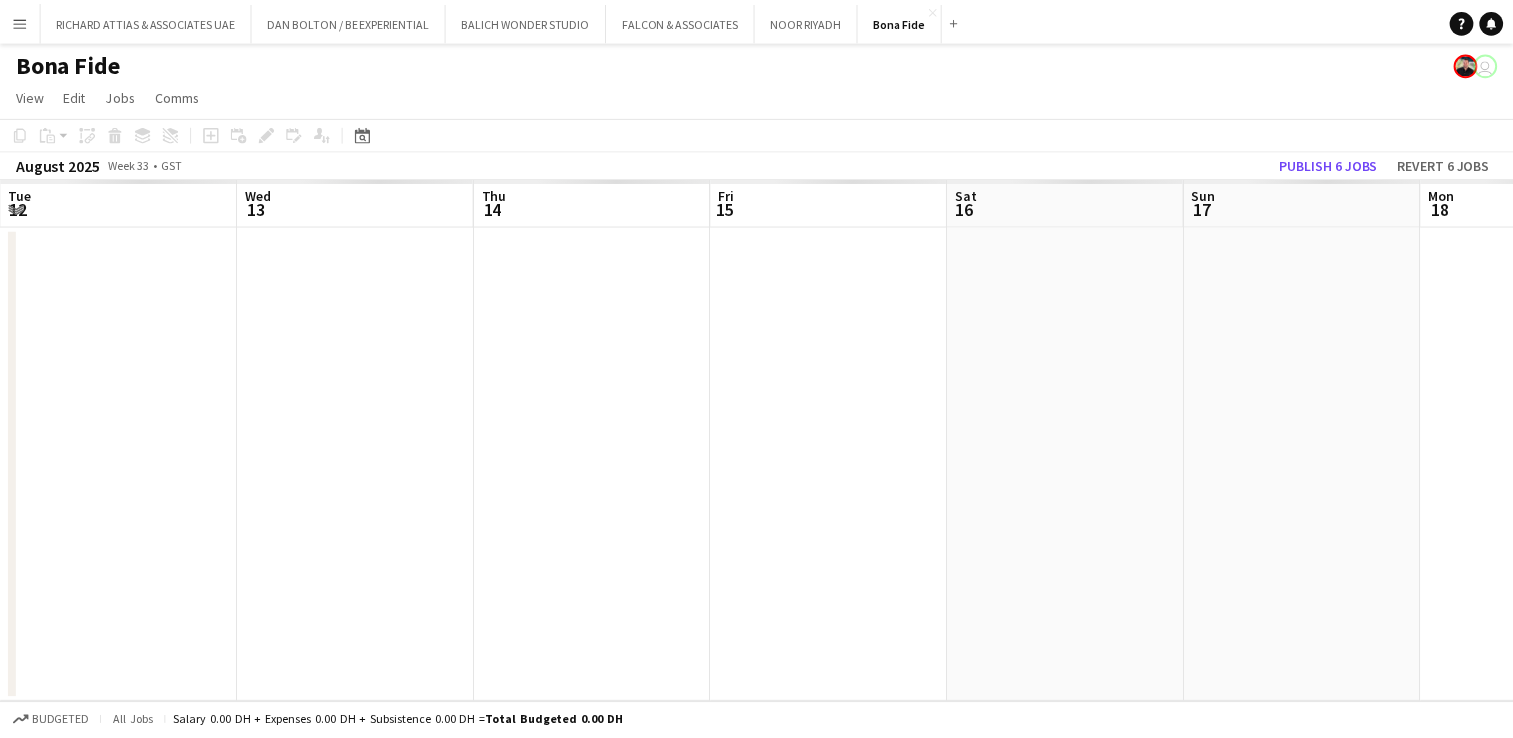scroll, scrollTop: 0, scrollLeft: 688, axis: horizontal 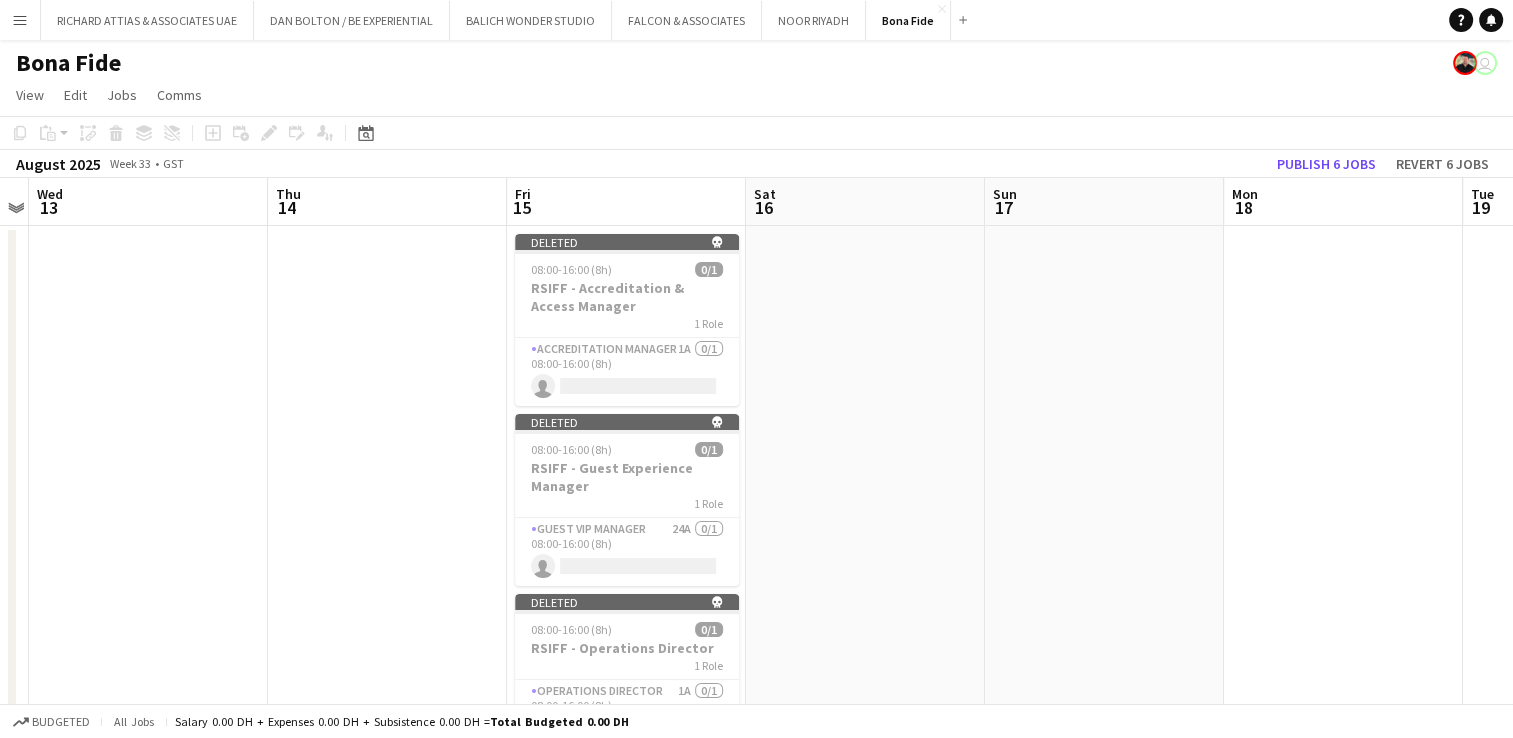 click on "[FIRST] [LAST]
user" 